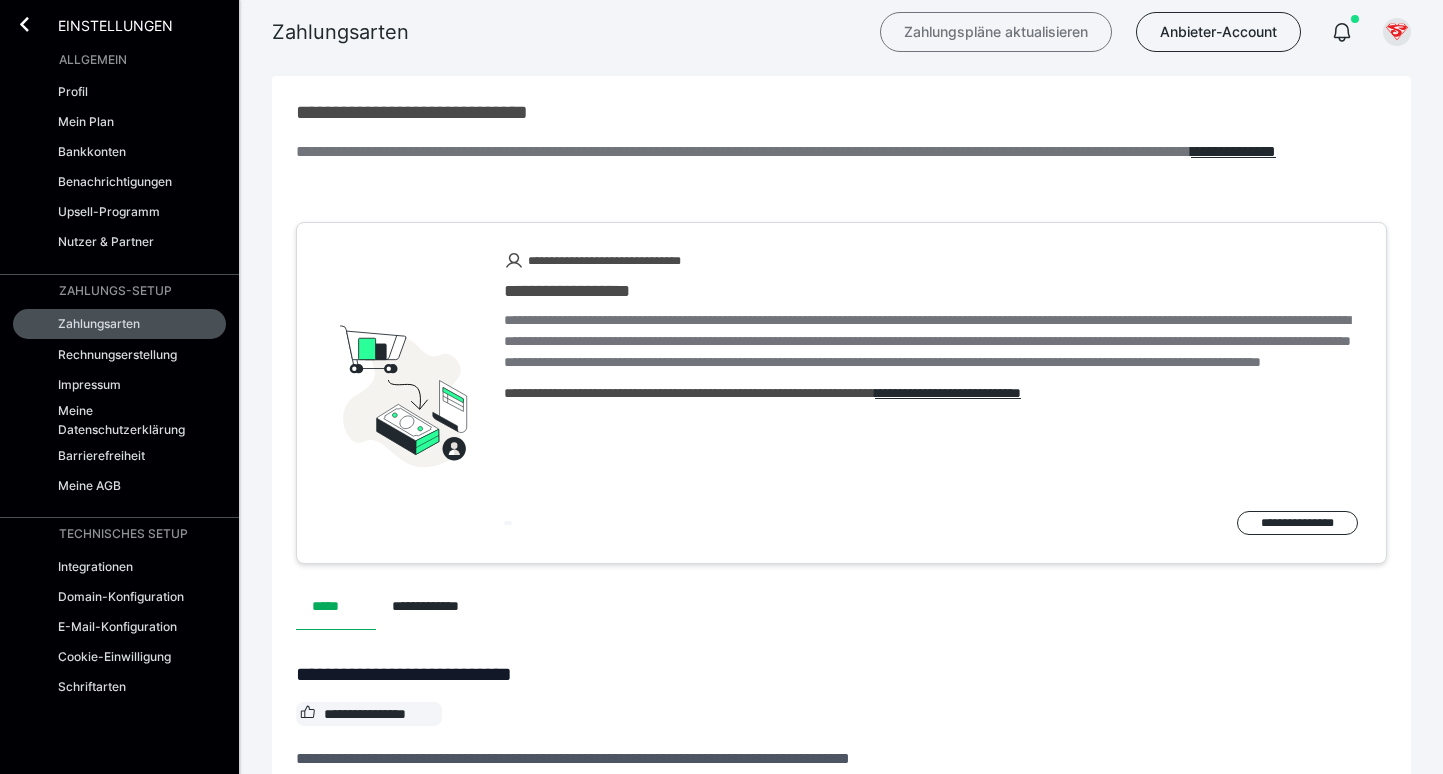 scroll, scrollTop: 542, scrollLeft: 0, axis: vertical 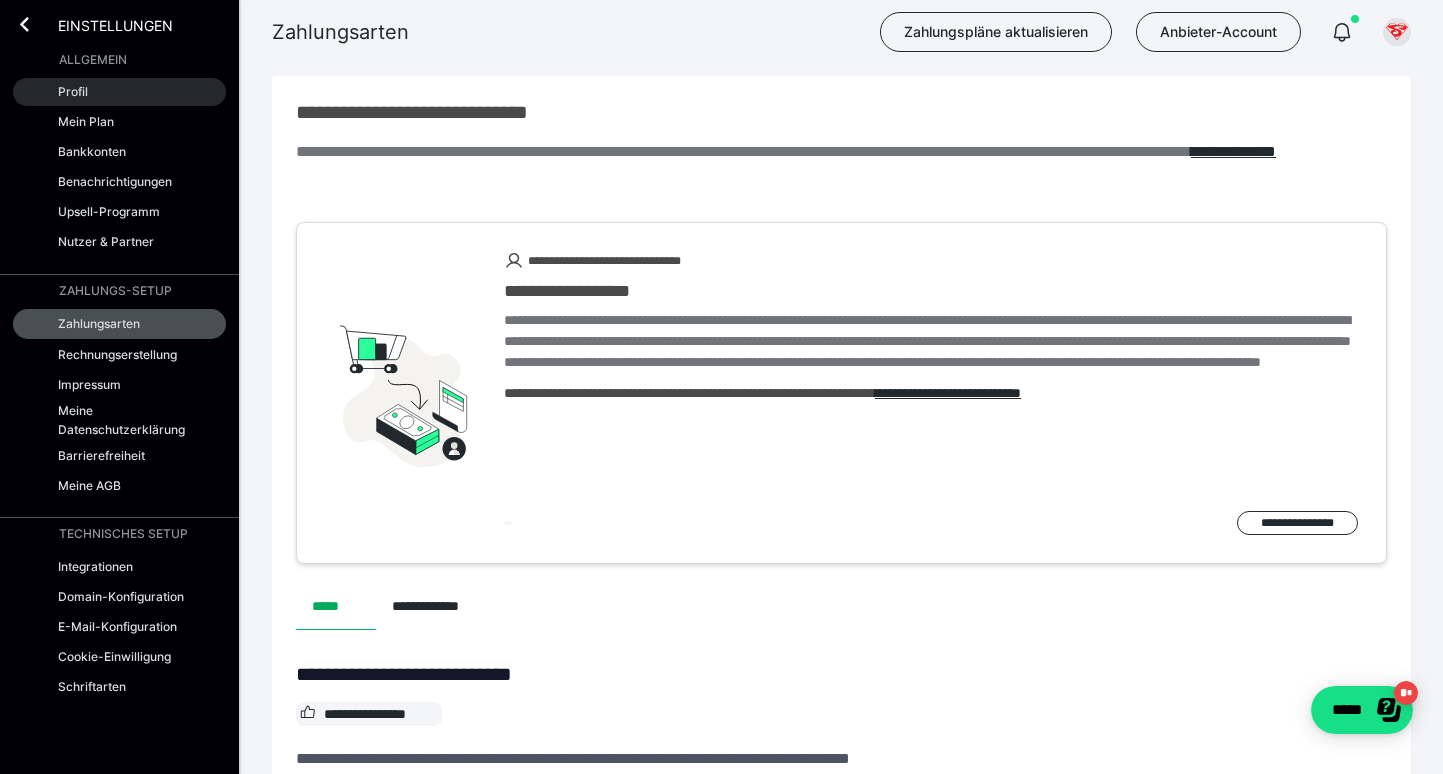 click on "Profil" at bounding box center [73, 91] 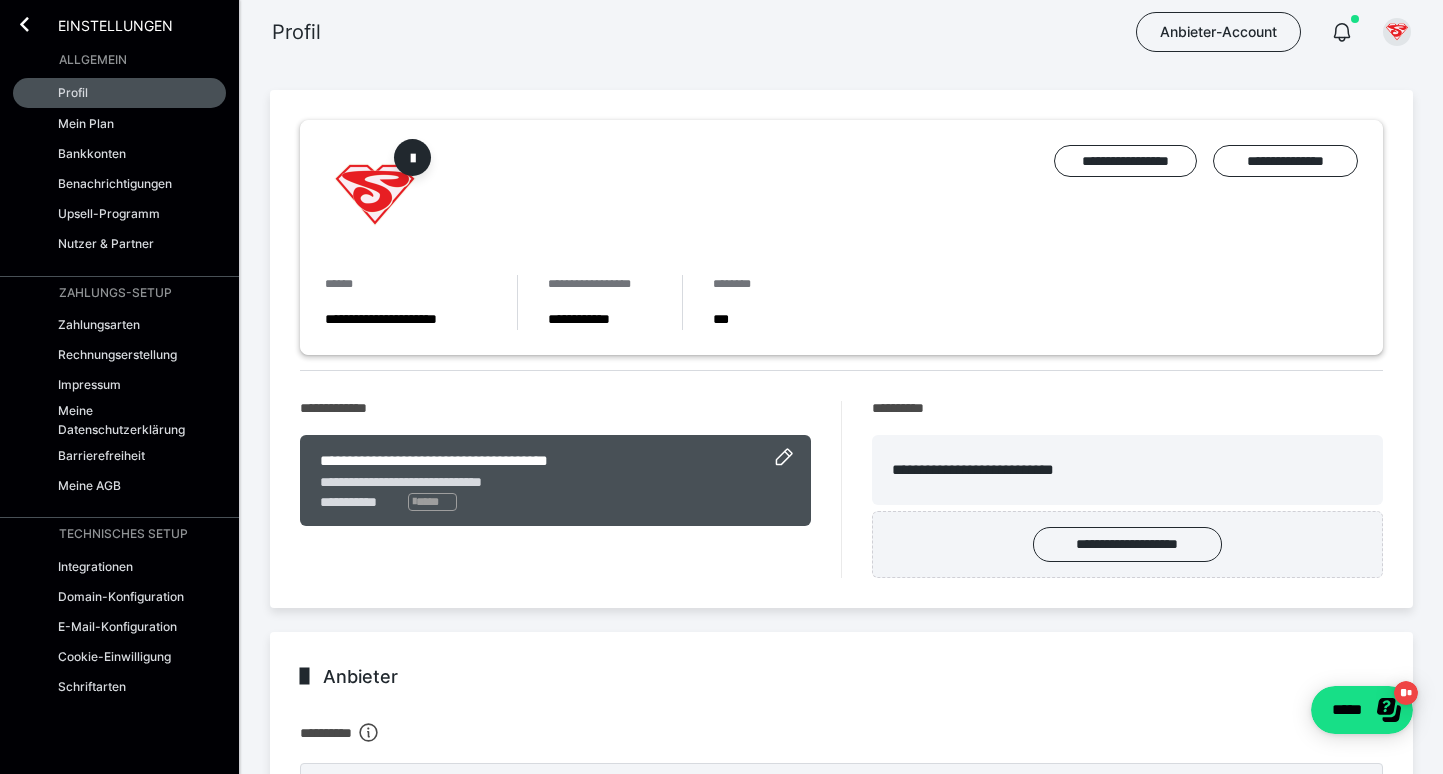 scroll, scrollTop: 0, scrollLeft: 0, axis: both 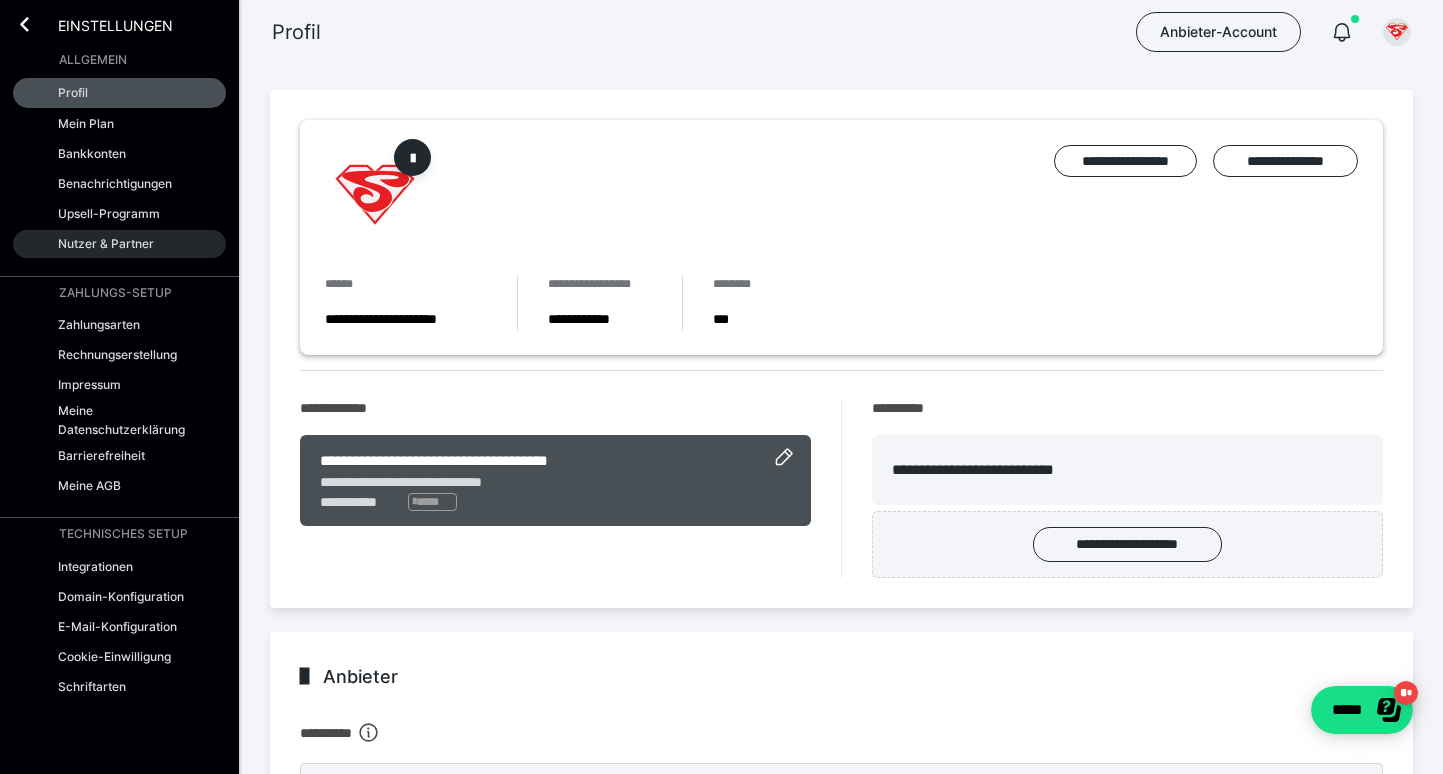 click on "Nutzer & Partner" at bounding box center [106, 243] 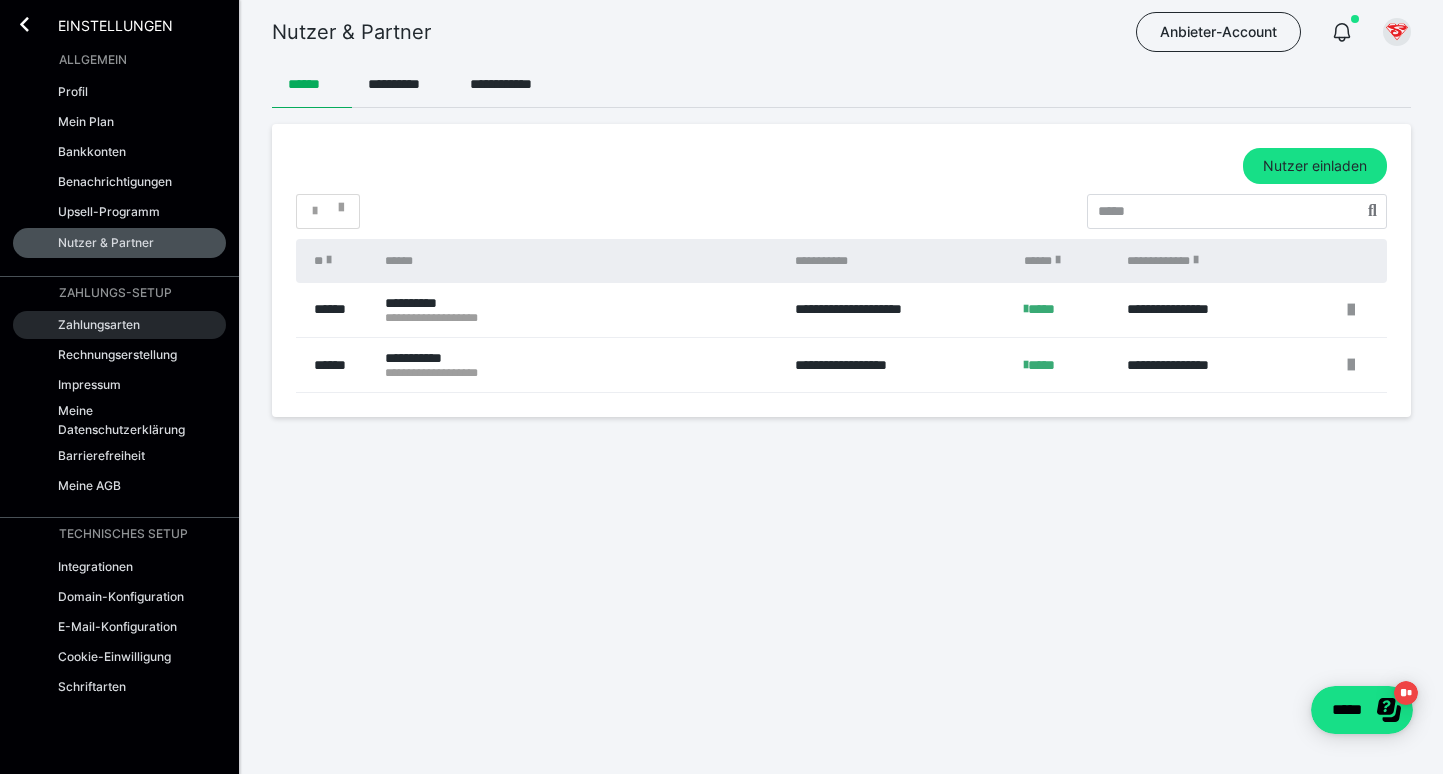 click on "Zahlungsarten" at bounding box center (99, 324) 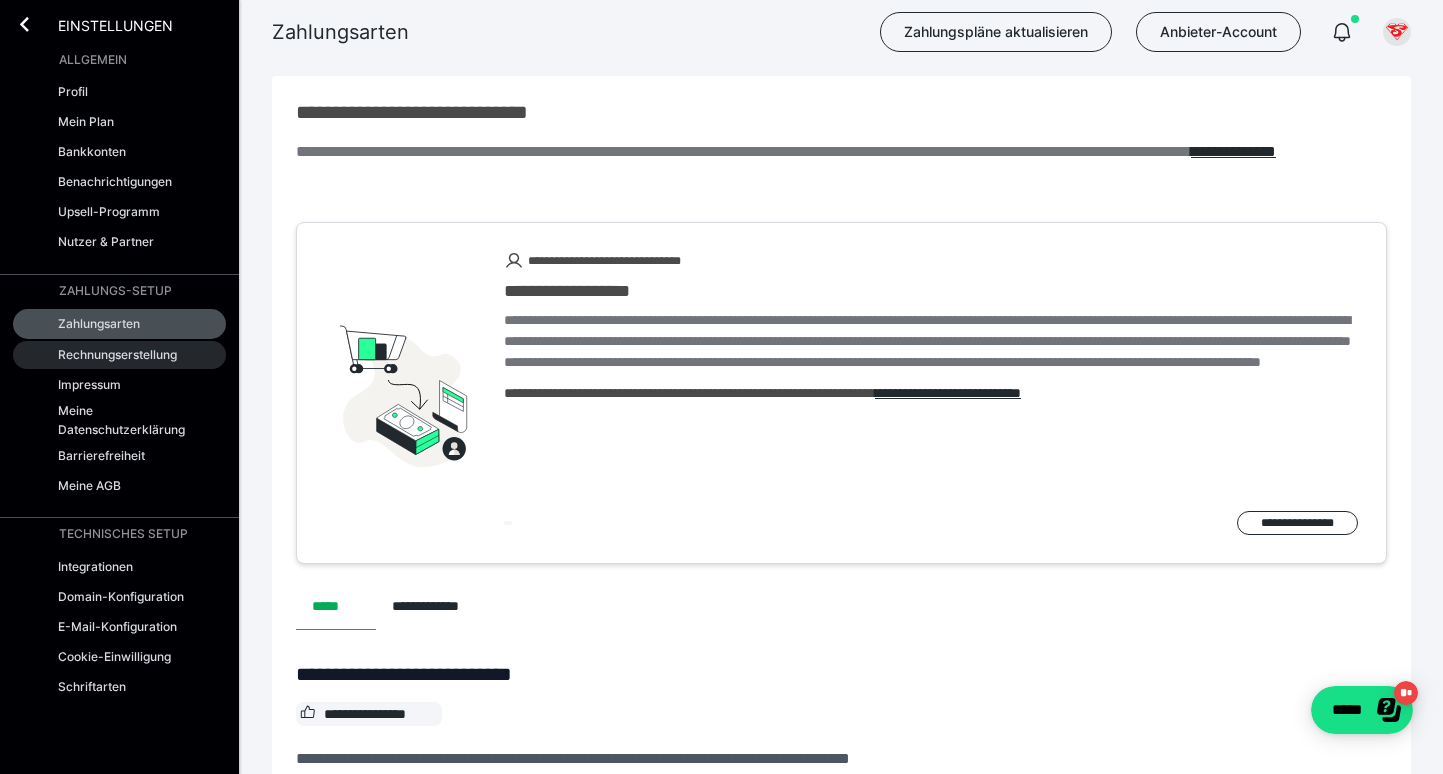 click on "Rechnungserstellung" at bounding box center [117, 354] 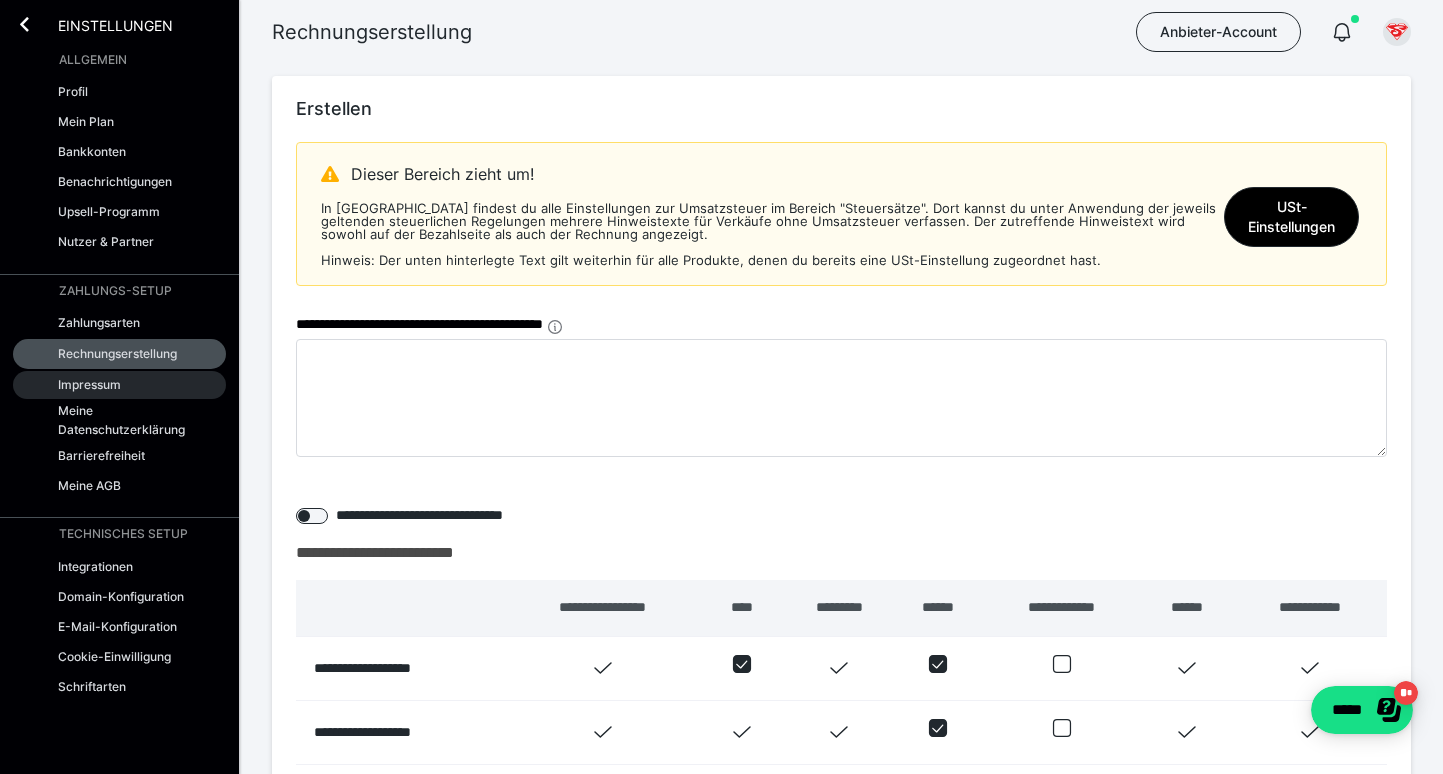 click on "Impressum" at bounding box center [89, 384] 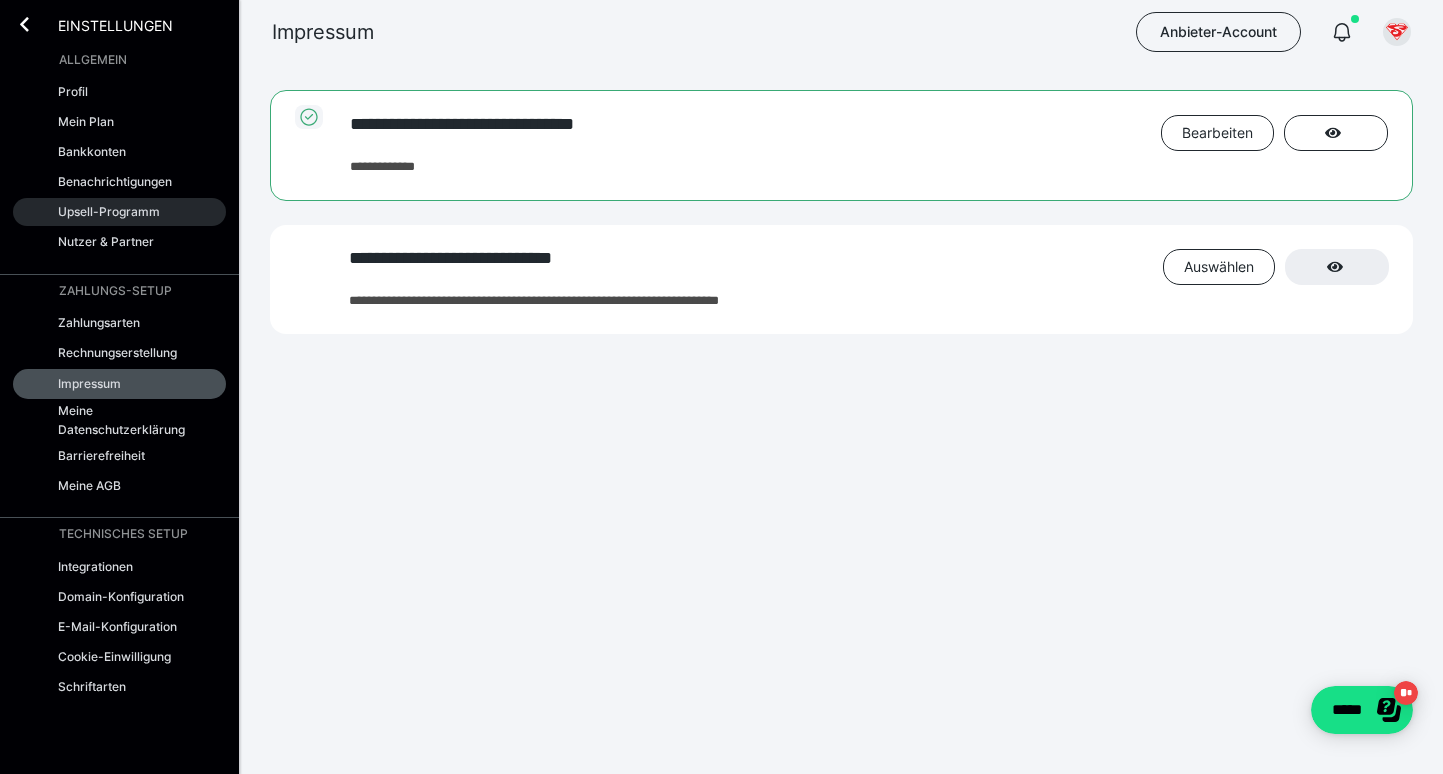 click on "Upsell-Programm" at bounding box center (109, 211) 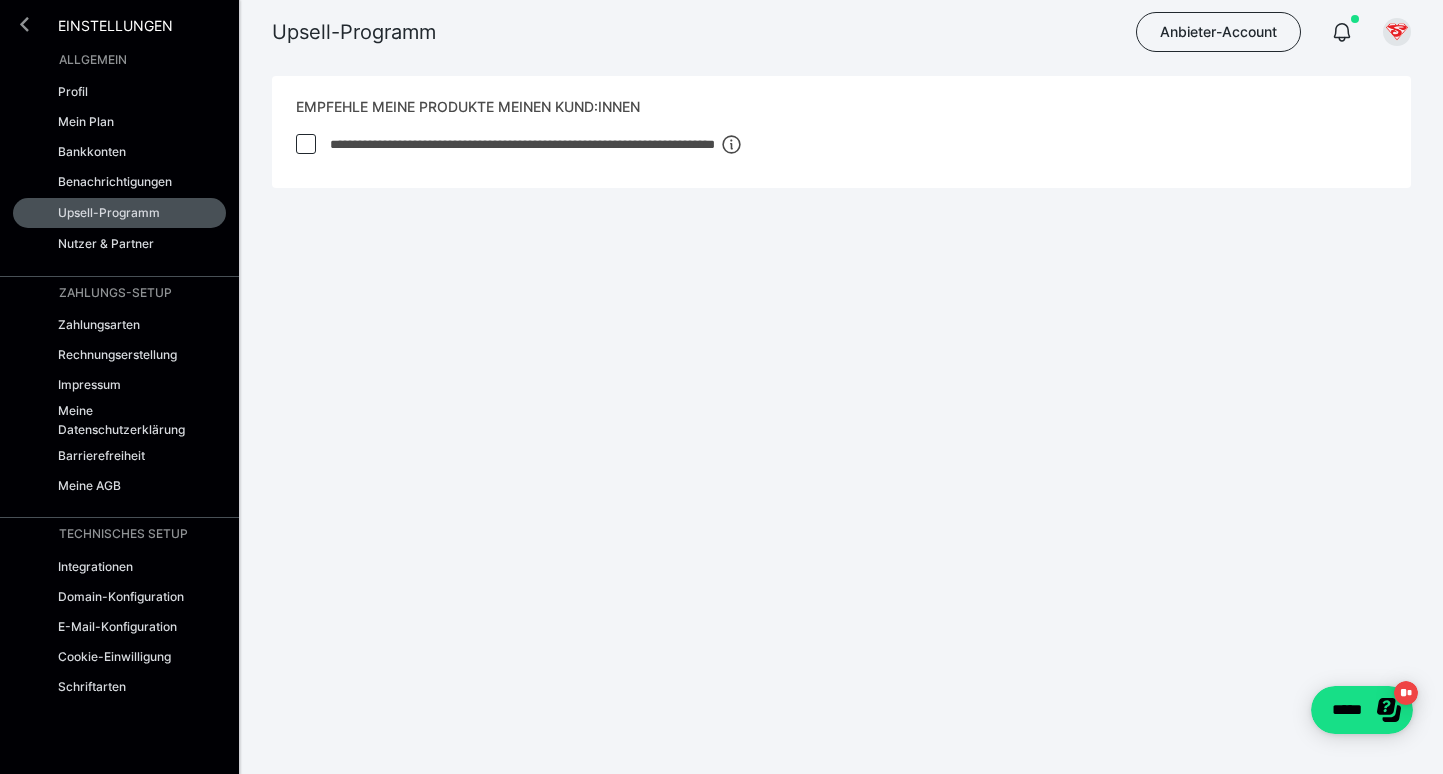 click at bounding box center [24, 24] 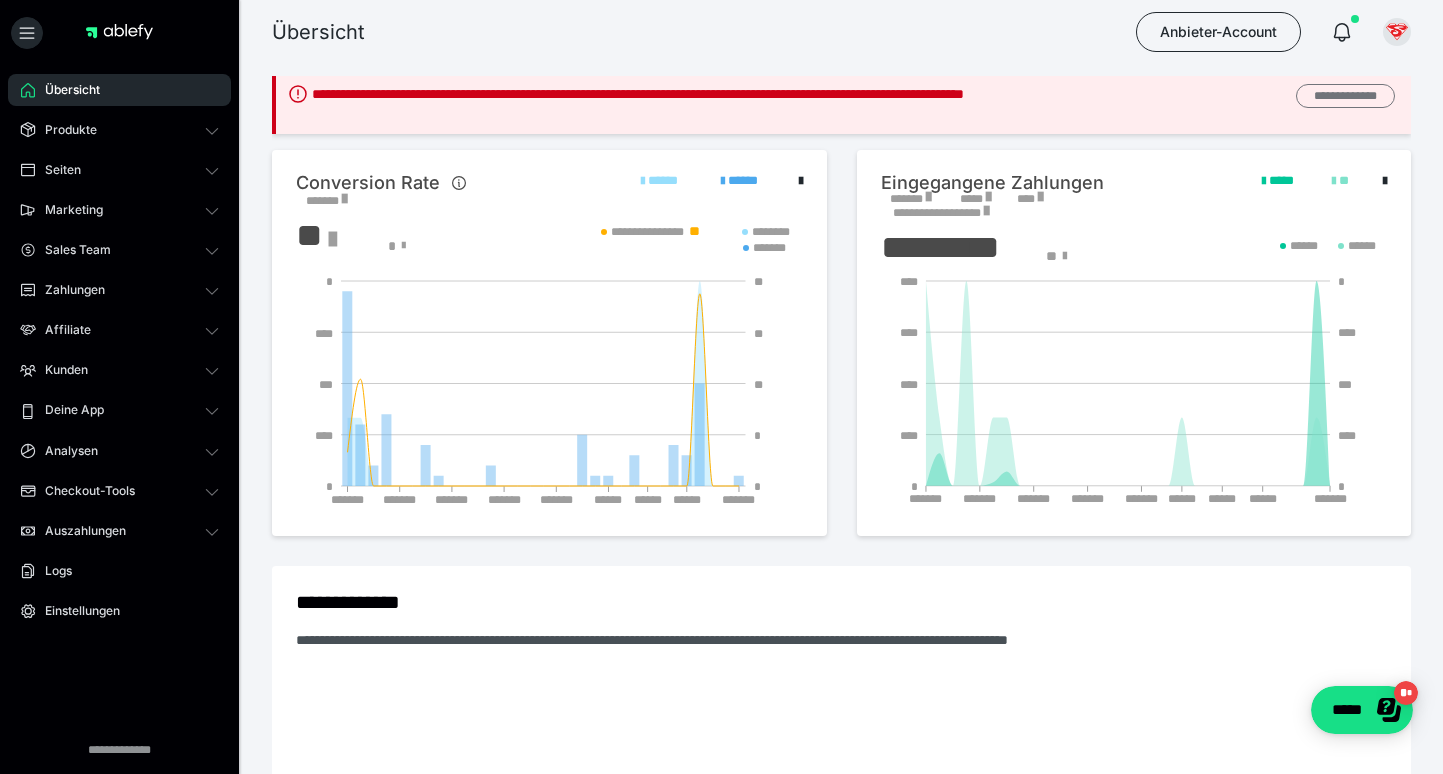 click on "**********" at bounding box center (1345, 96) 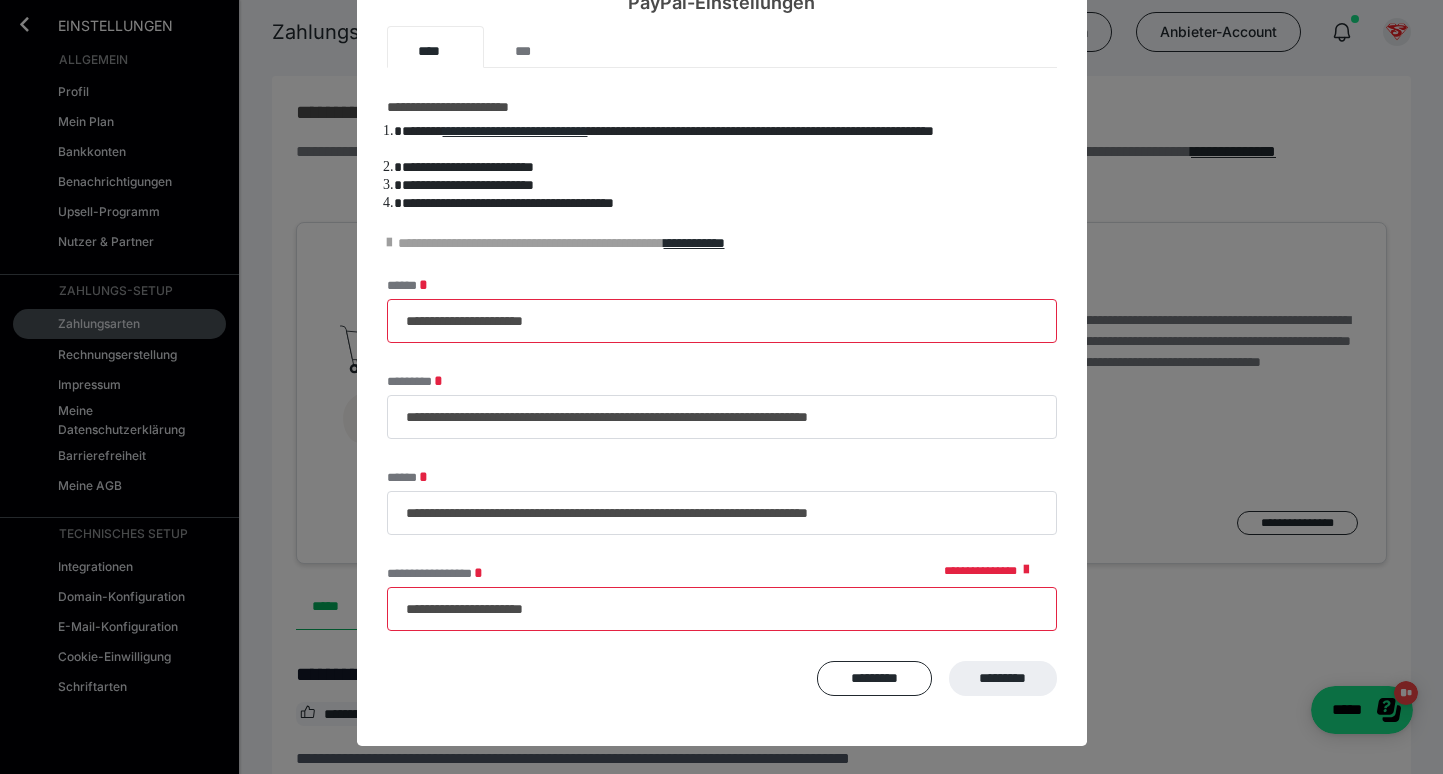 scroll, scrollTop: 93, scrollLeft: 0, axis: vertical 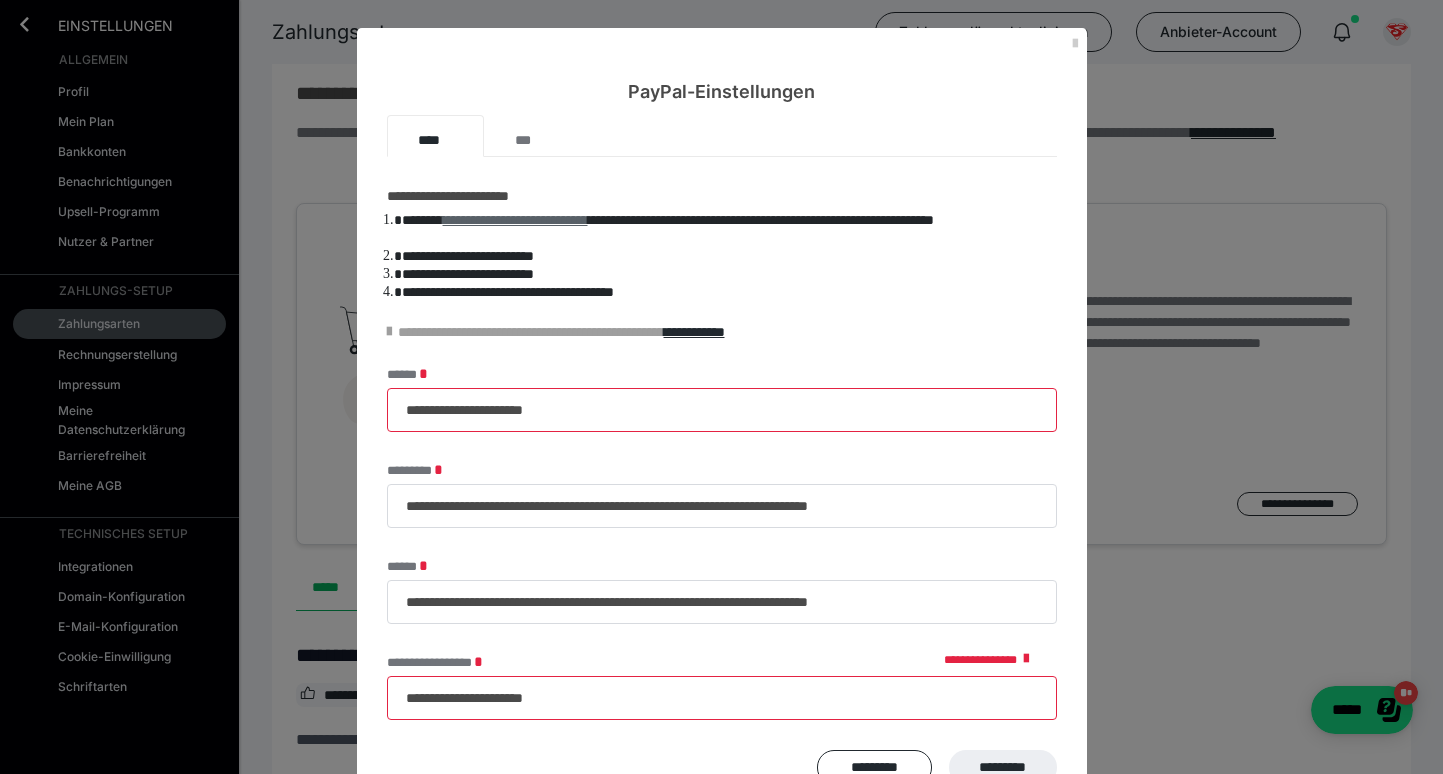 click on "**********" at bounding box center [515, 220] 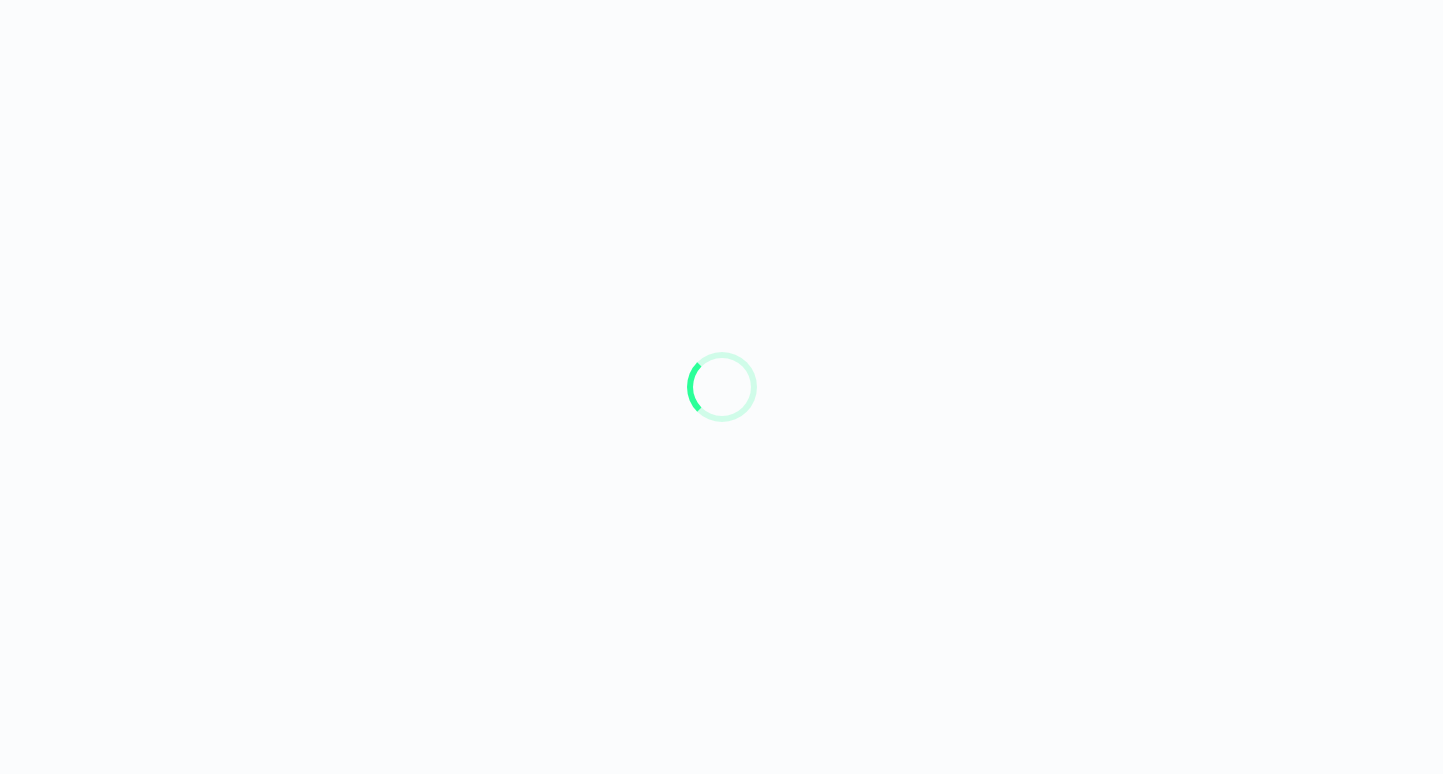 scroll, scrollTop: 0, scrollLeft: 0, axis: both 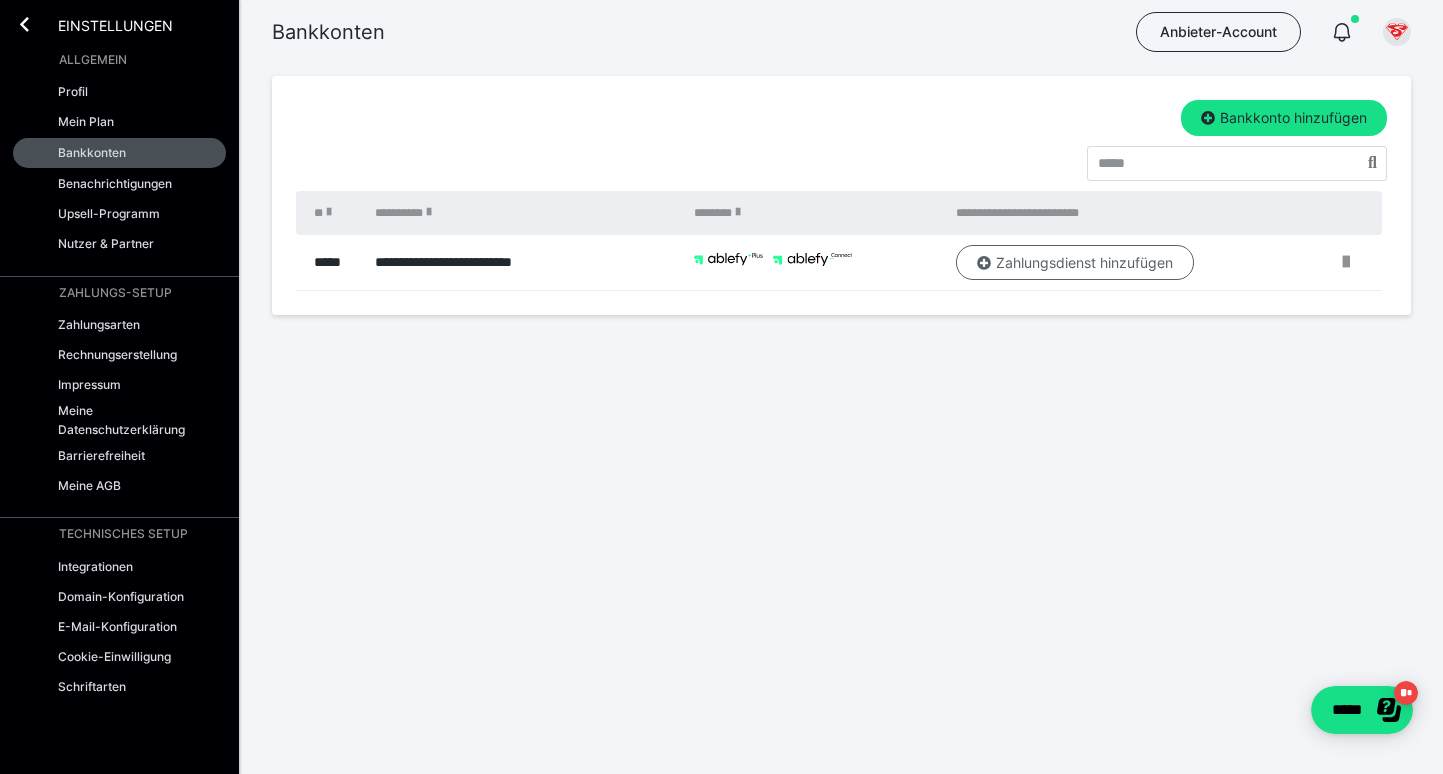 click on "Zahlungsdienst hinzufügen" at bounding box center [1075, 263] 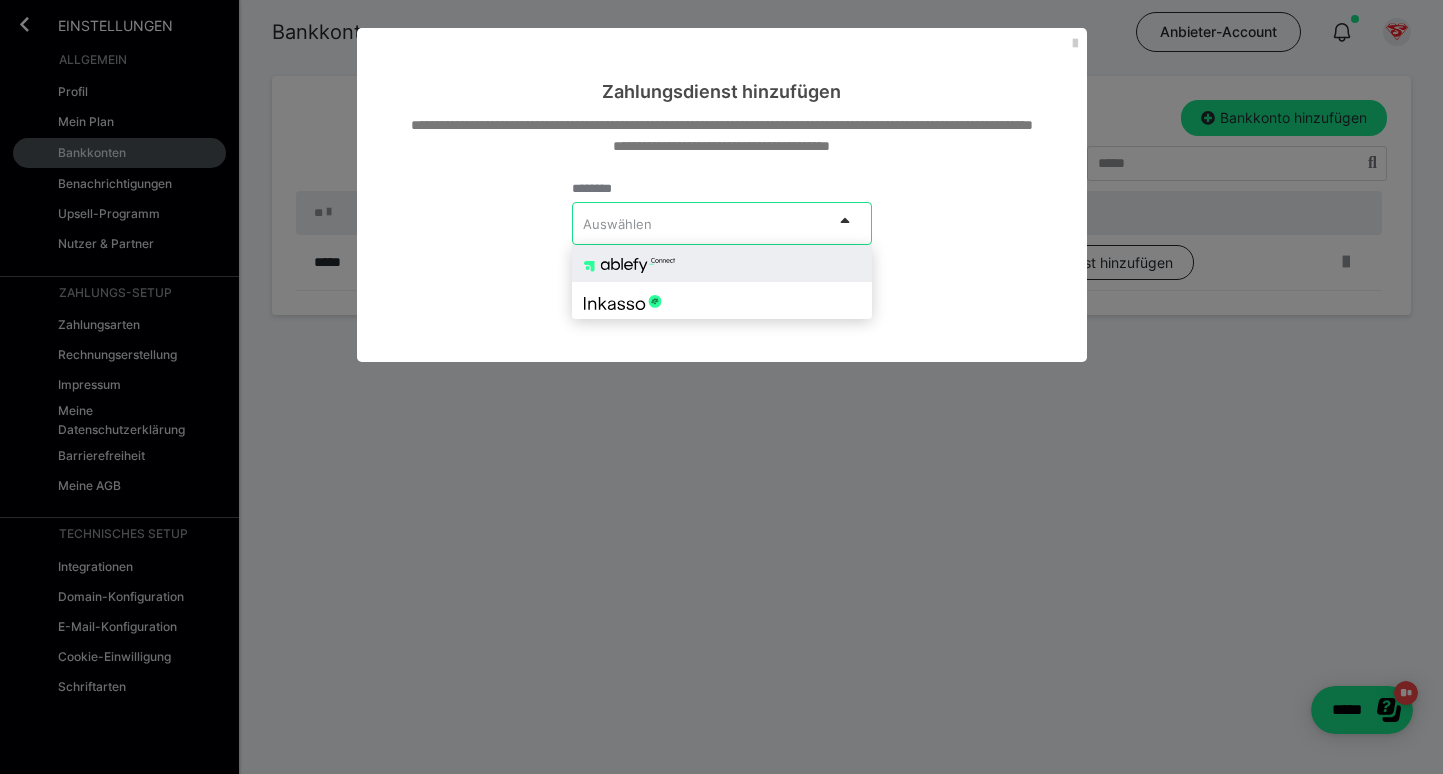 click at bounding box center [845, 220] 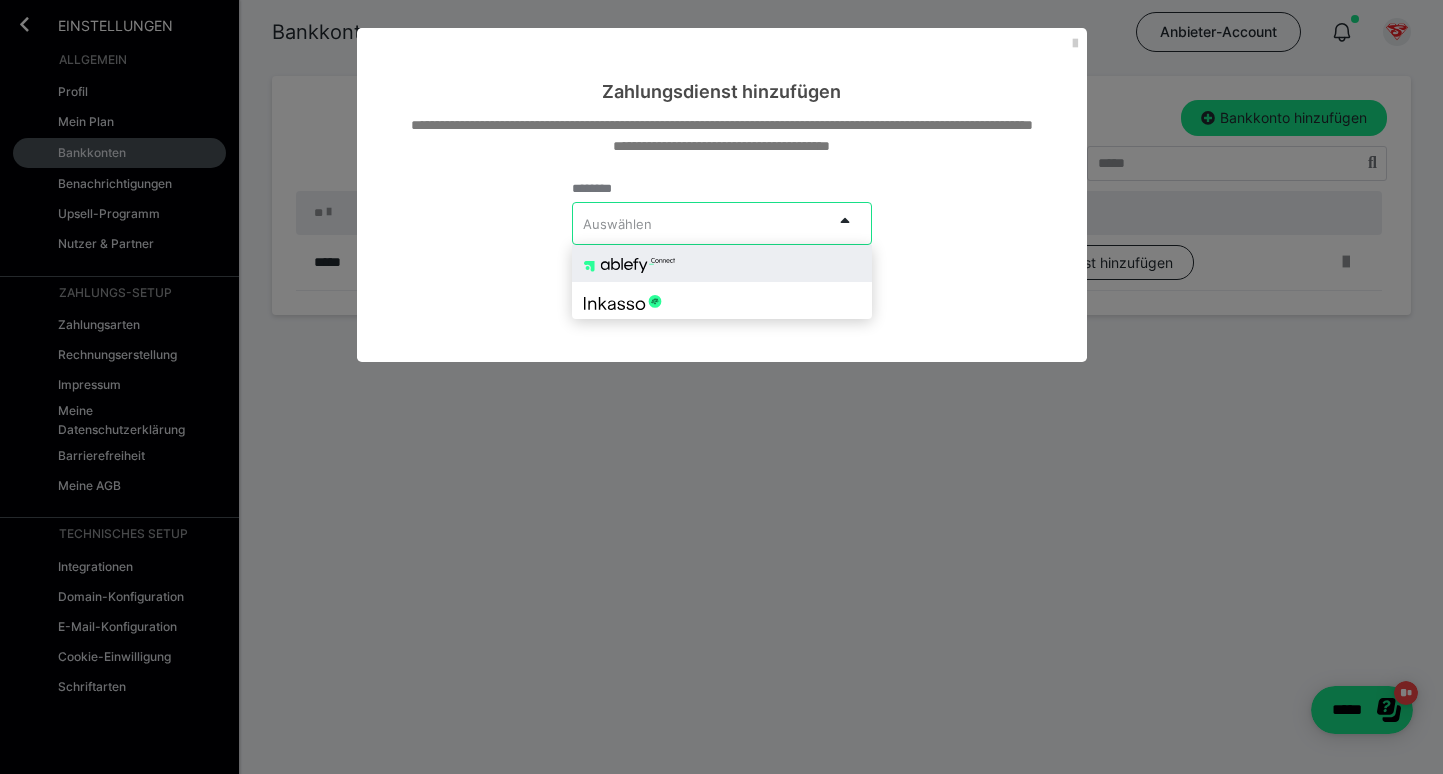 click at bounding box center [722, 263] 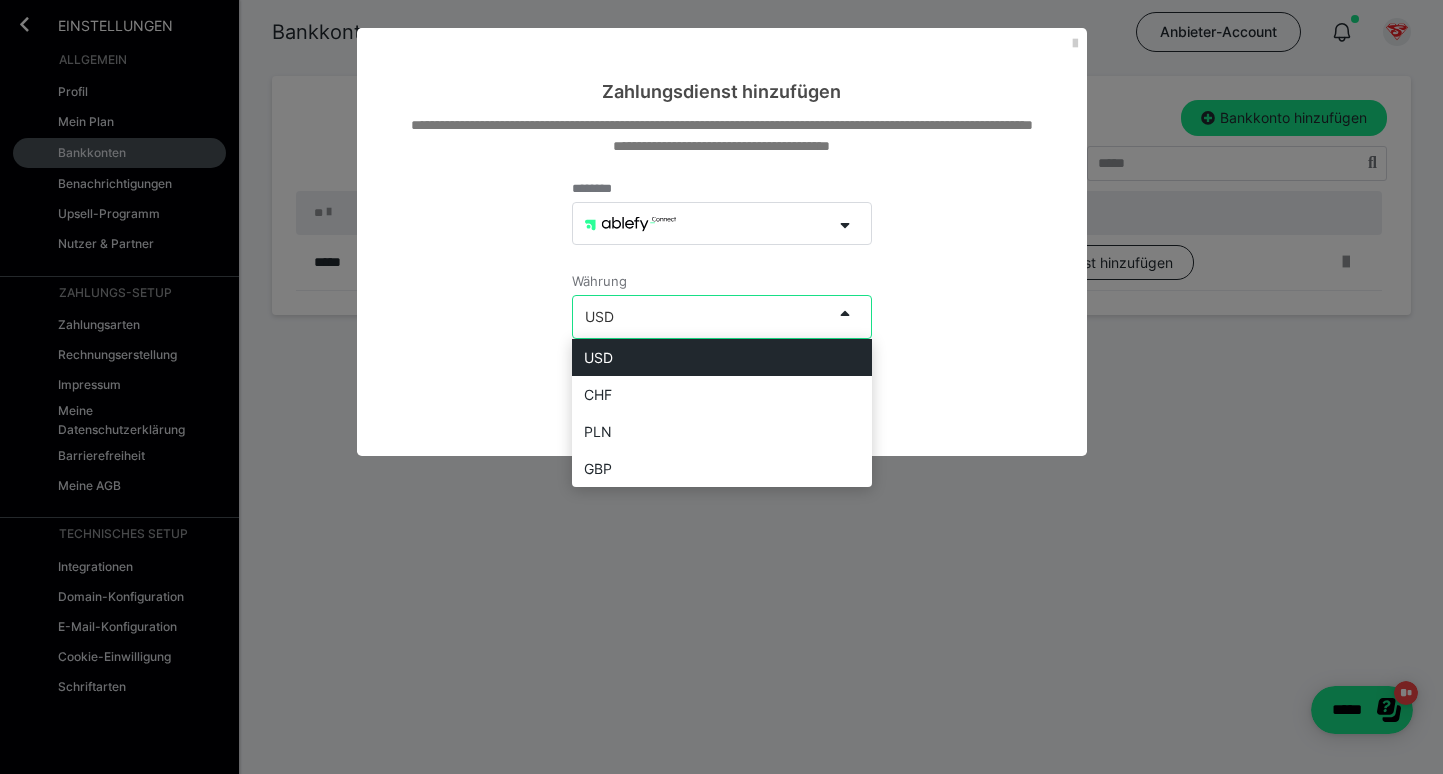 click on "USD" at bounding box center [702, 316] 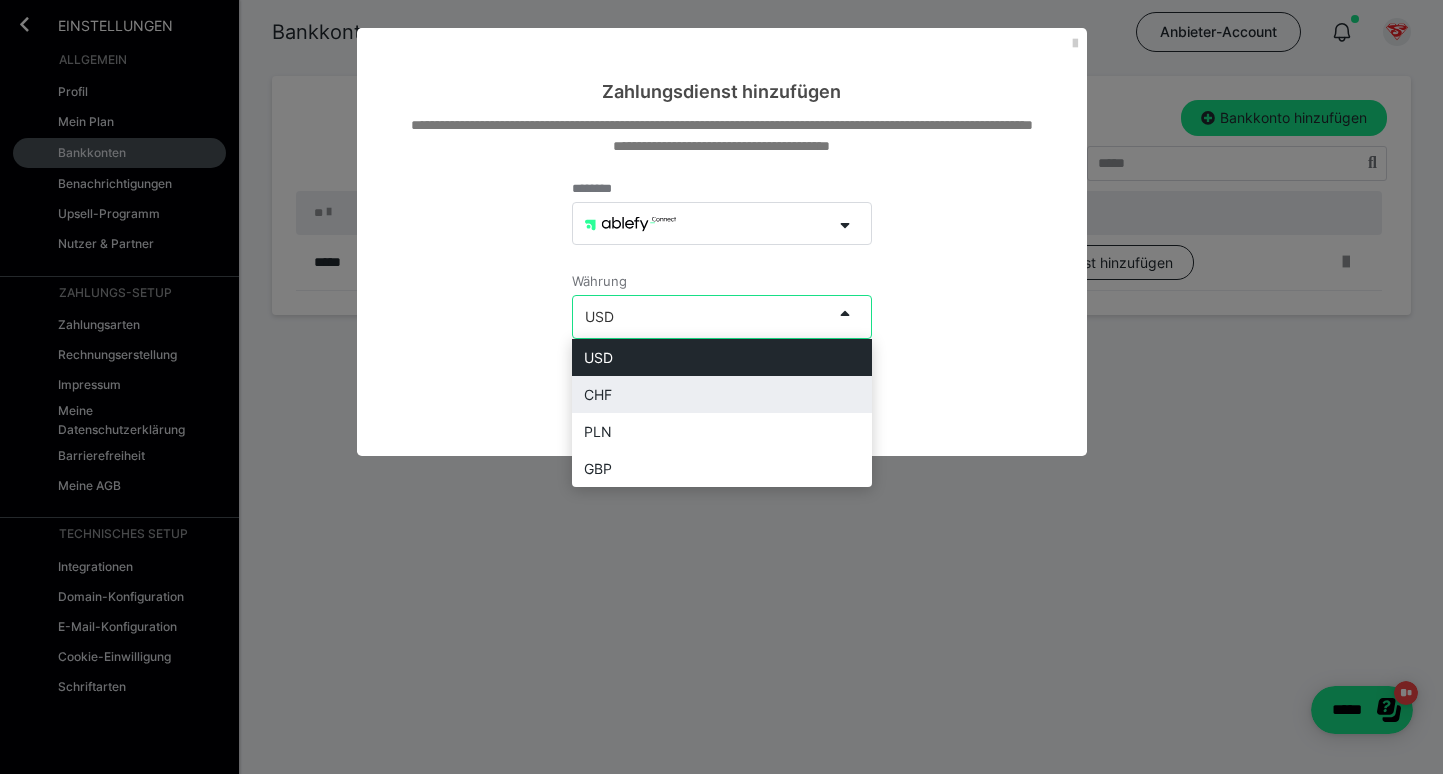click on "CHF" at bounding box center [722, 394] 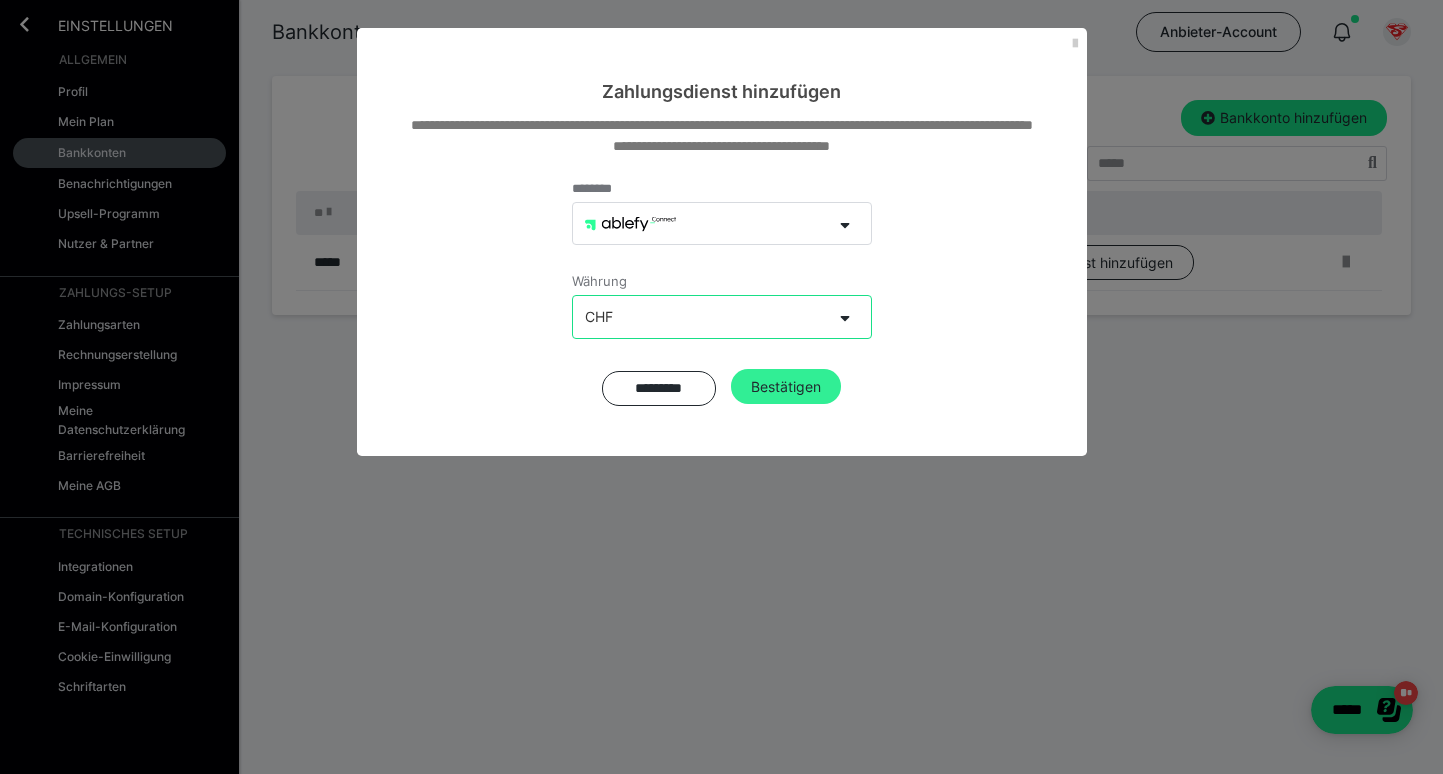 click on "Bestätigen" at bounding box center [786, 387] 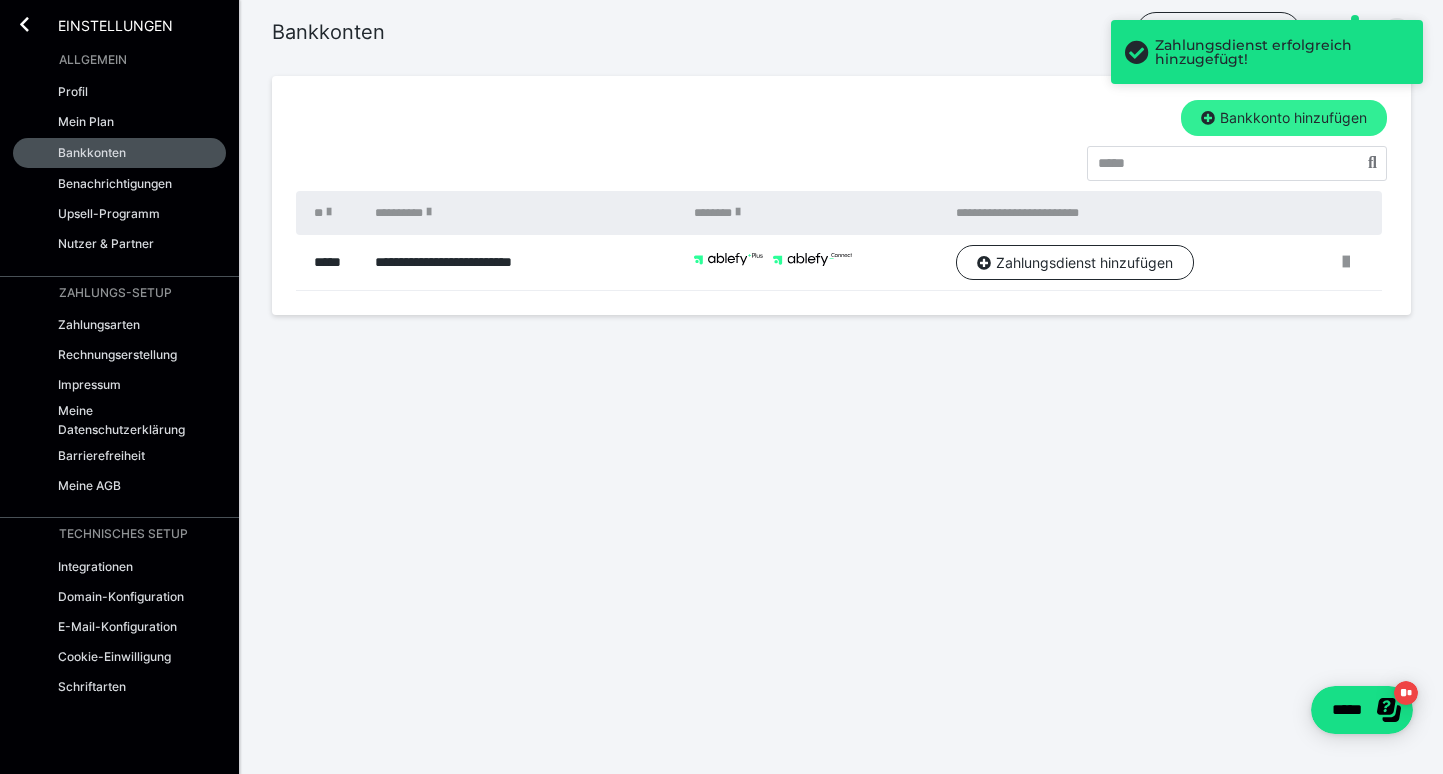 click on "Bankkonto hinzufügen" at bounding box center (1284, 118) 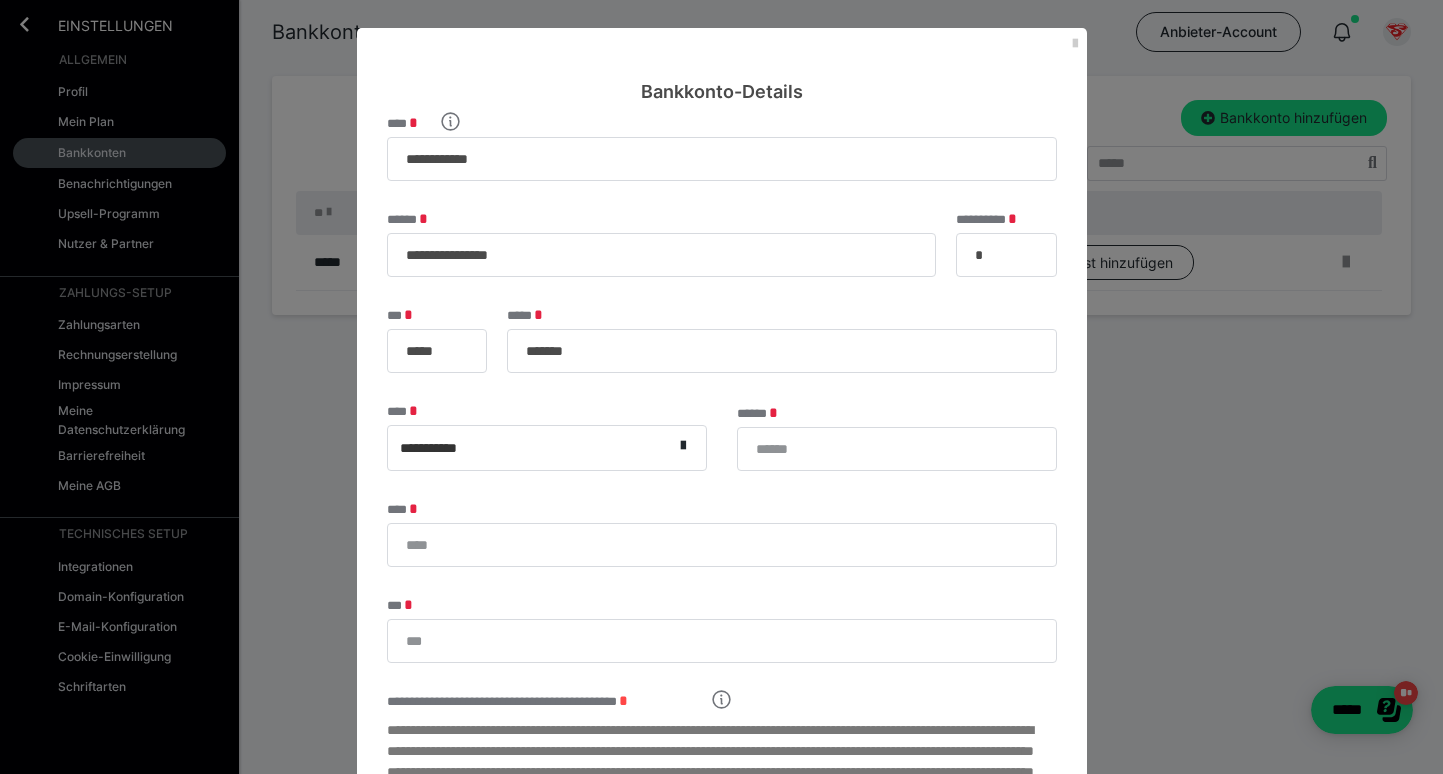 scroll, scrollTop: 0, scrollLeft: 0, axis: both 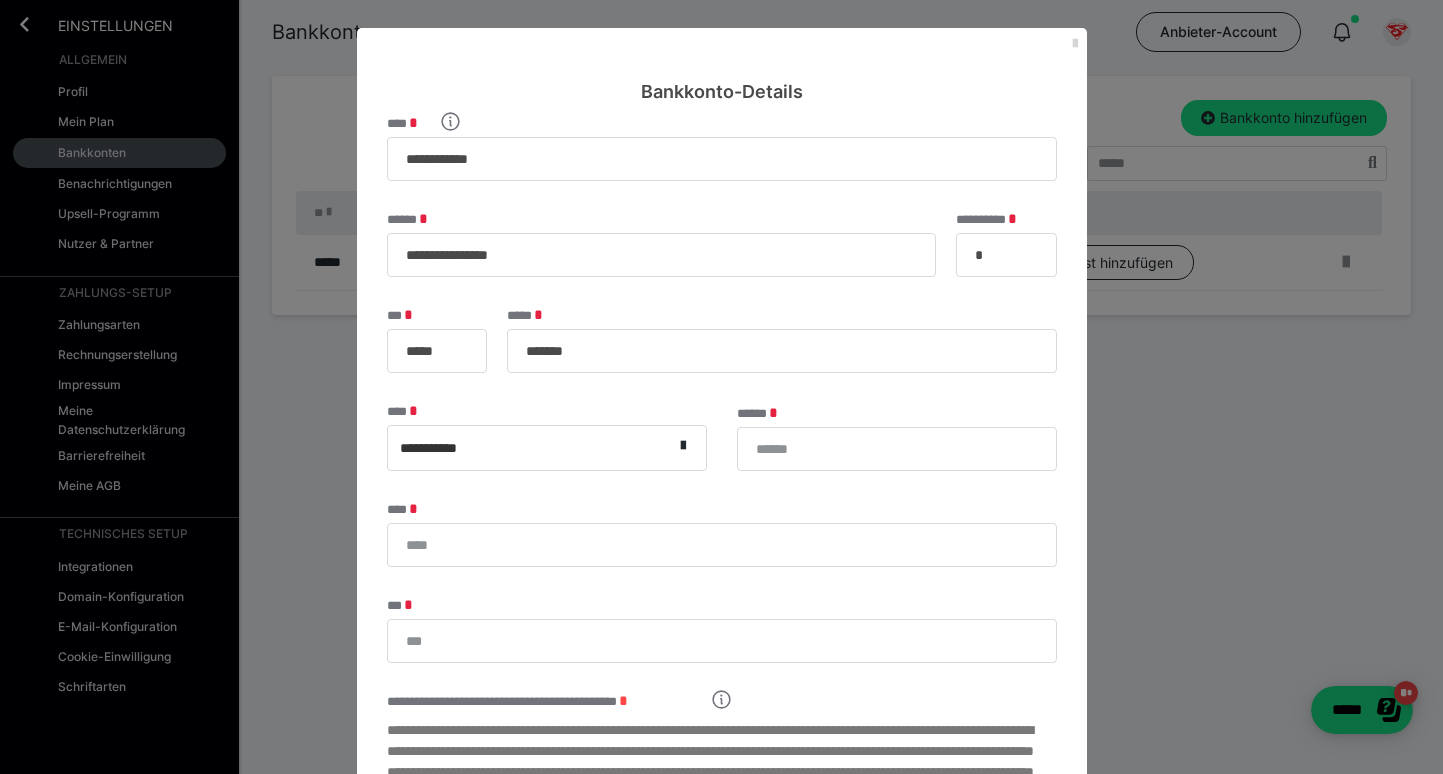 click at bounding box center (1075, 44) 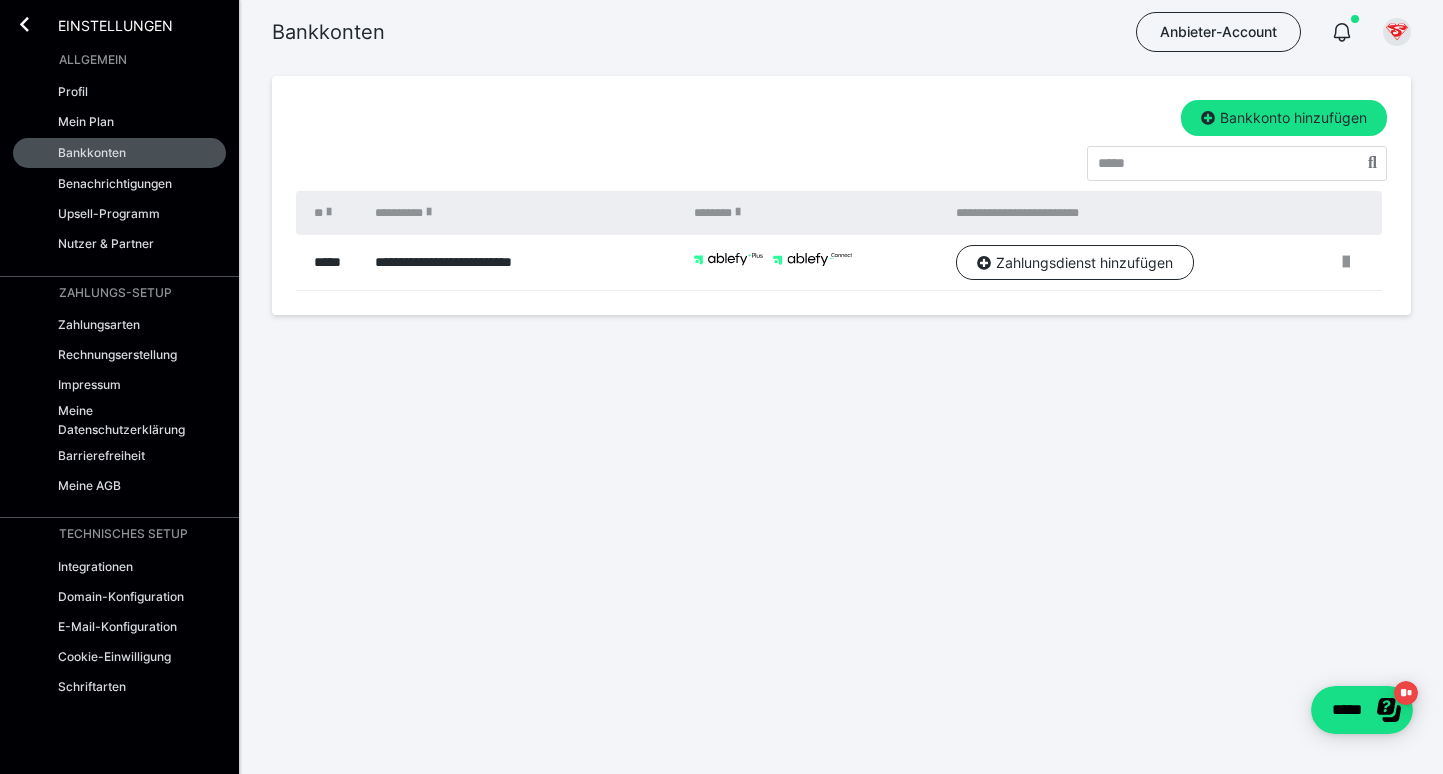 scroll, scrollTop: 0, scrollLeft: 0, axis: both 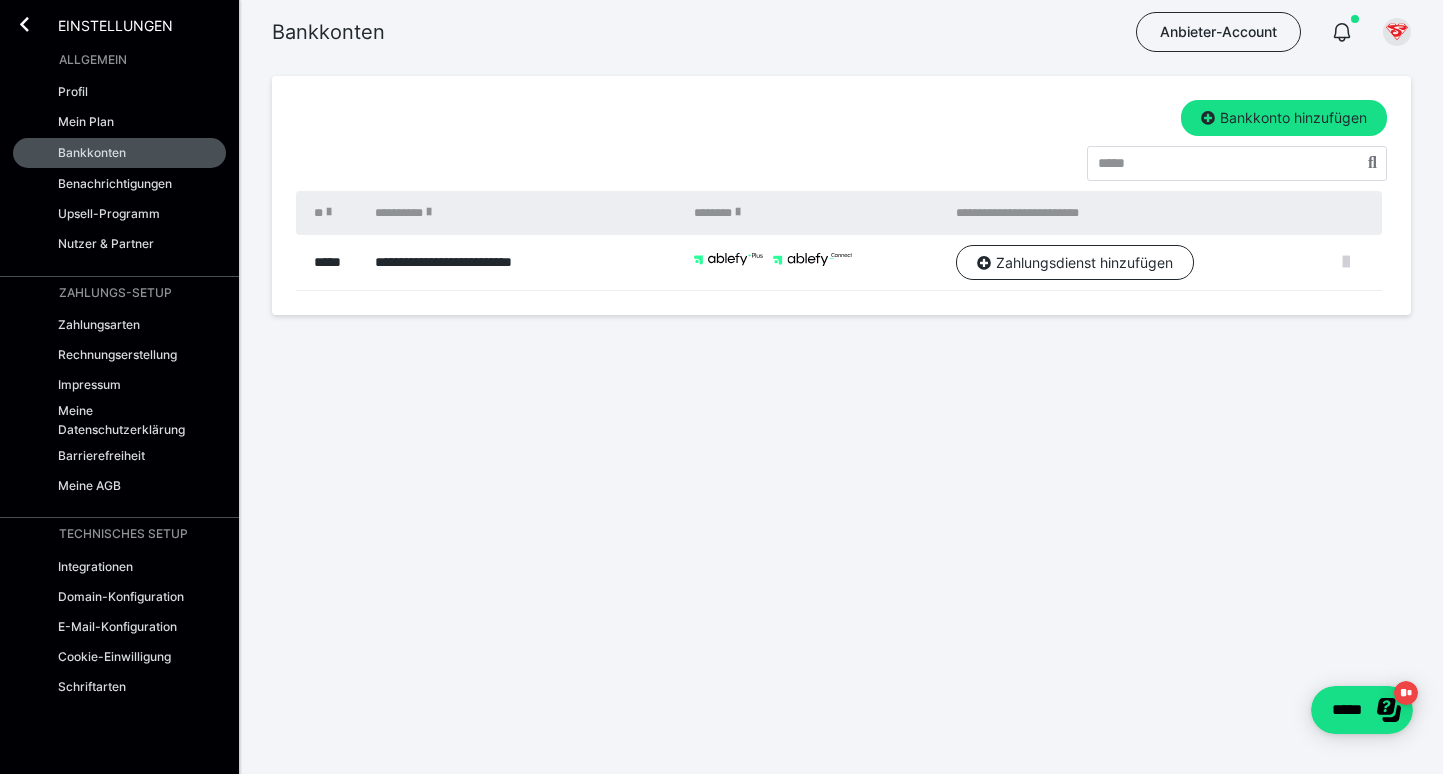click at bounding box center [1346, 262] 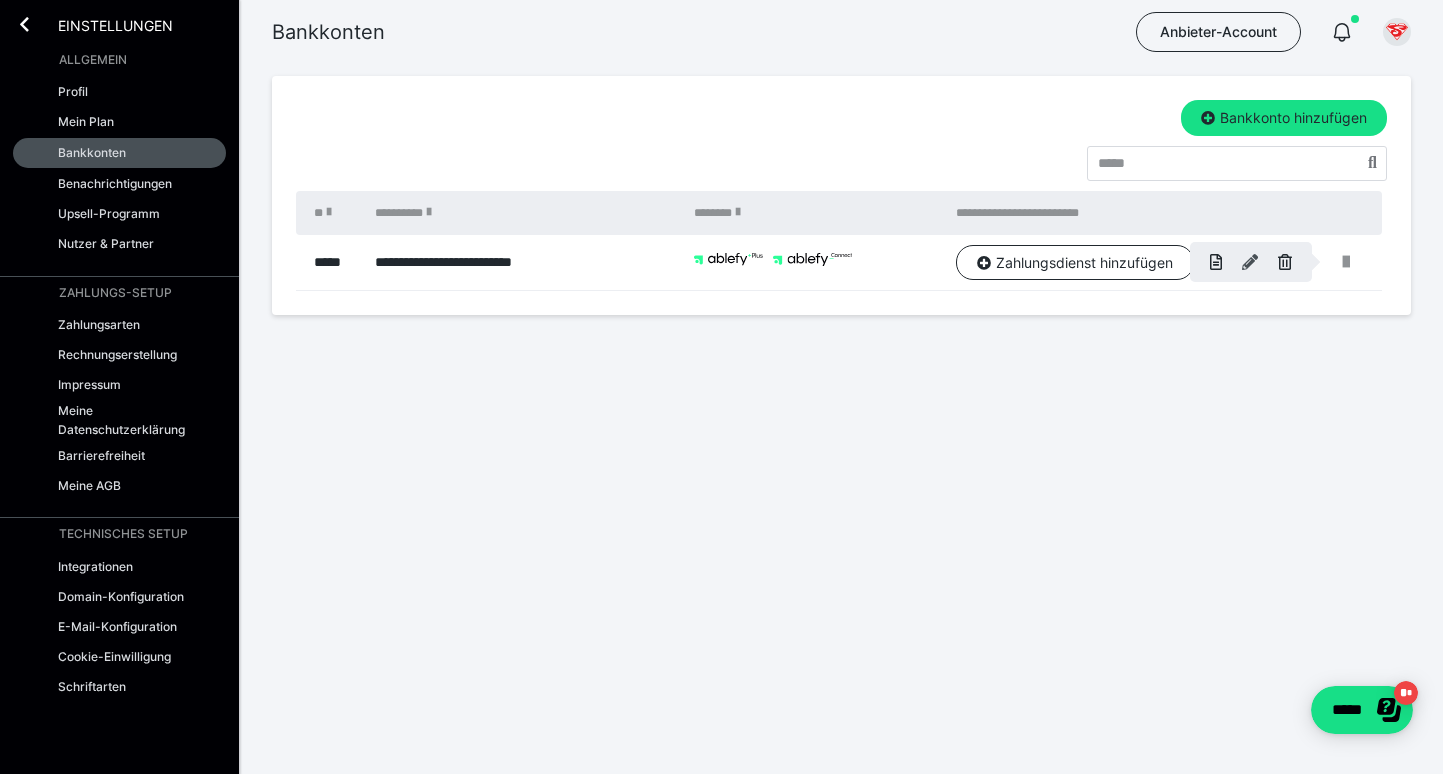 click at bounding box center [1250, 262] 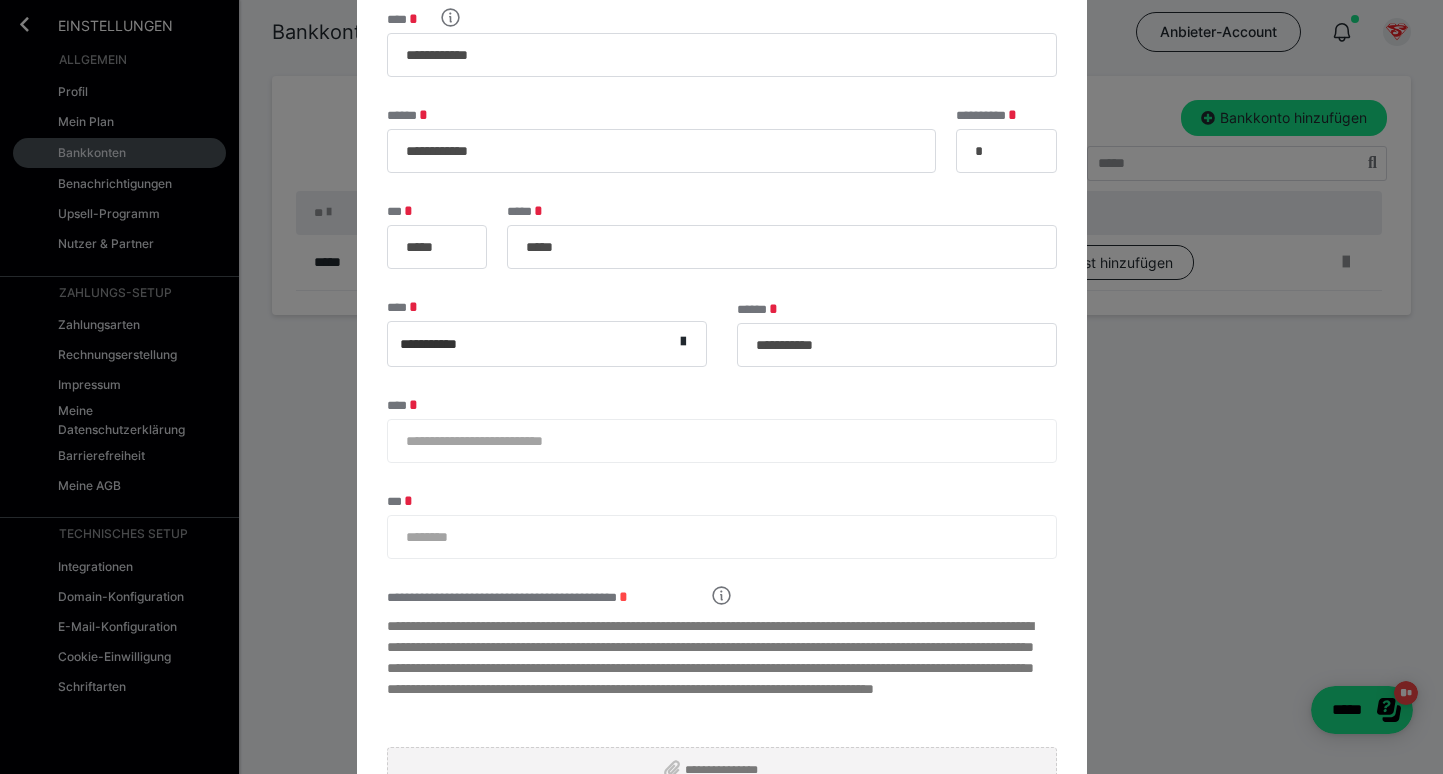 scroll, scrollTop: 100, scrollLeft: 0, axis: vertical 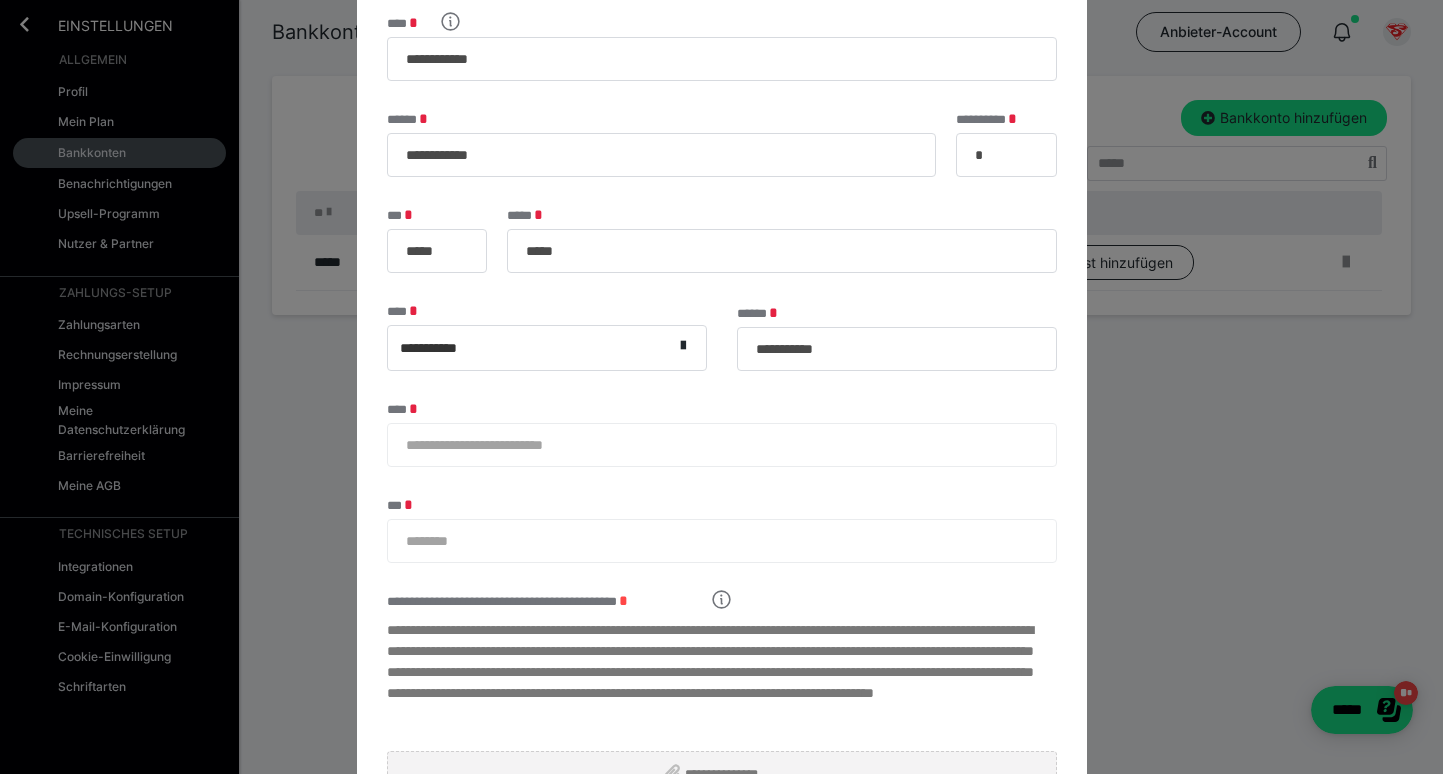 click on "**********" at bounding box center (722, 445) 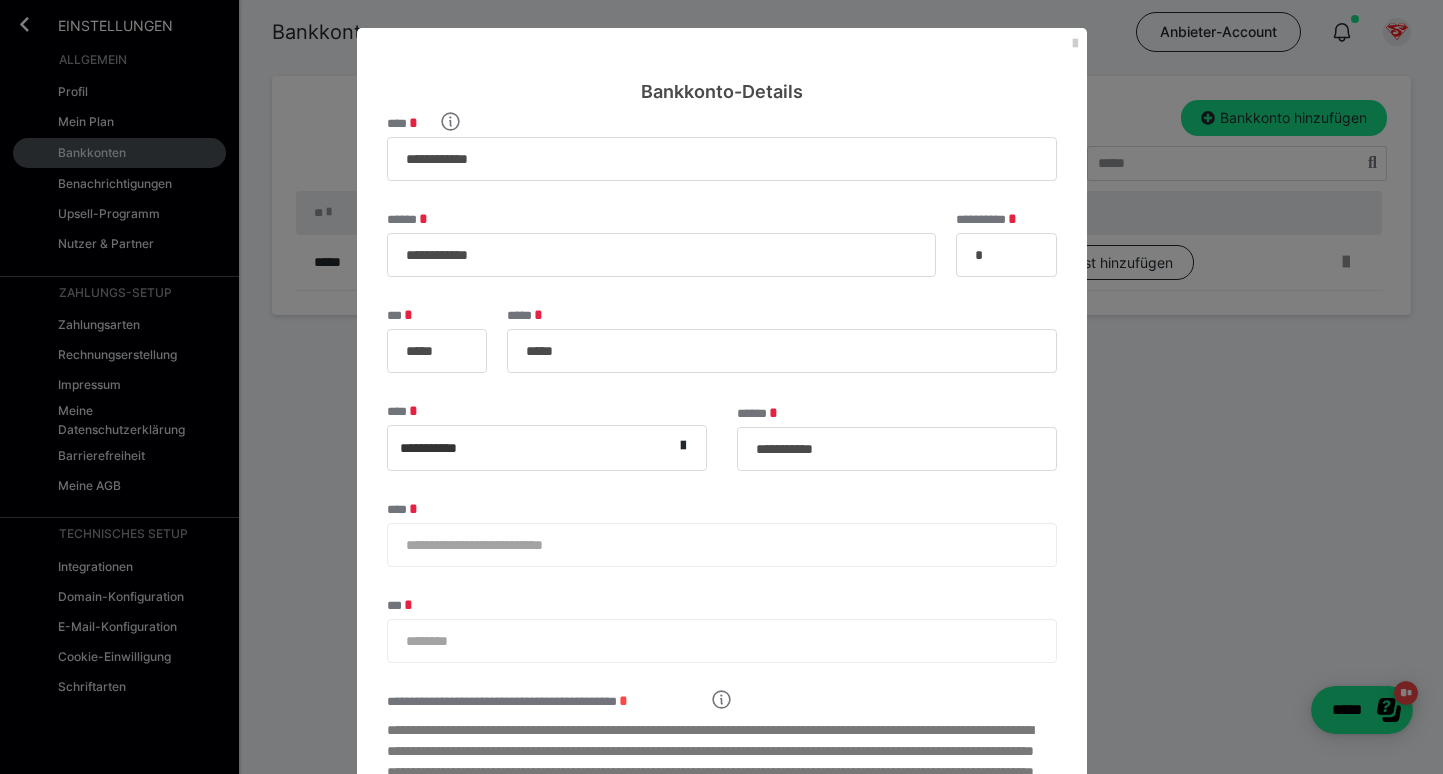 scroll, scrollTop: 0, scrollLeft: 0, axis: both 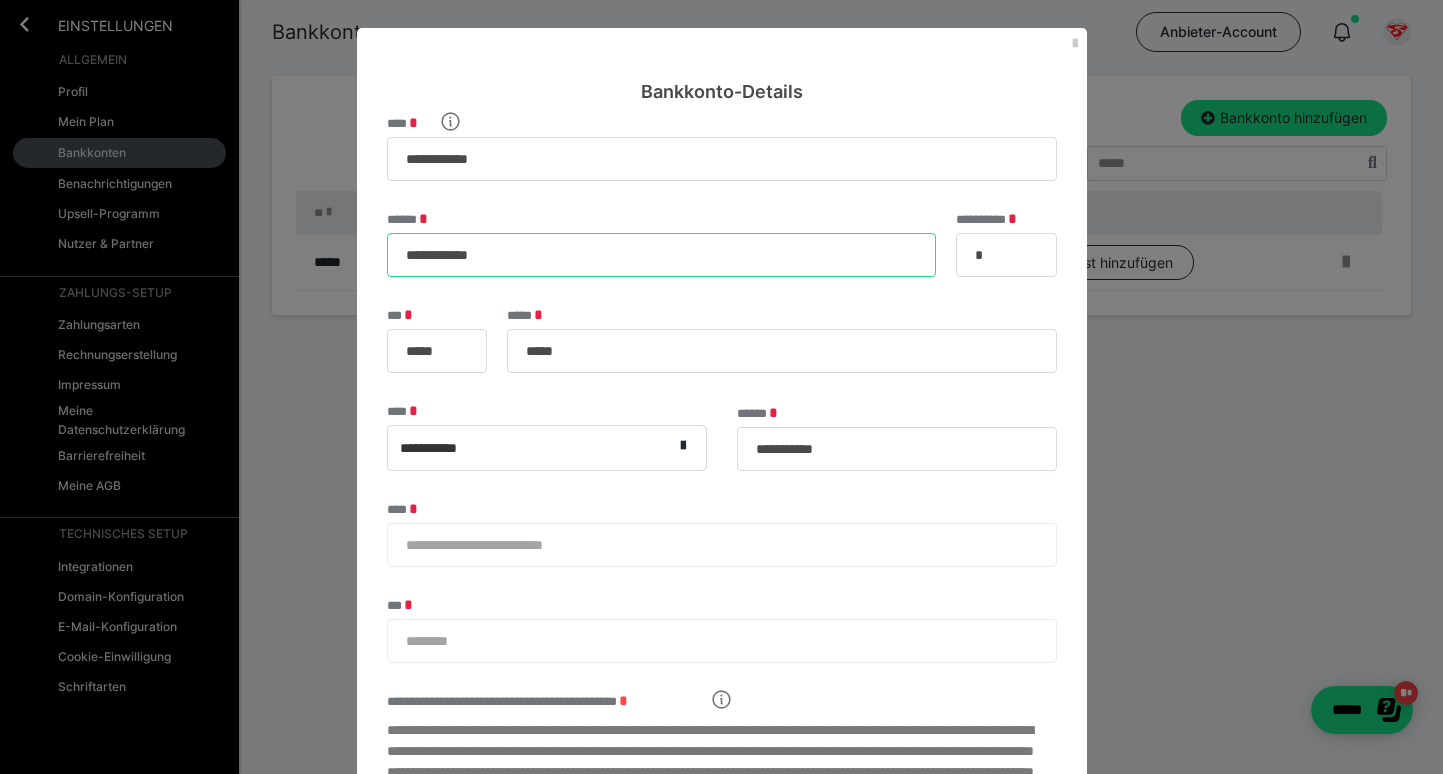 click on "**********" at bounding box center (661, 255) 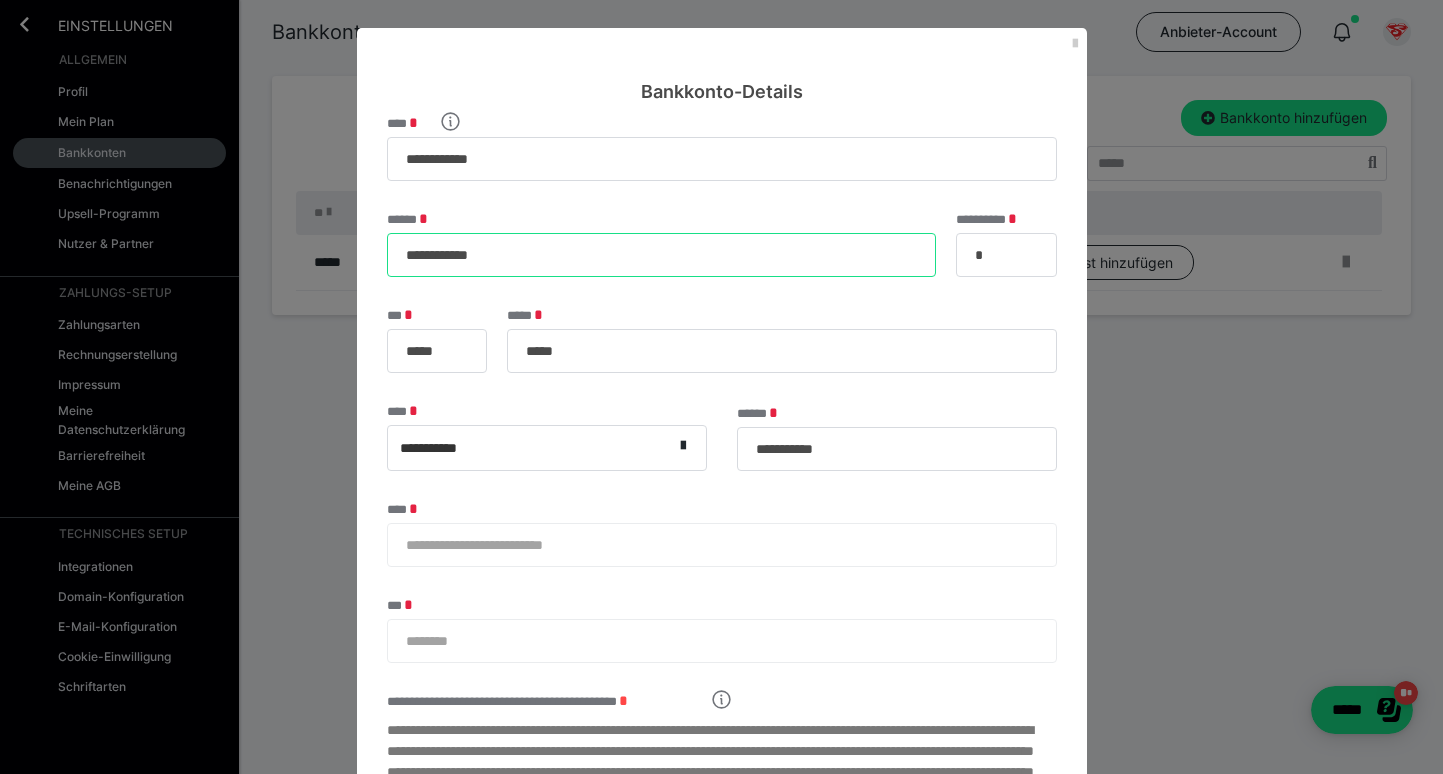type on "*" 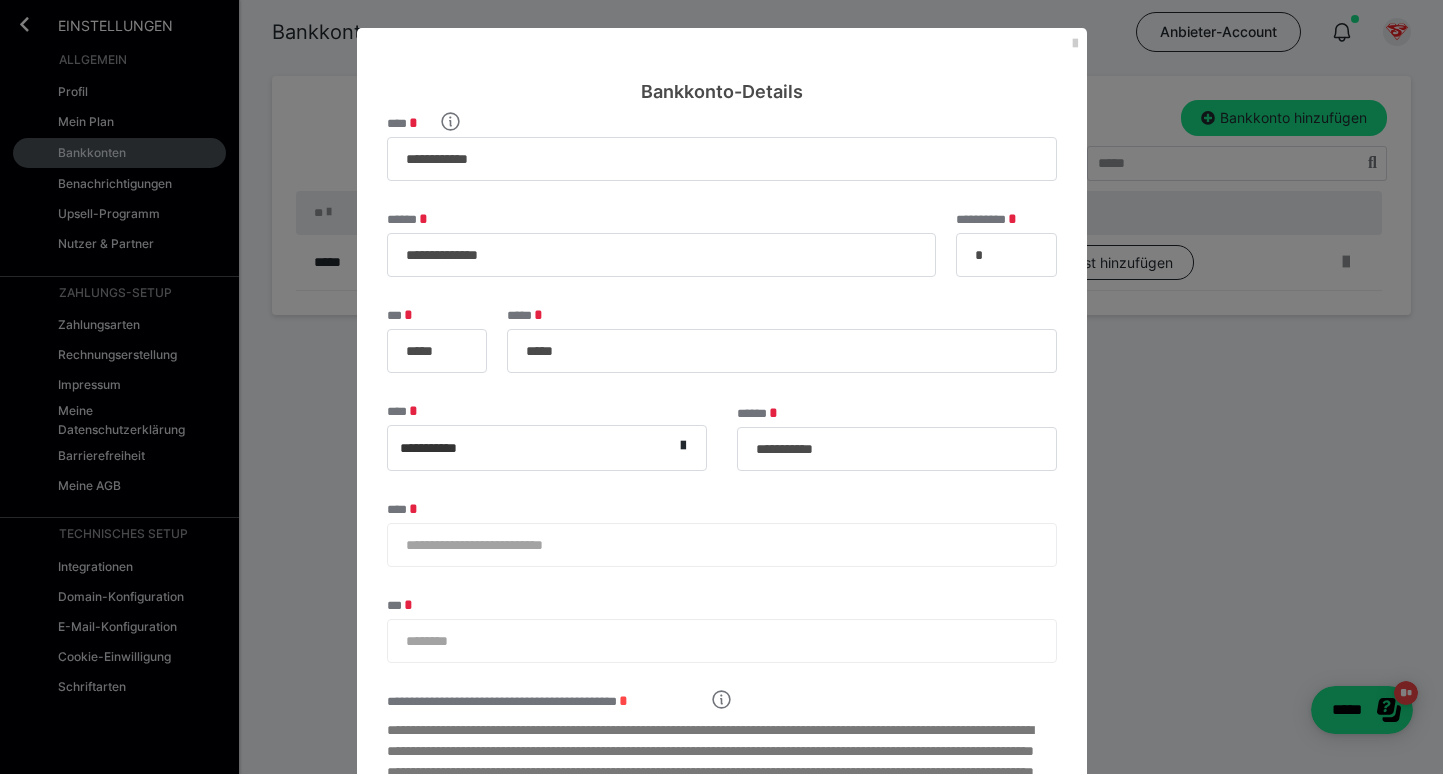 type on "**********" 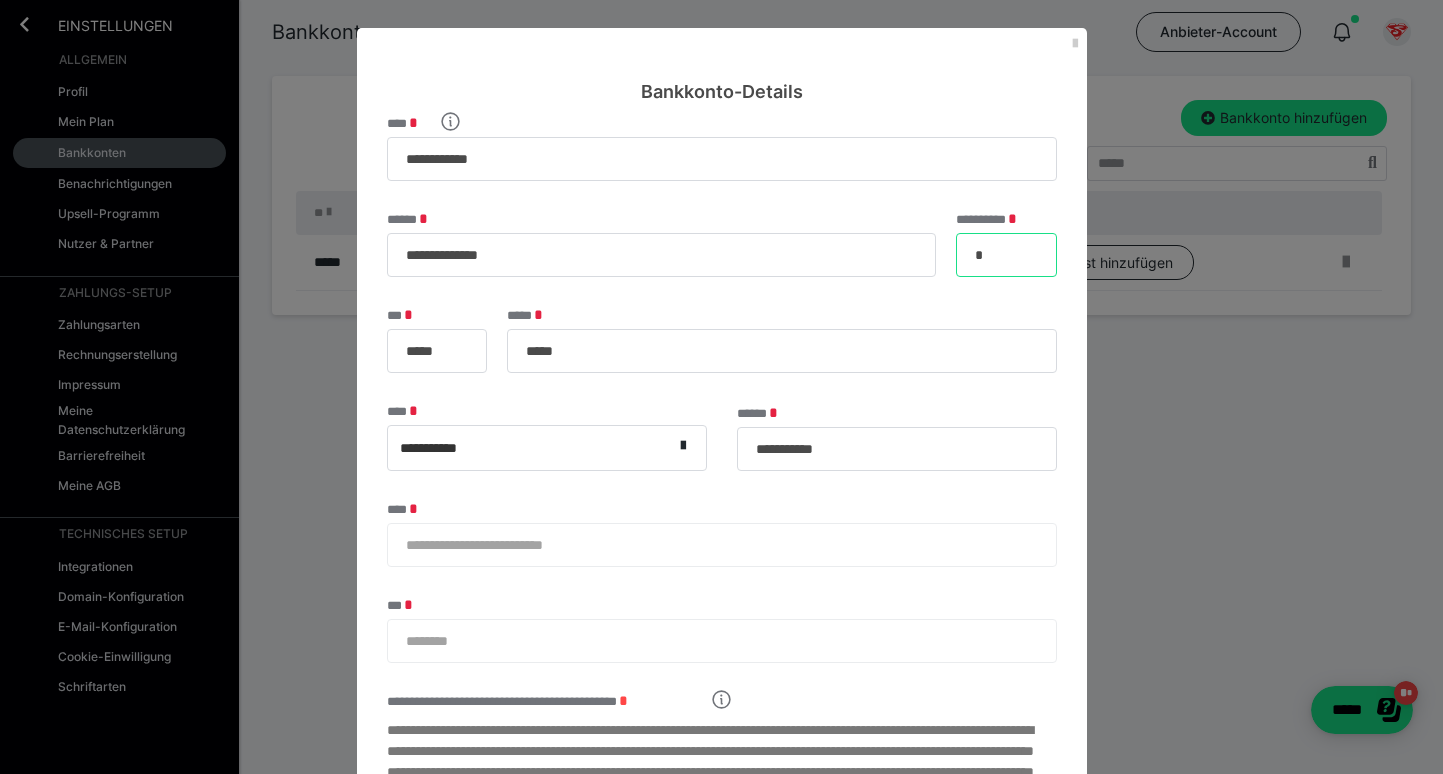 drag, startPoint x: 991, startPoint y: 253, endPoint x: 947, endPoint y: 248, distance: 44.28318 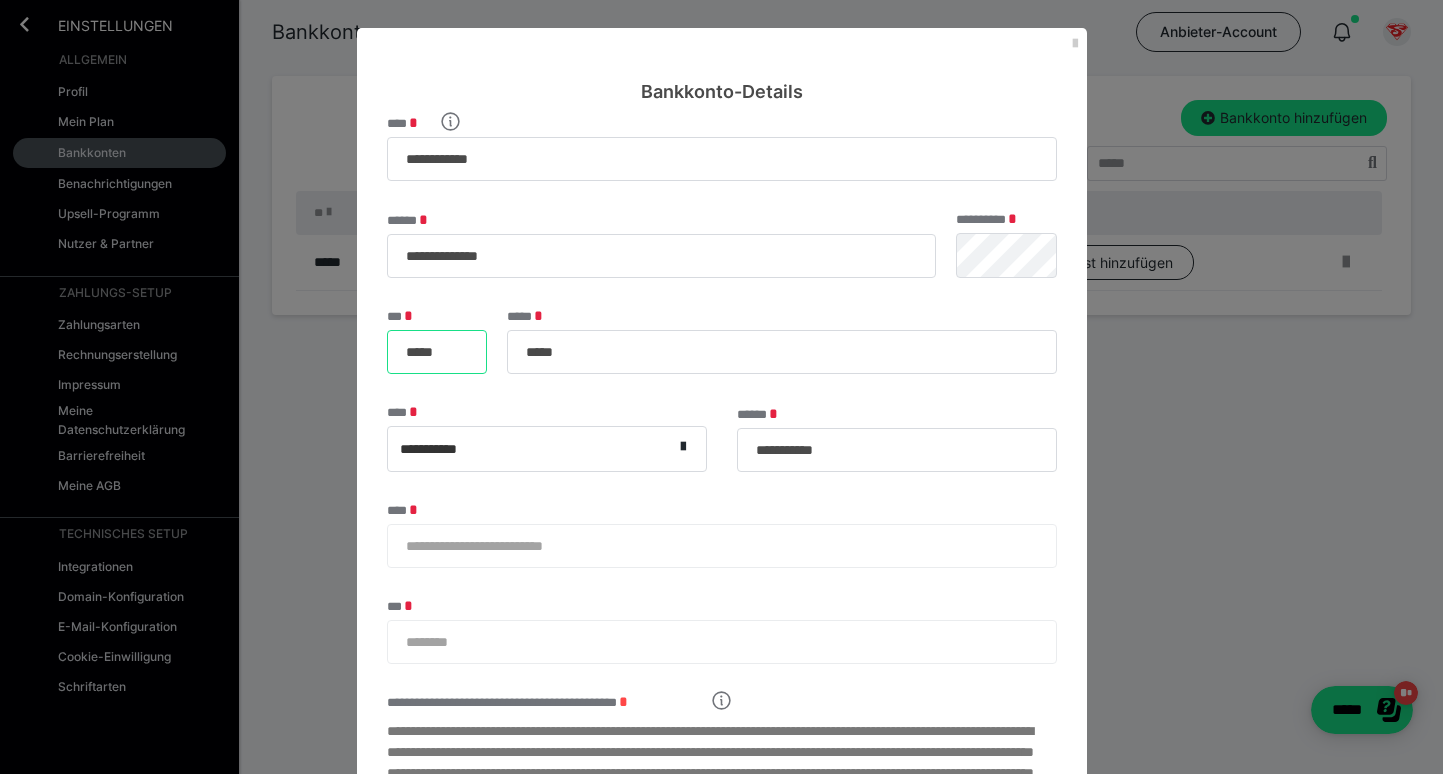drag, startPoint x: 471, startPoint y: 355, endPoint x: 333, endPoint y: 355, distance: 138 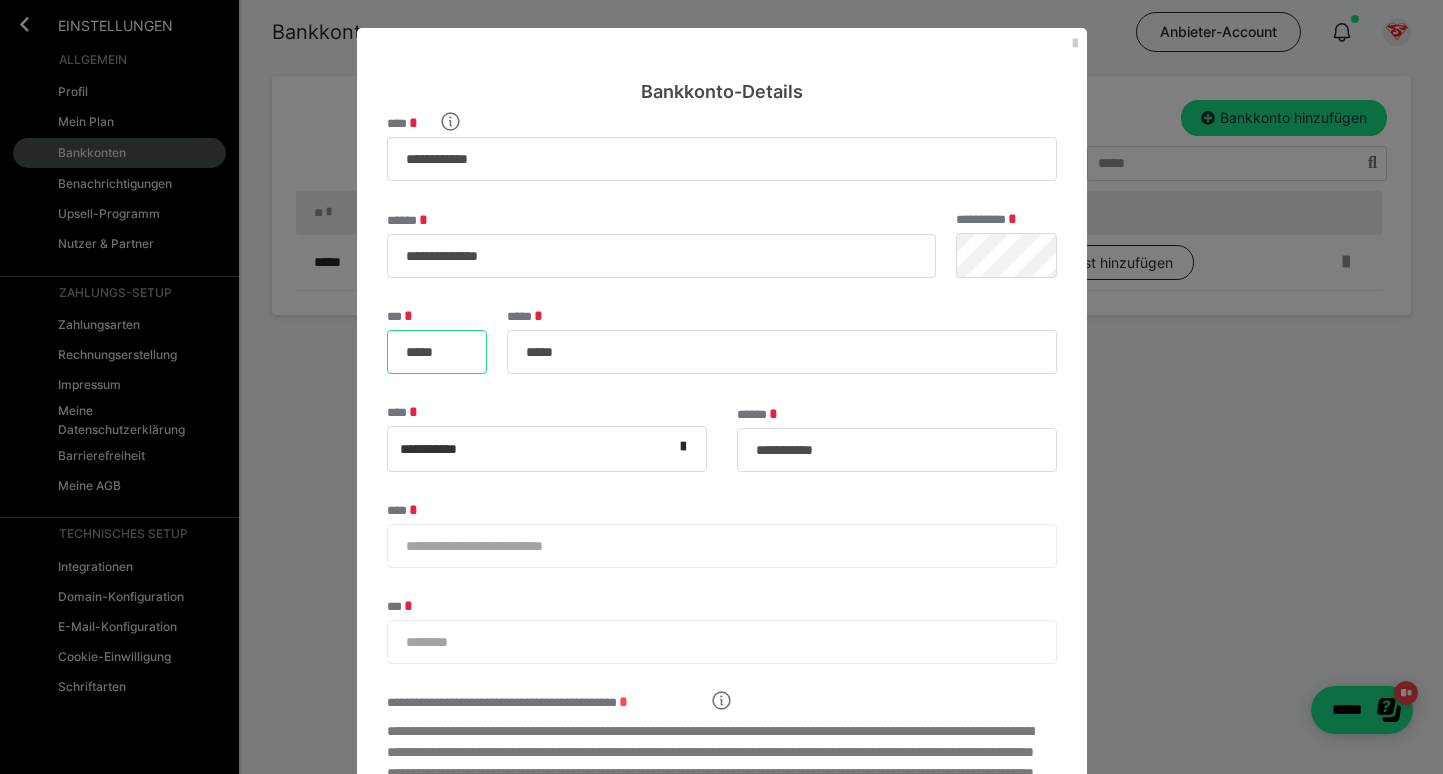 type on "*" 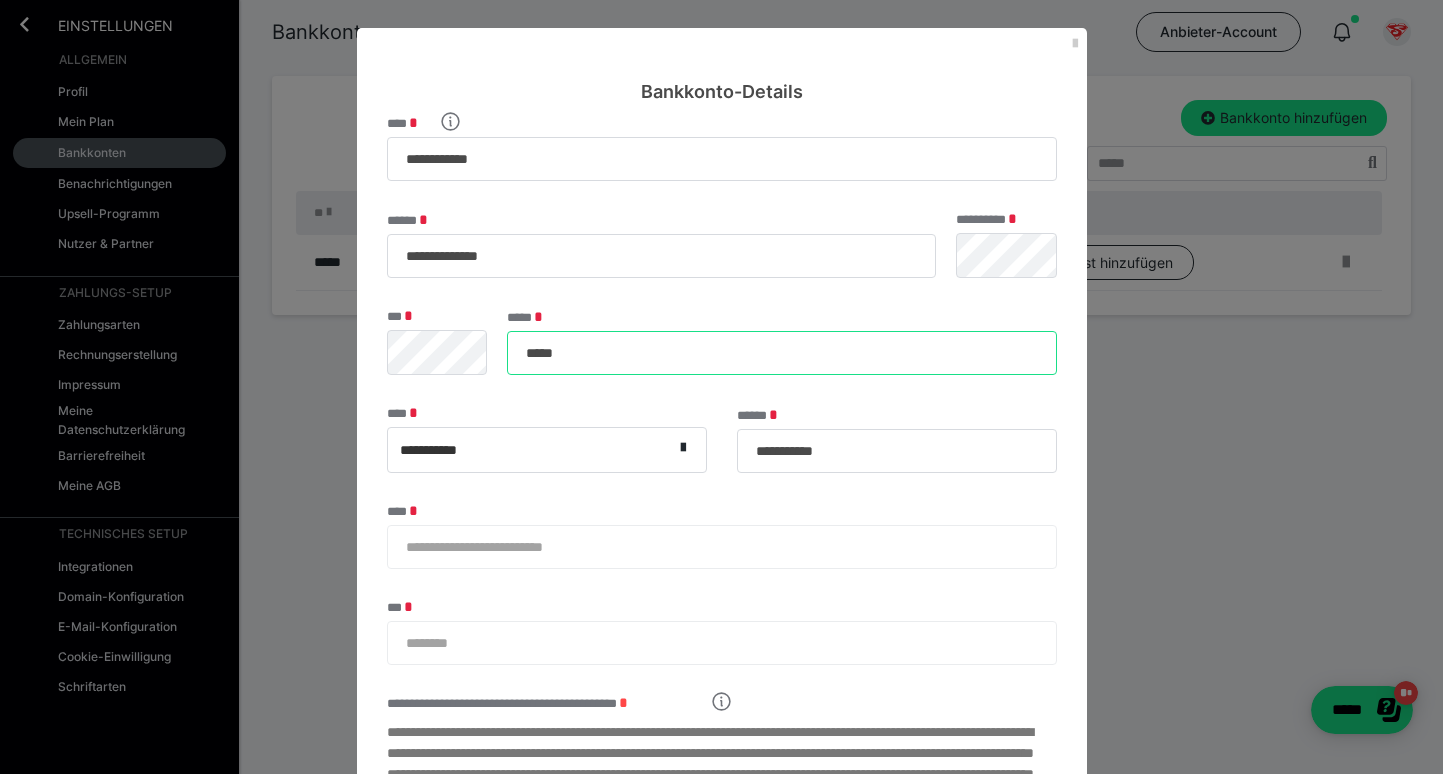 click on "*****" at bounding box center (781, 353) 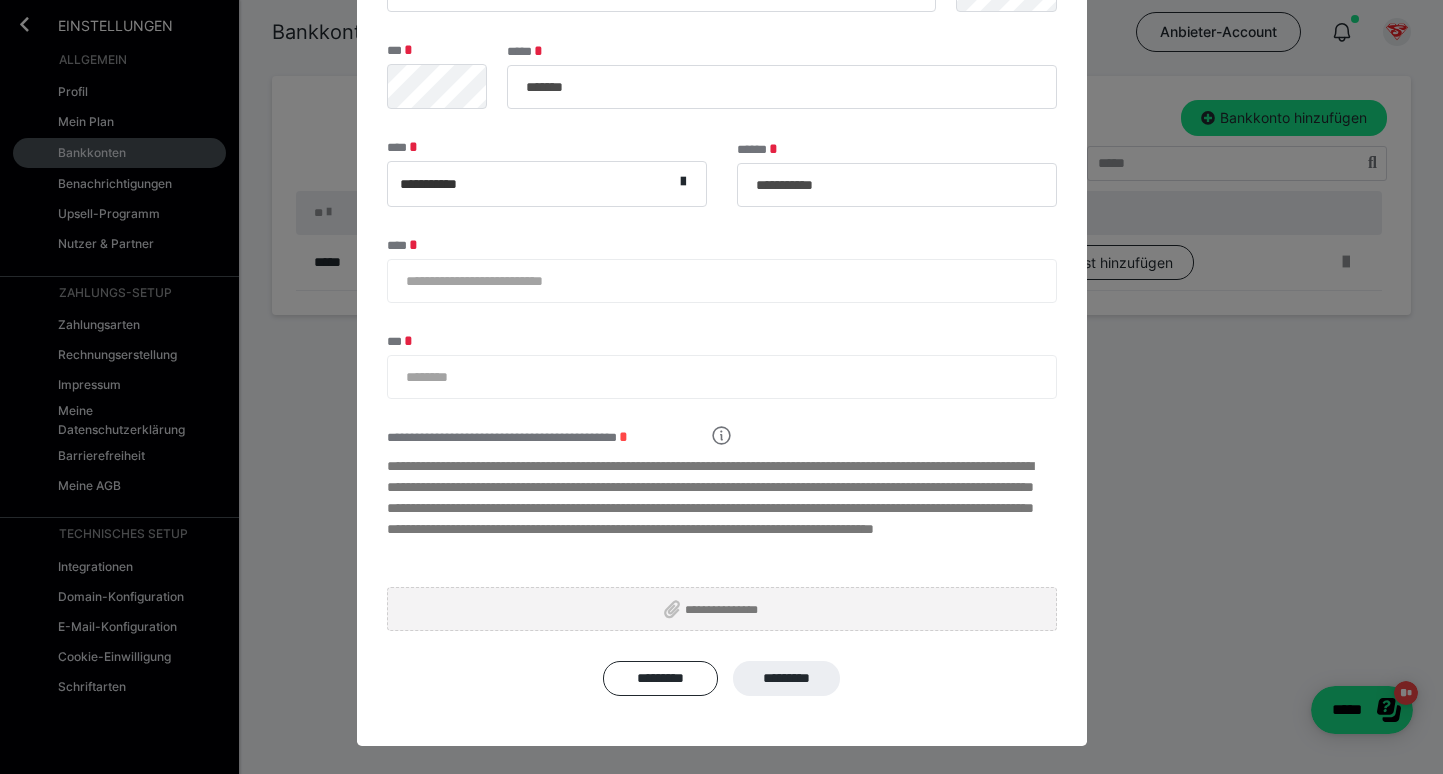 scroll, scrollTop: 269, scrollLeft: 0, axis: vertical 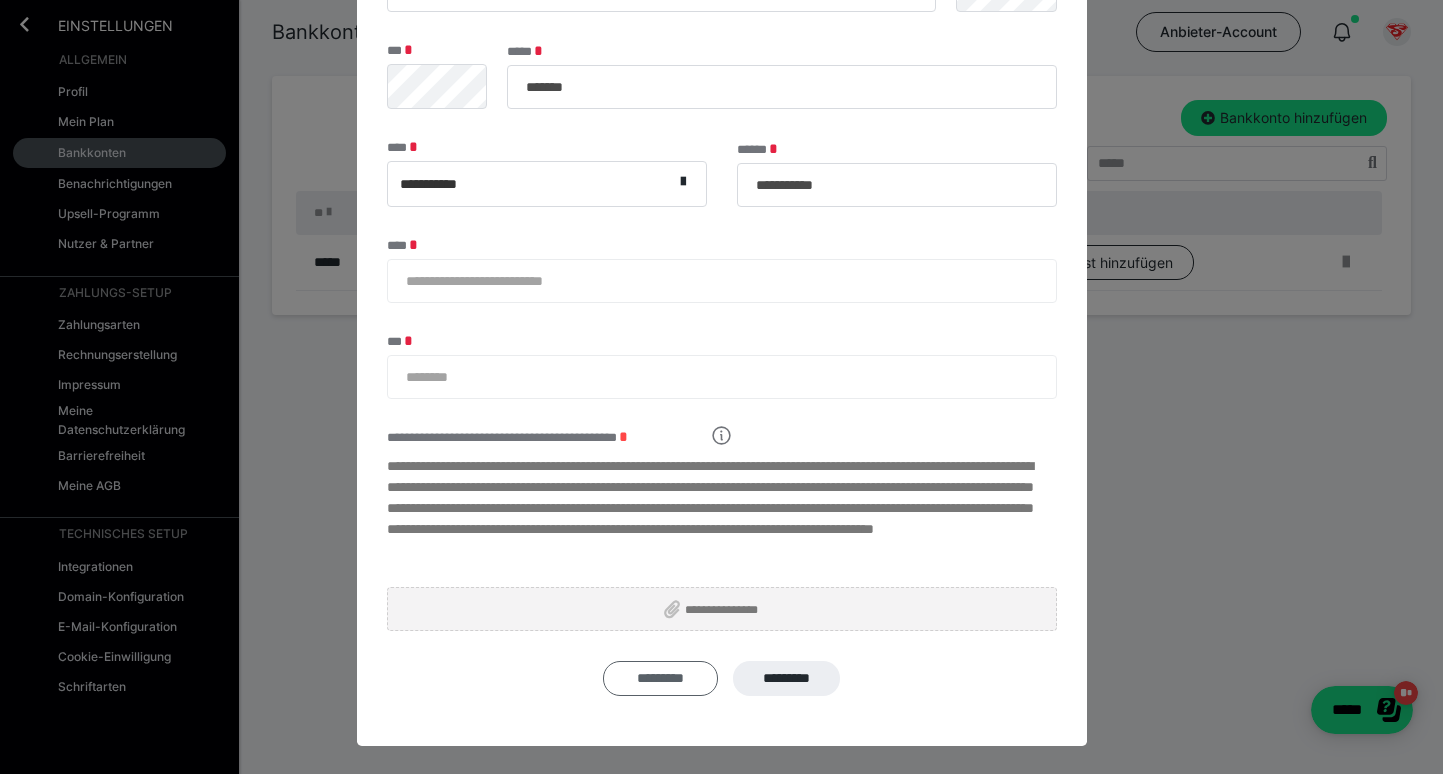 click on "*********" at bounding box center [660, 678] 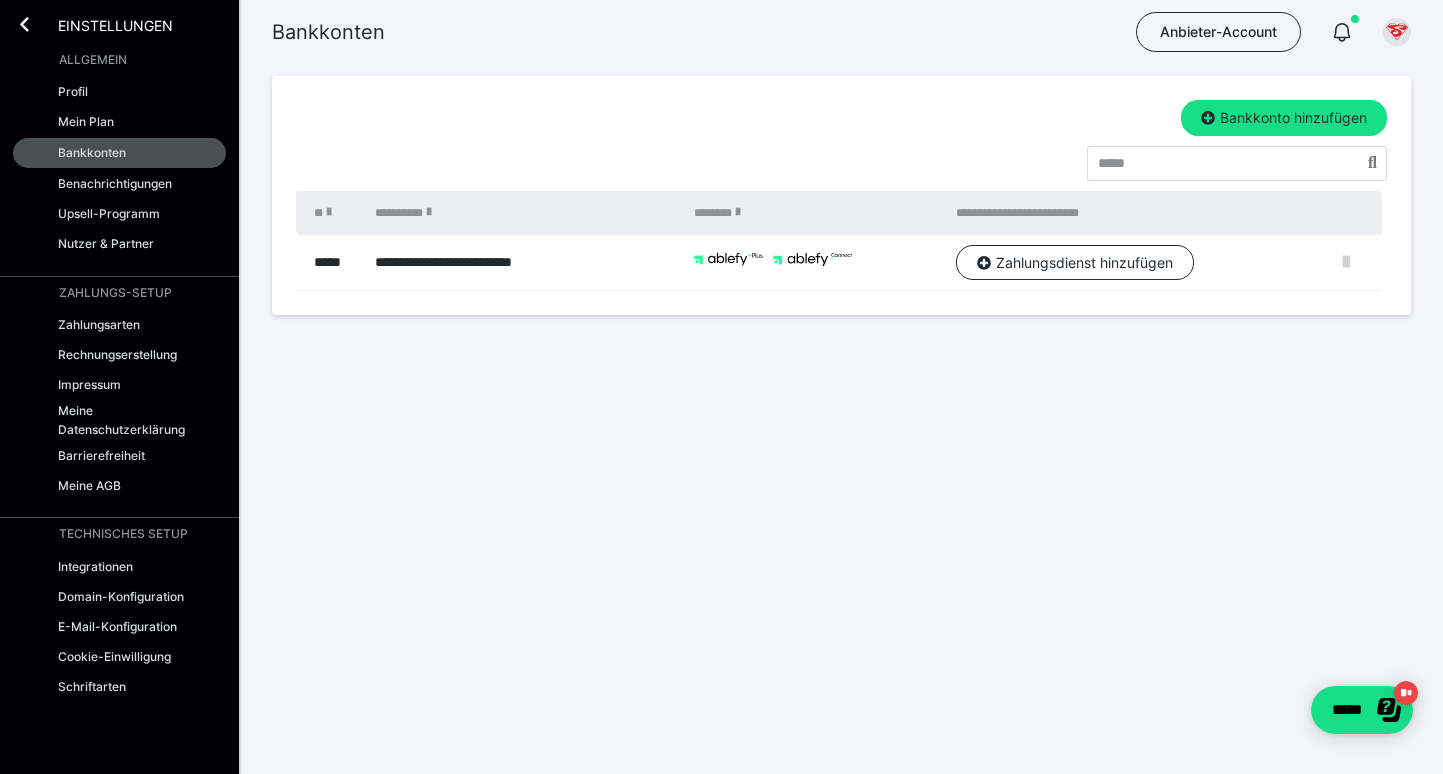 click at bounding box center (1346, 262) 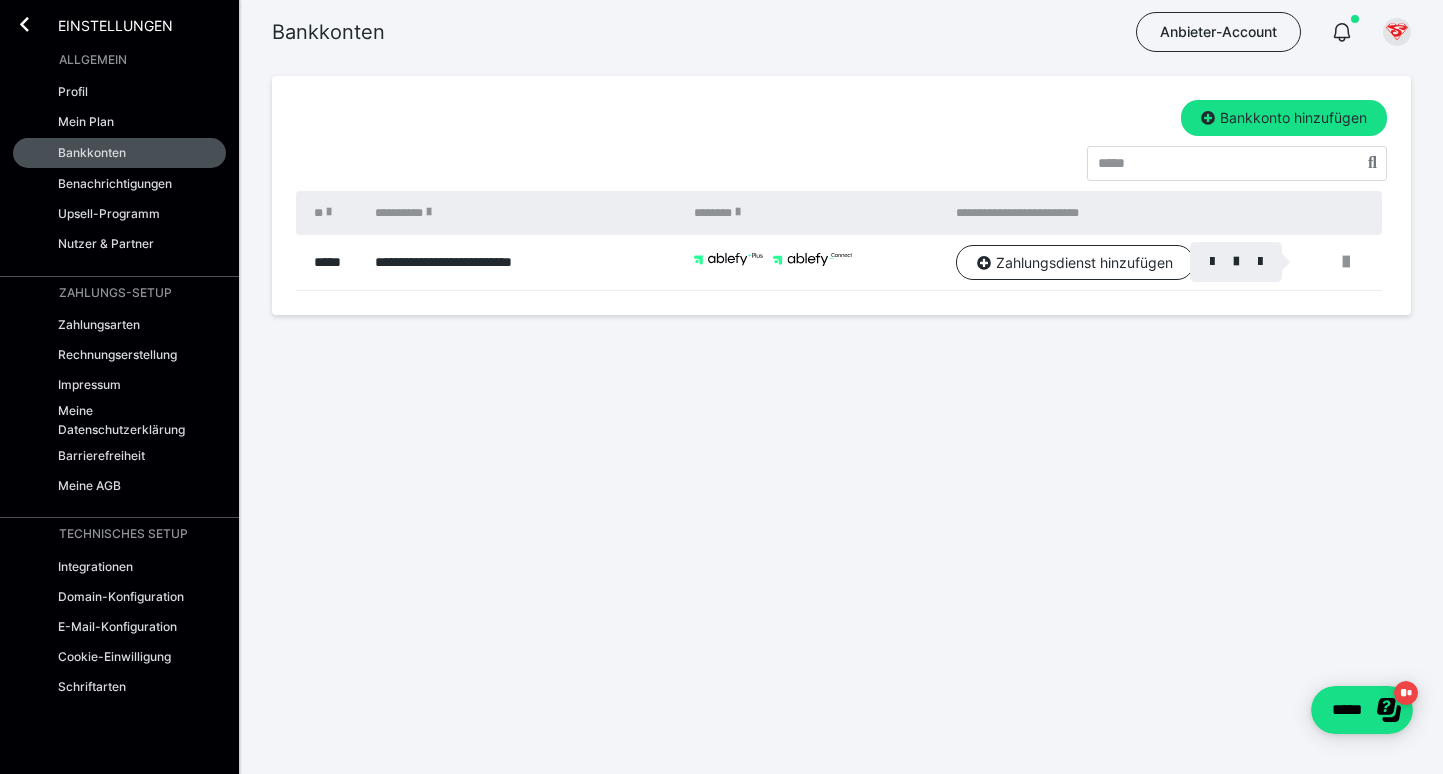 click at bounding box center [721, 387] 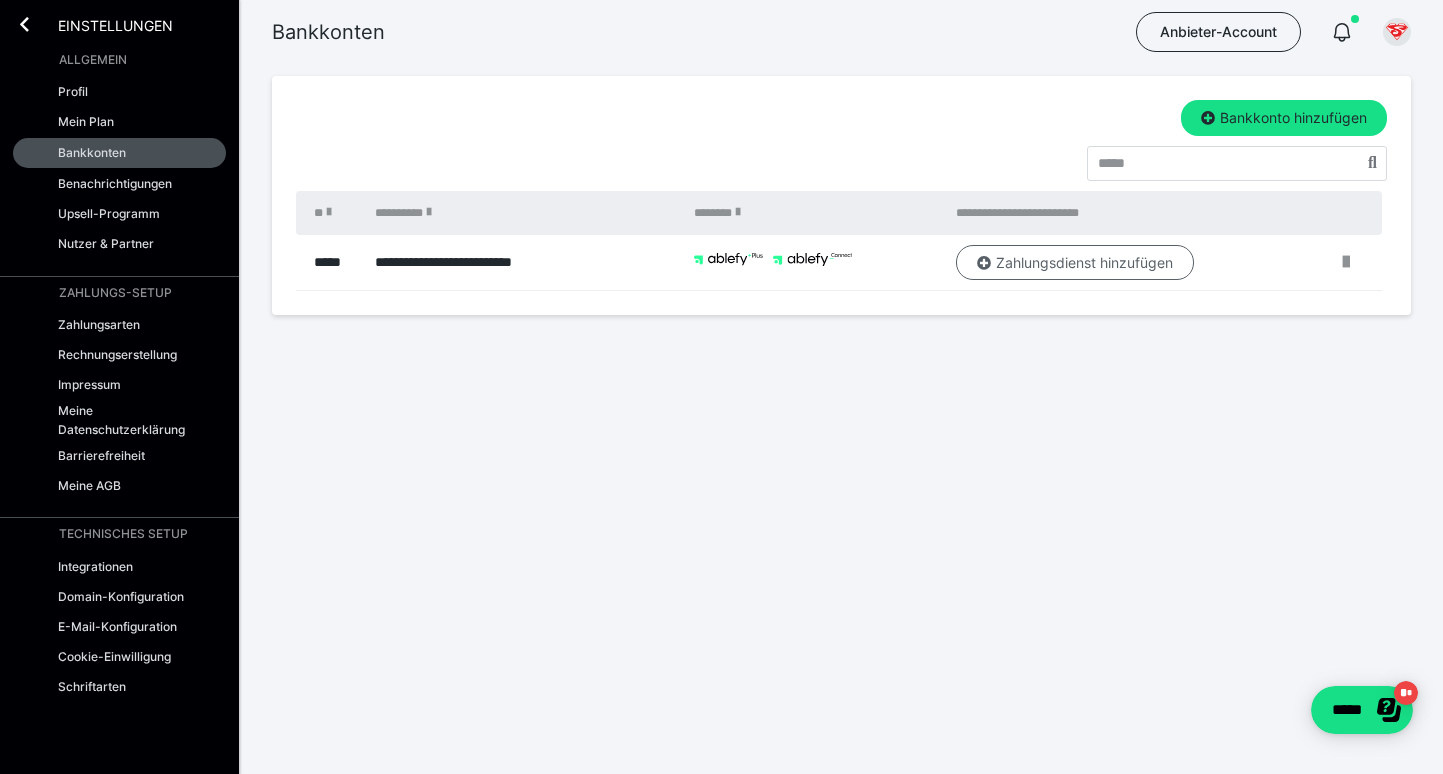 click on "Zahlungsdienst hinzufügen" at bounding box center [1075, 263] 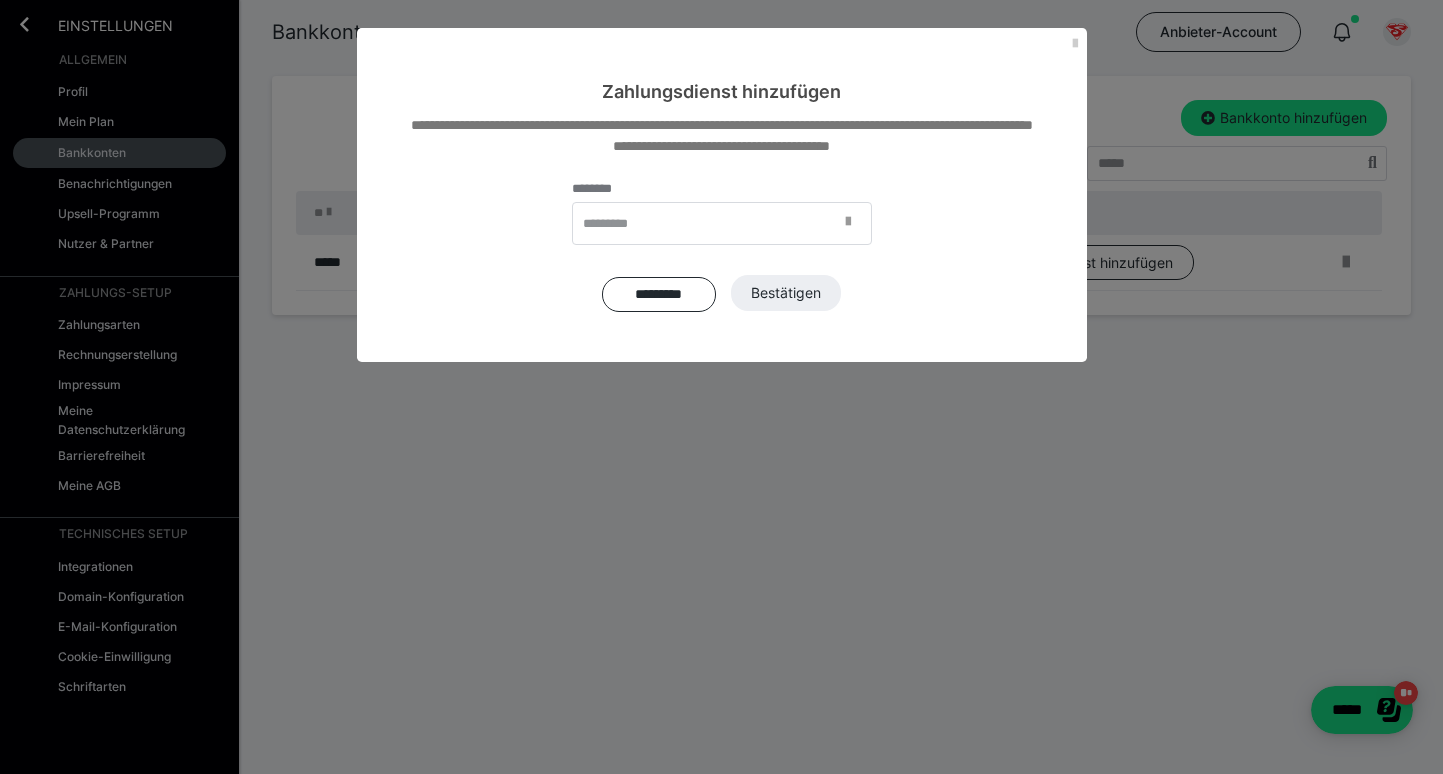 click at bounding box center (848, 222) 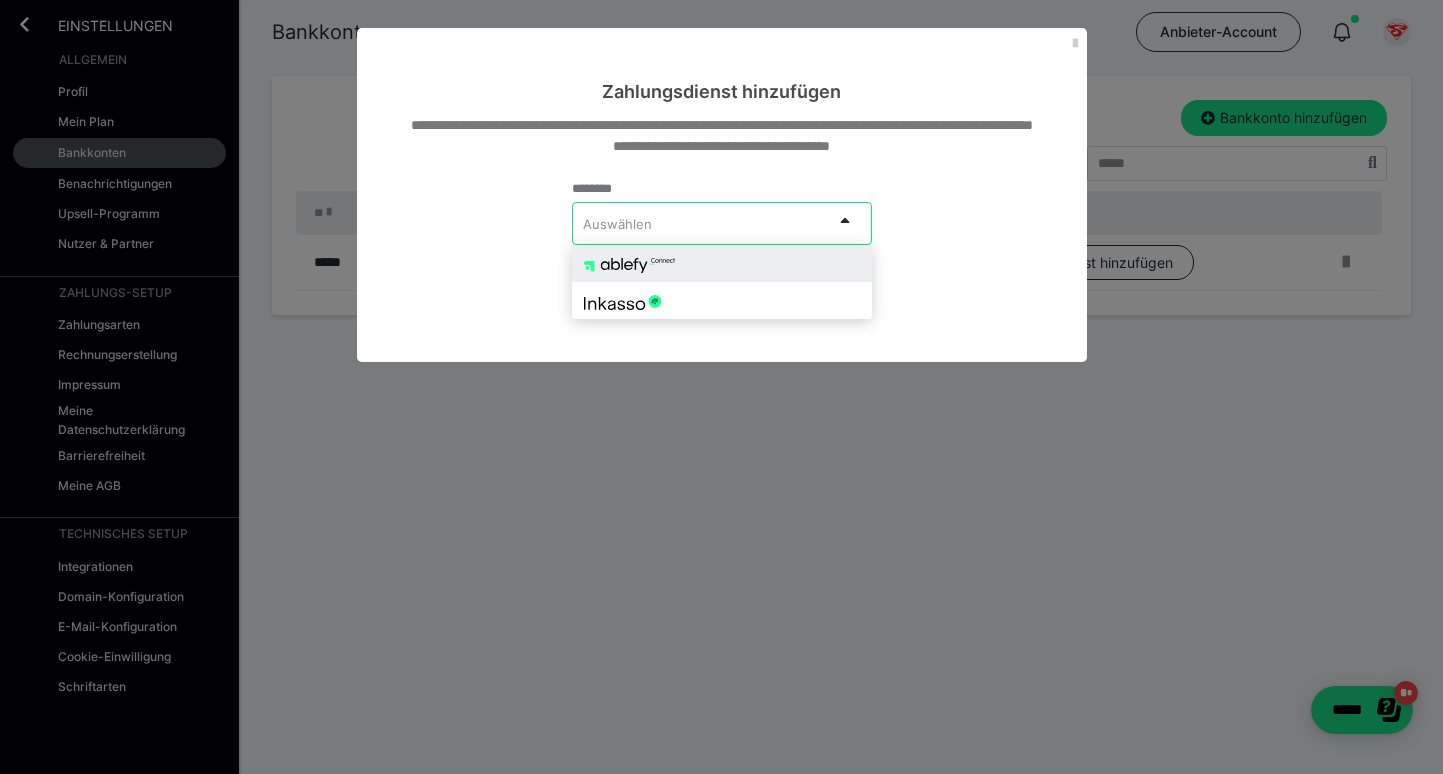 click at bounding box center (722, 263) 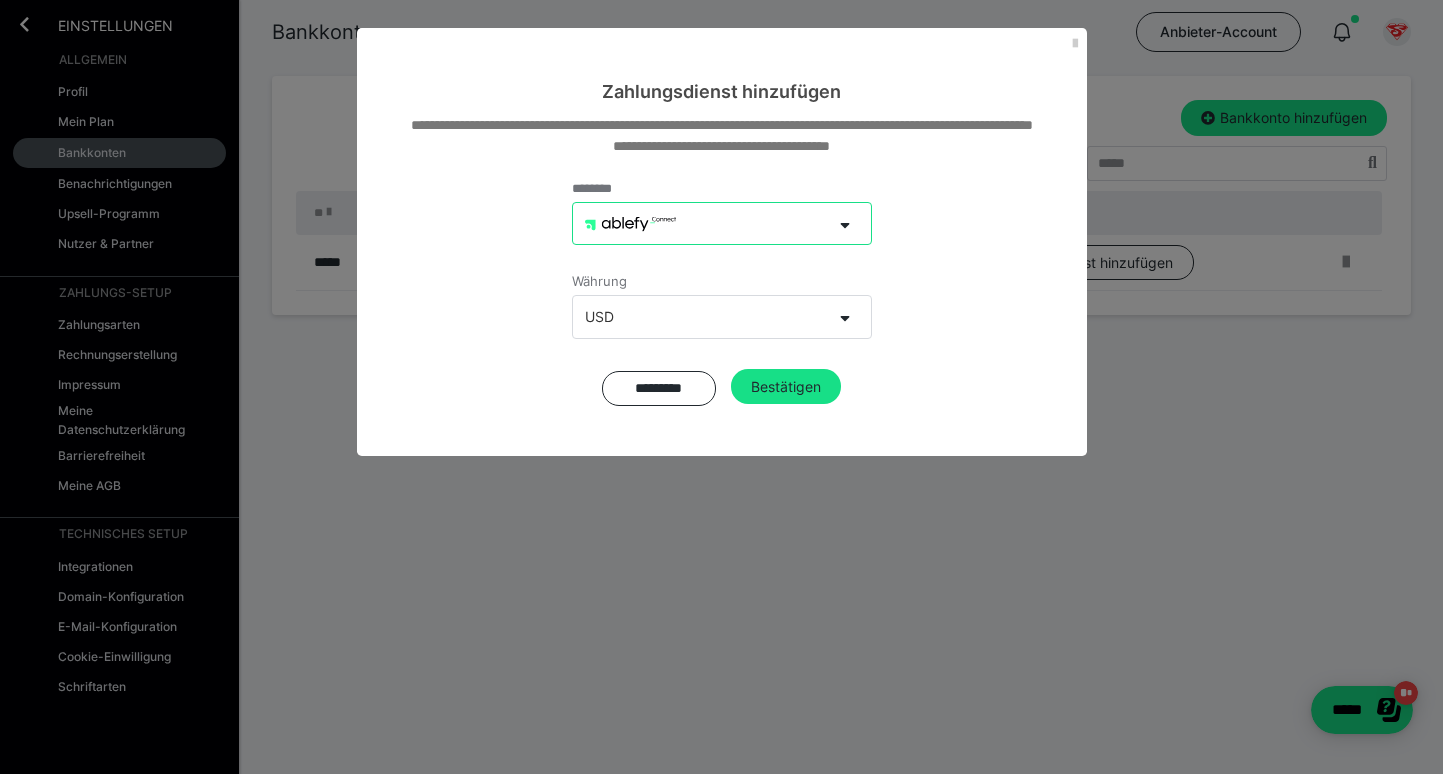 click on "USD" at bounding box center [702, 316] 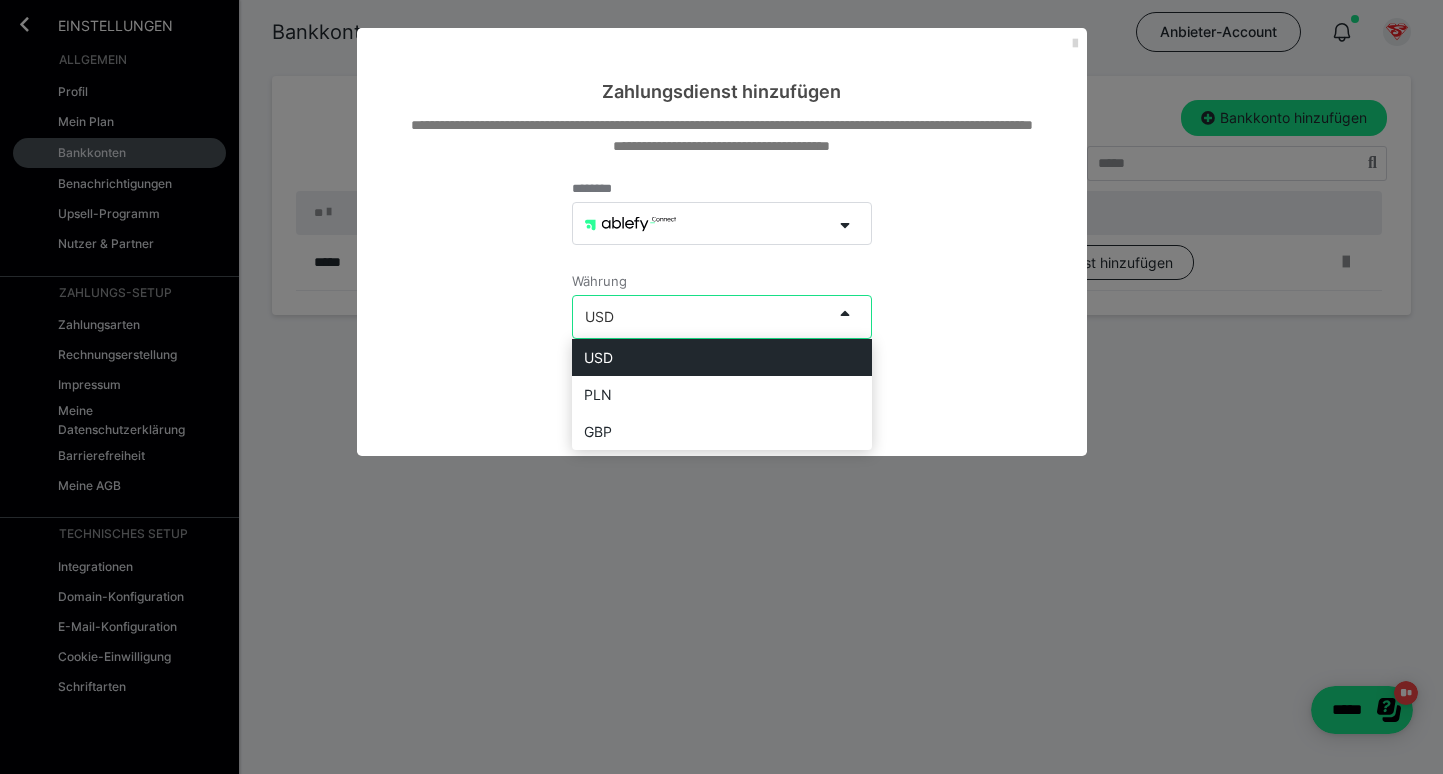 click at bounding box center [1075, 44] 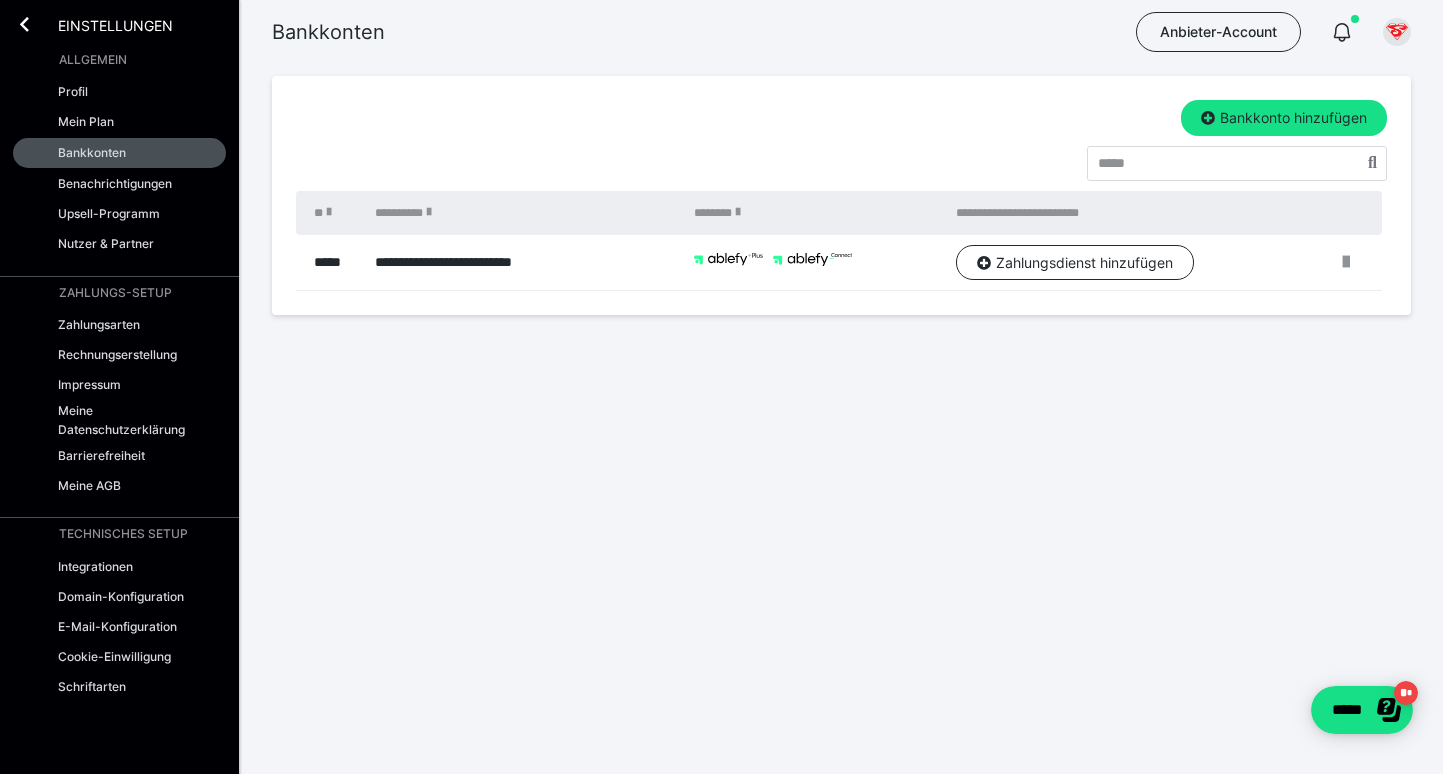 click on "**********" at bounding box center (841, 195) 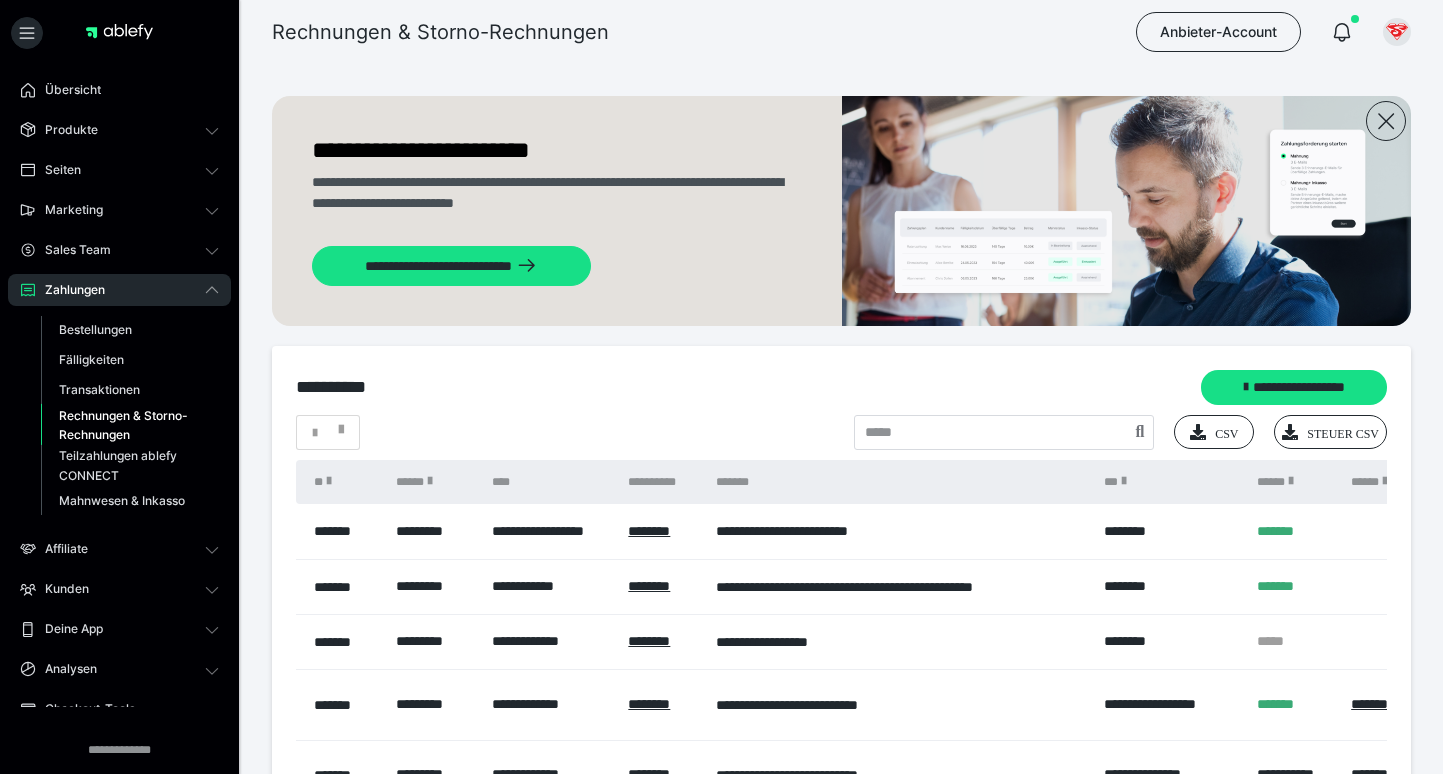 scroll, scrollTop: 0, scrollLeft: 0, axis: both 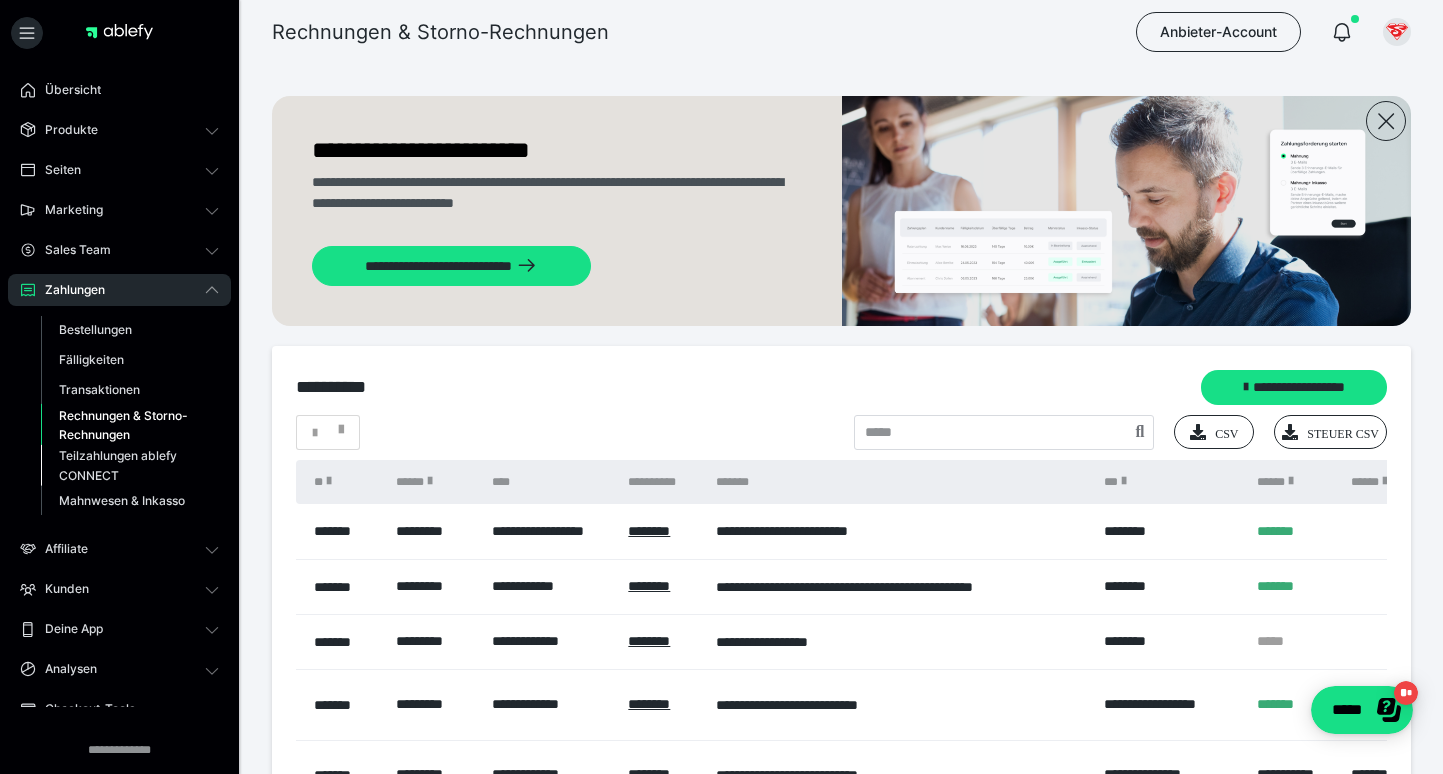 click on "Teilzahlungen ablefy CONNECT" at bounding box center (126, 465) 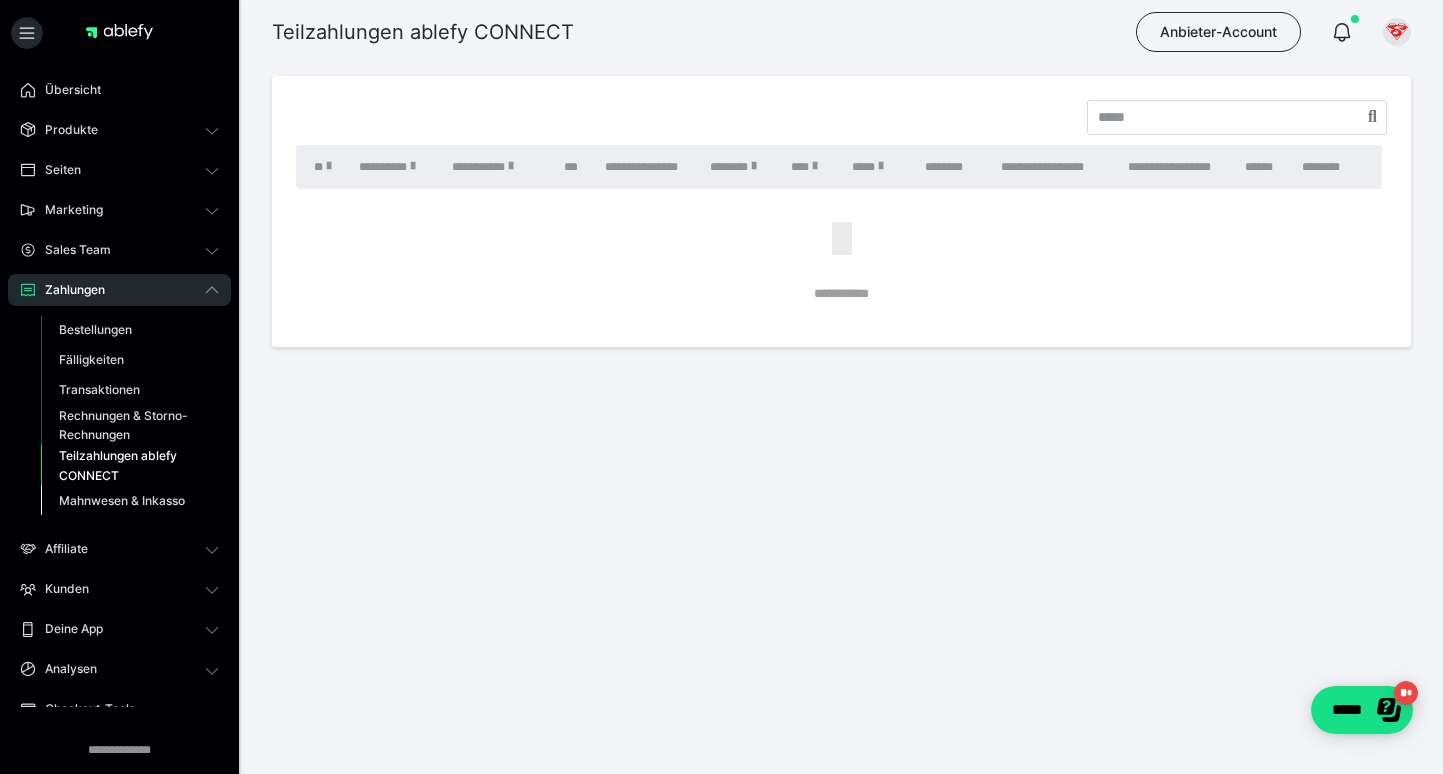 click on "Mahnwesen & Inkasso" at bounding box center (122, 500) 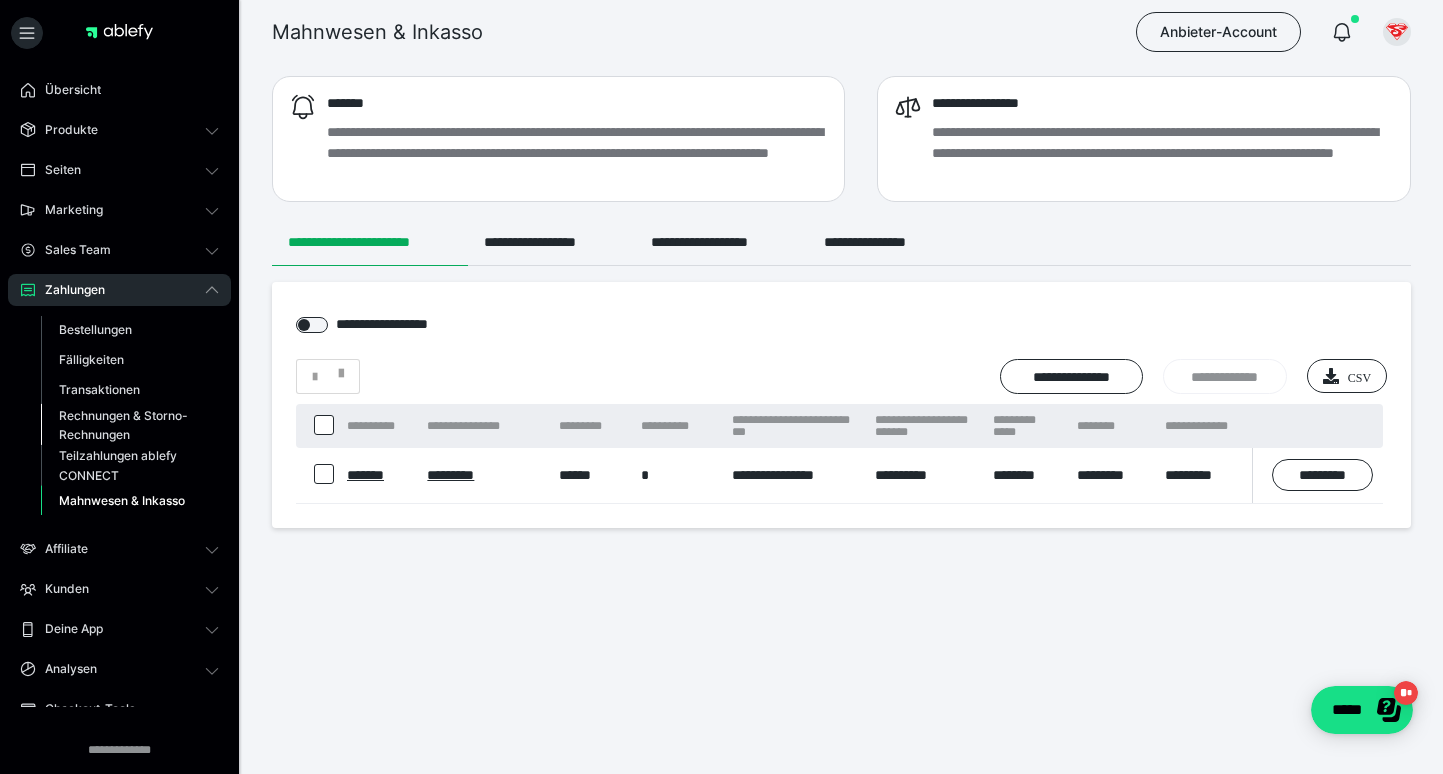 scroll, scrollTop: 0, scrollLeft: 0, axis: both 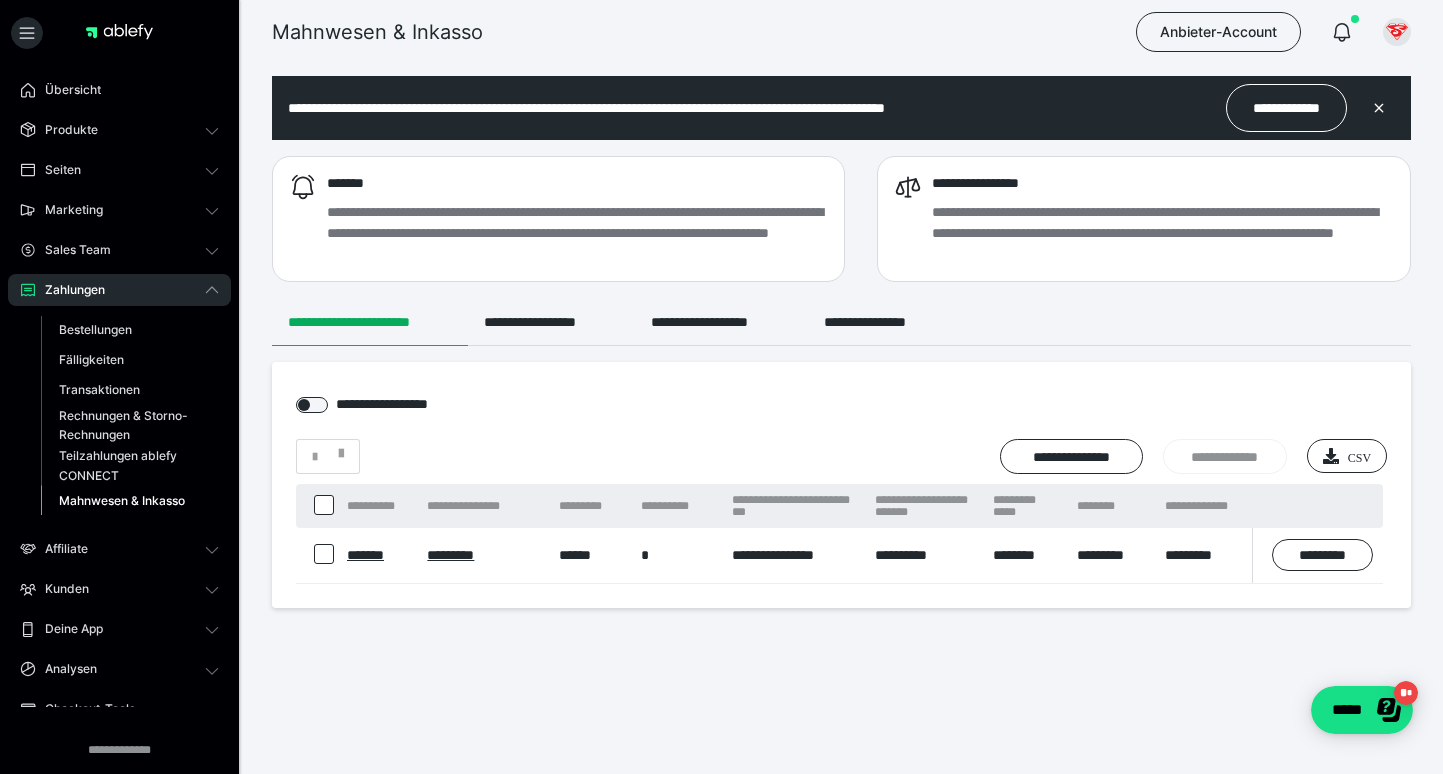 click at bounding box center (324, 554) 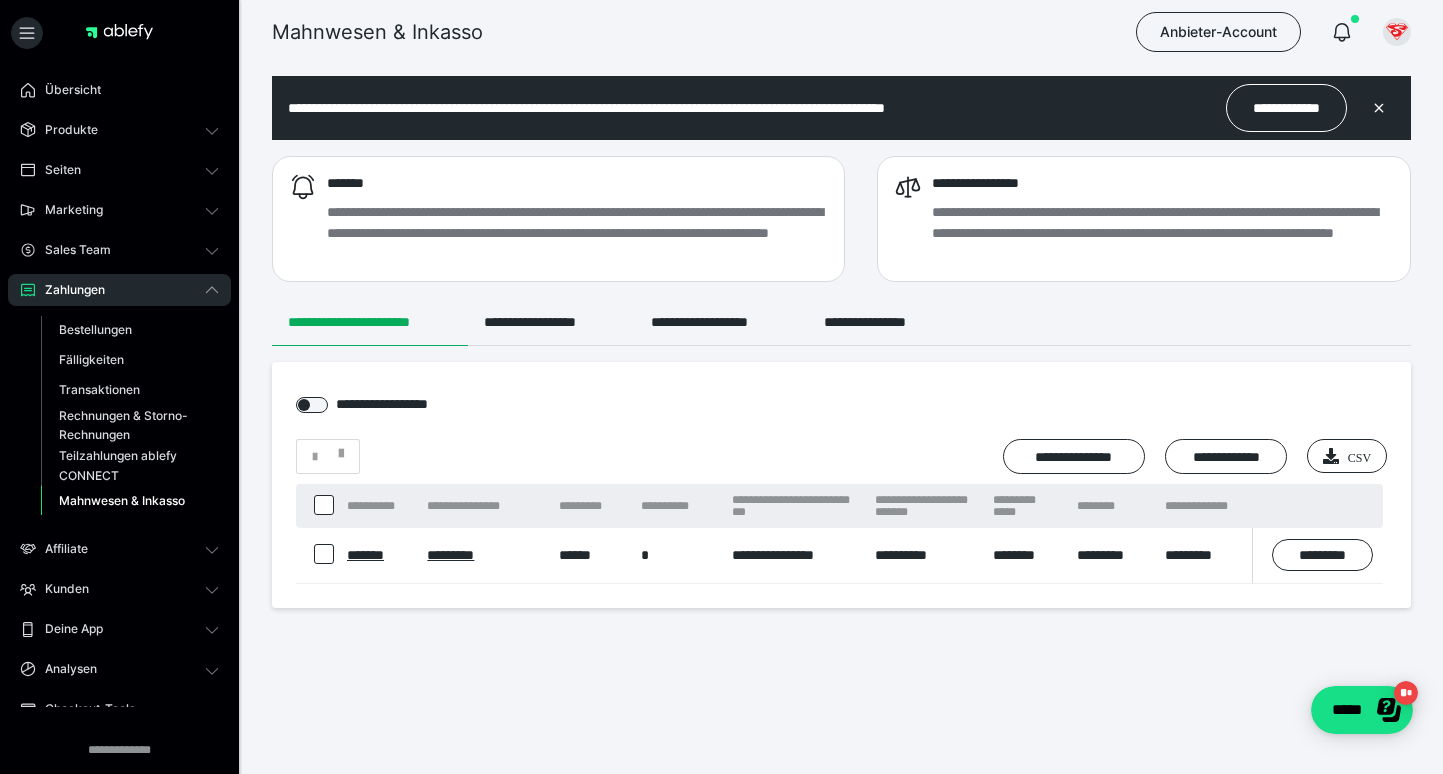 click at bounding box center [324, 554] 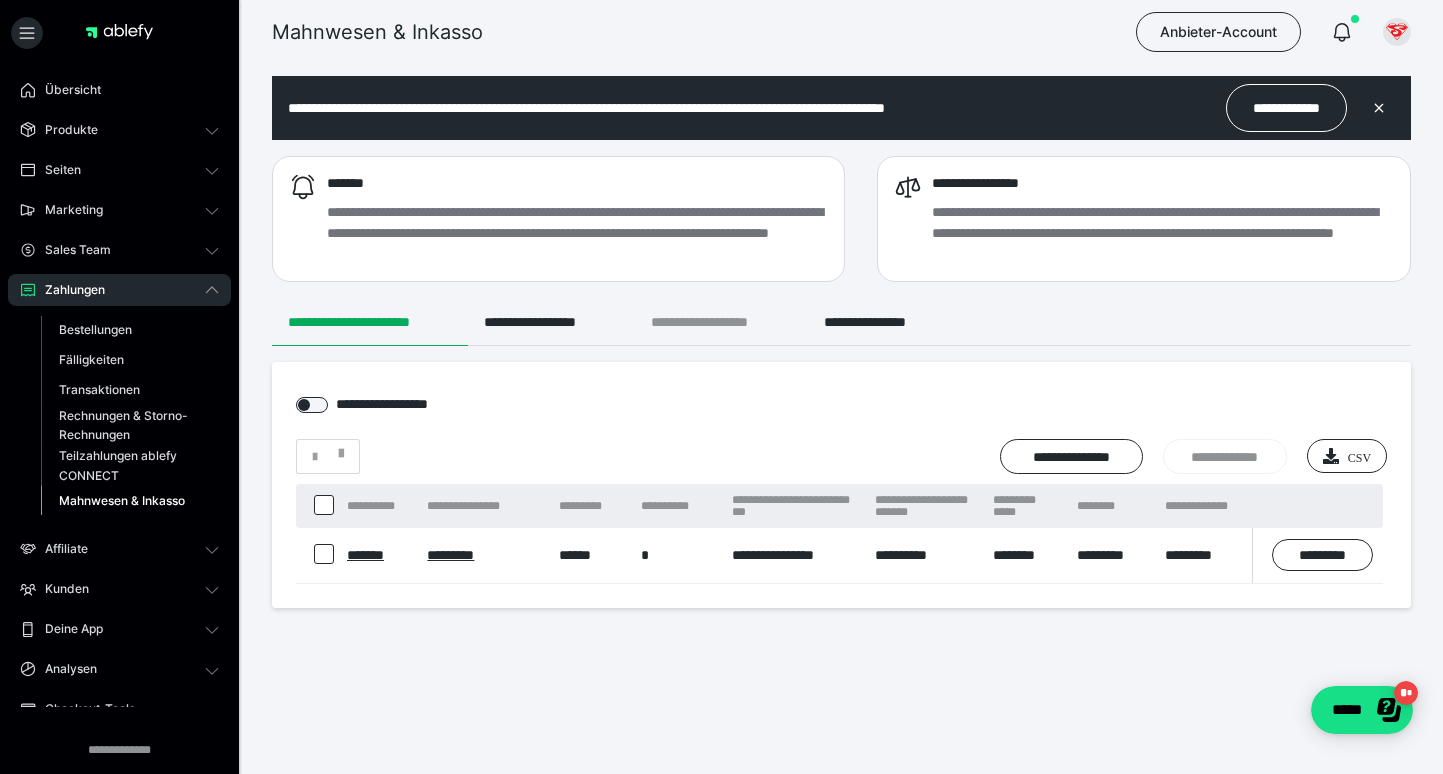click on "**********" at bounding box center (721, 322) 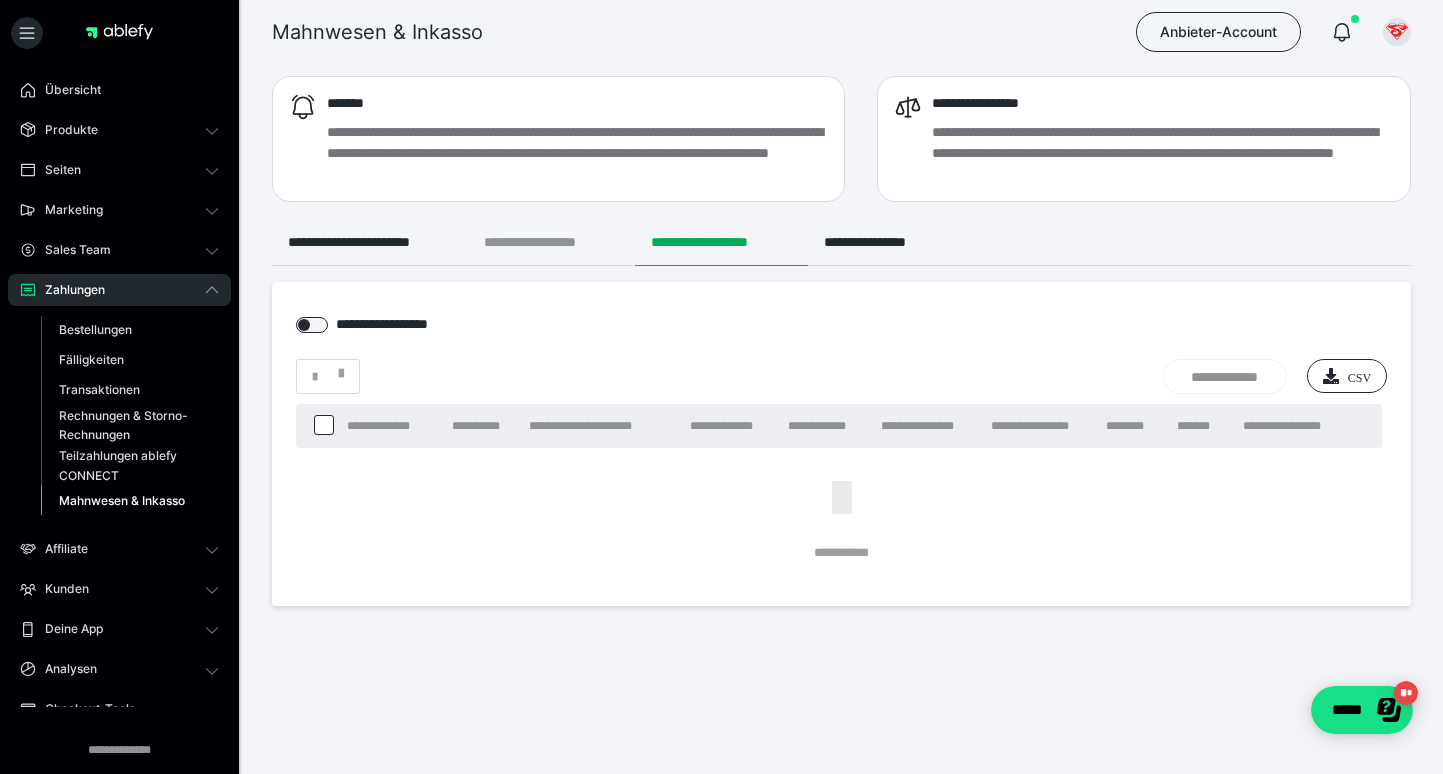 click on "**********" at bounding box center [551, 242] 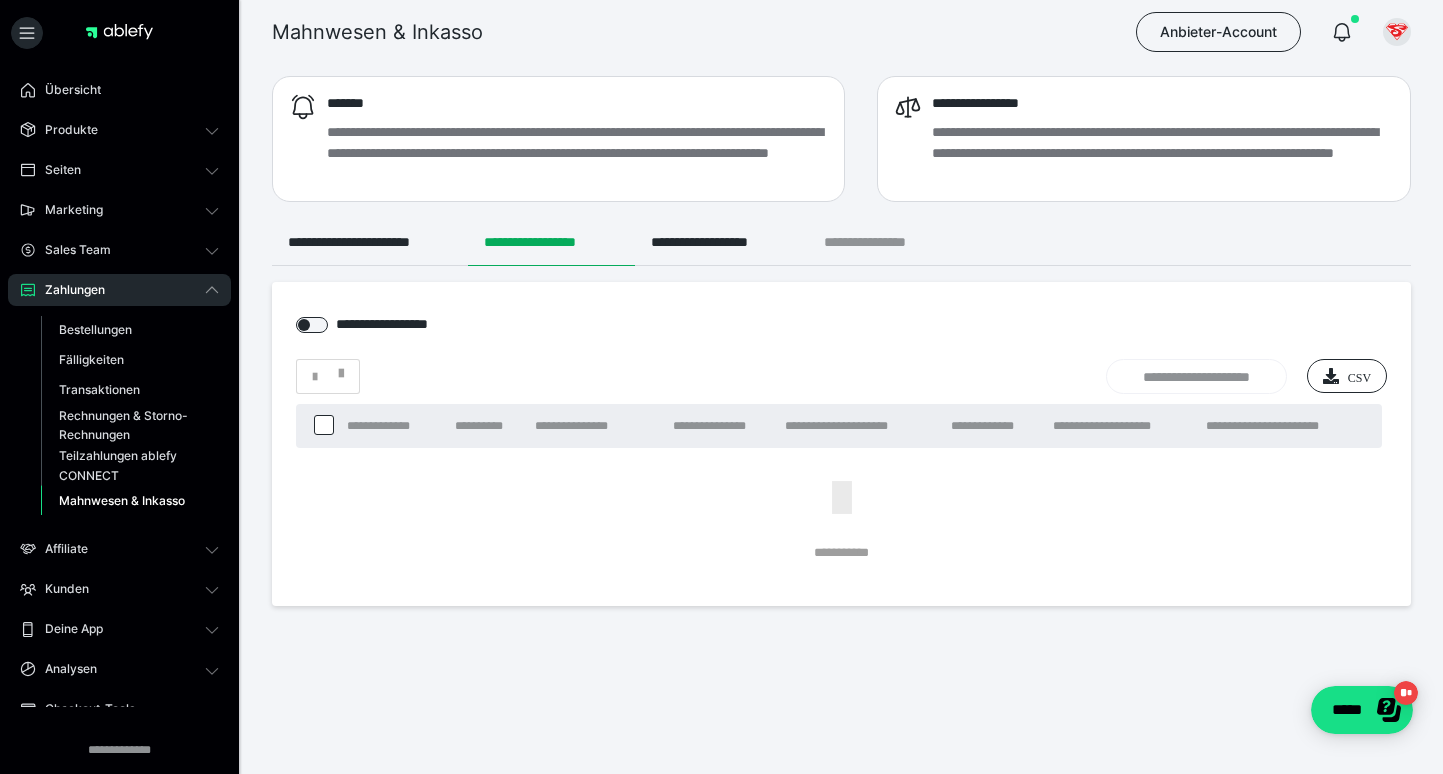 click on "**********" at bounding box center (881, 242) 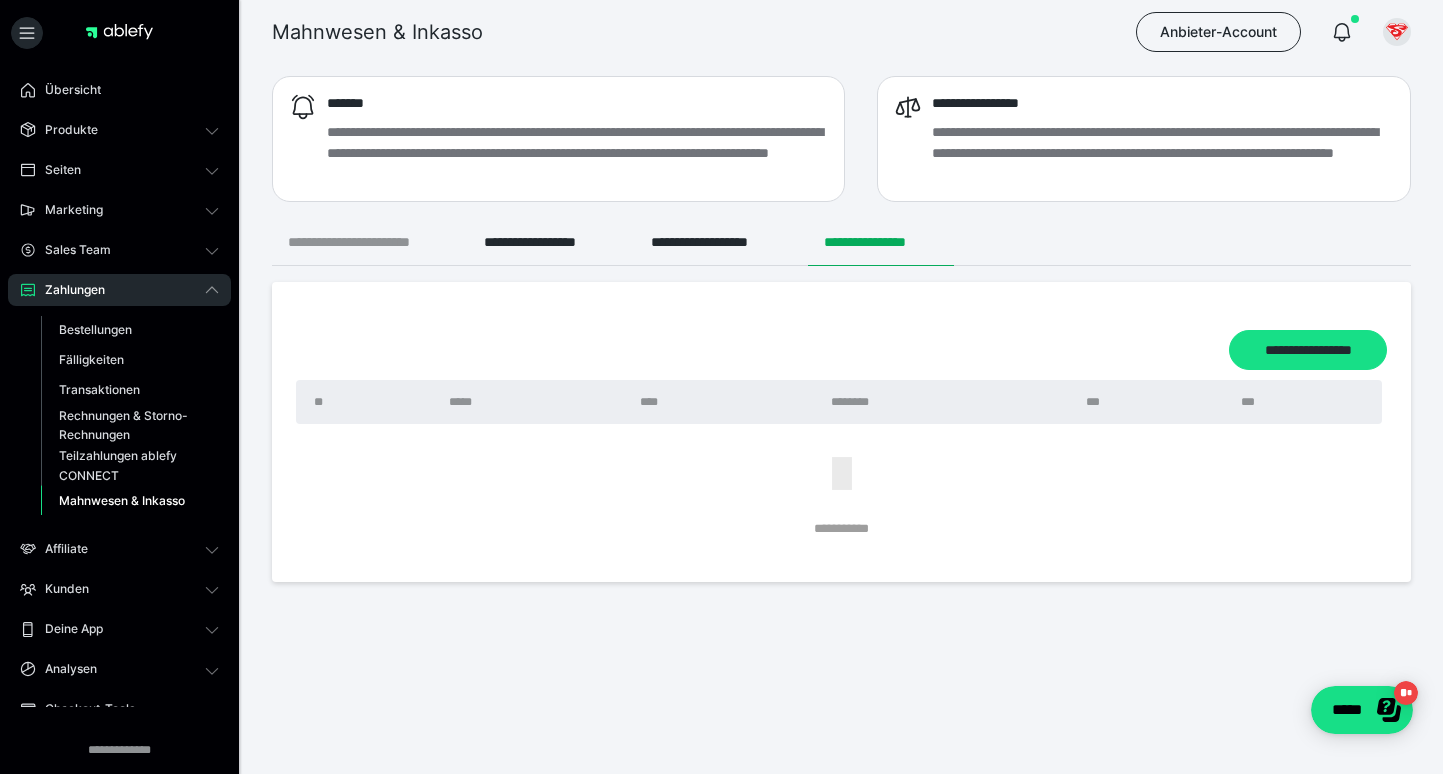 click on "**********" at bounding box center (370, 242) 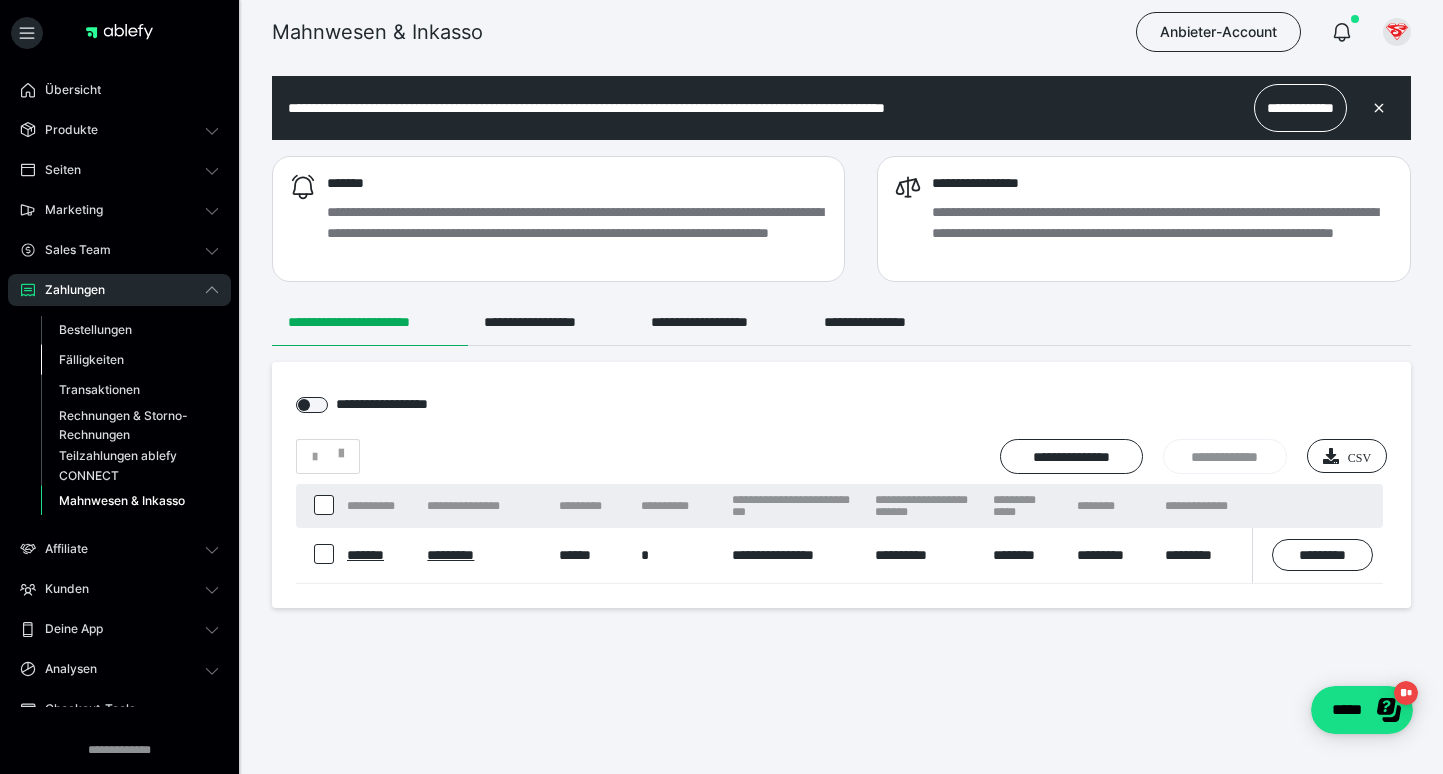 scroll, scrollTop: 0, scrollLeft: 0, axis: both 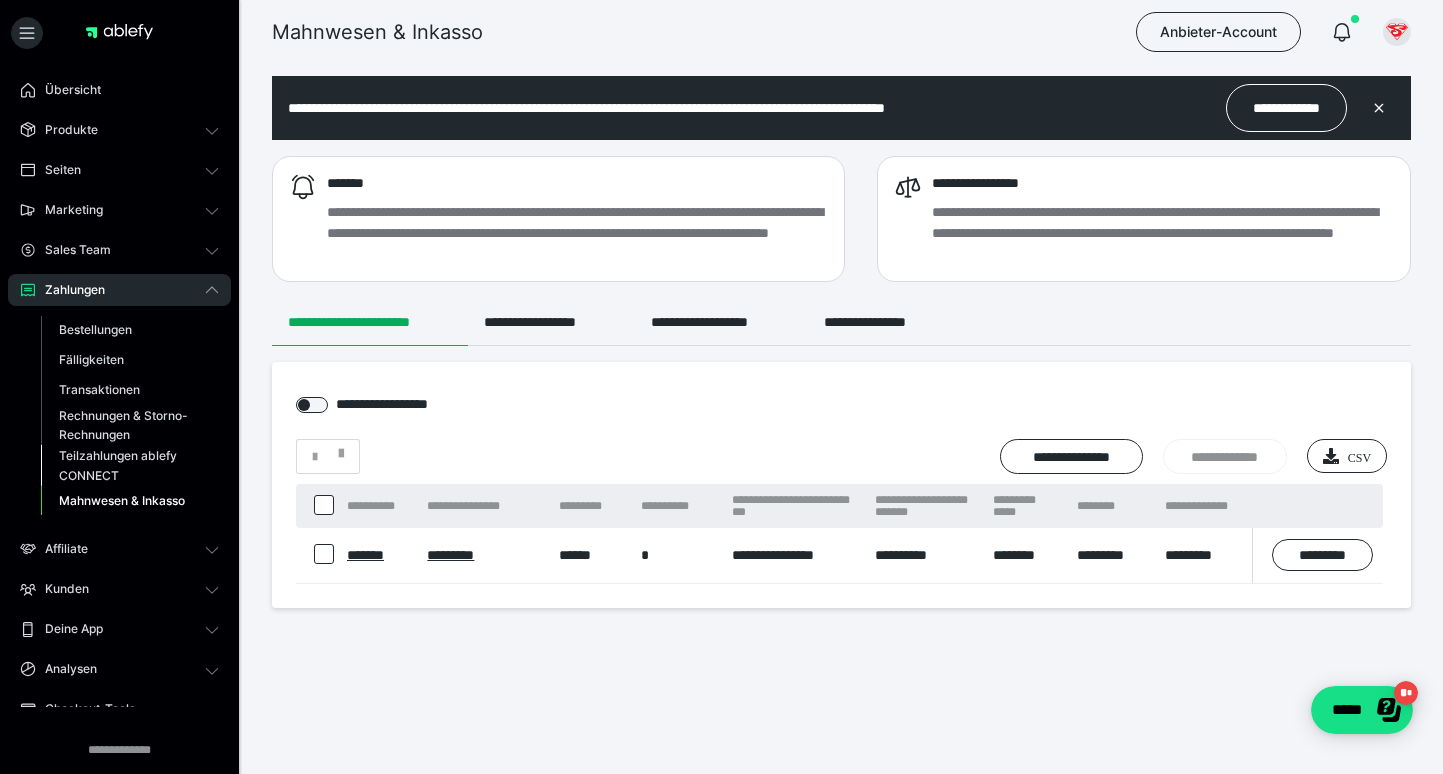 click on "Teilzahlungen ablefy CONNECT" at bounding box center (126, 465) 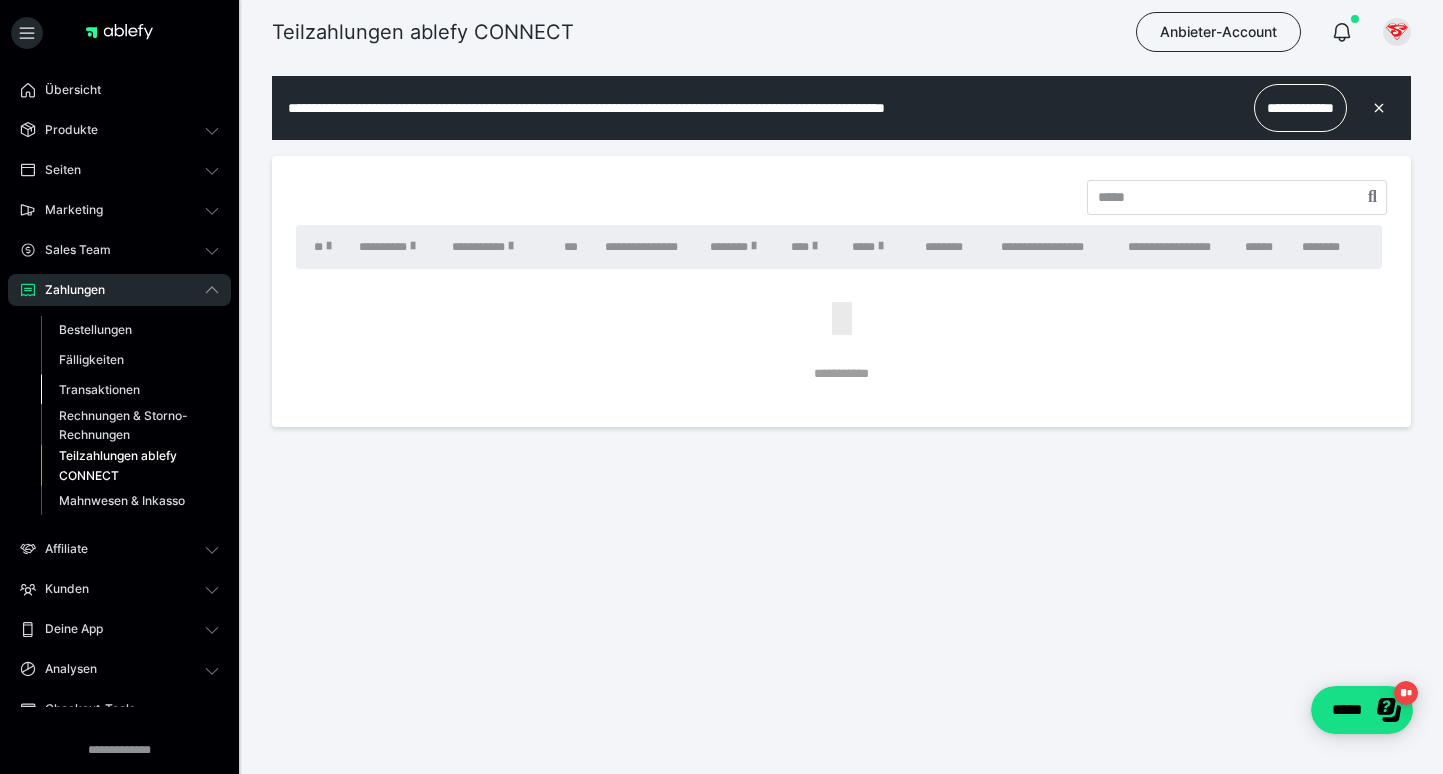 scroll, scrollTop: 0, scrollLeft: 0, axis: both 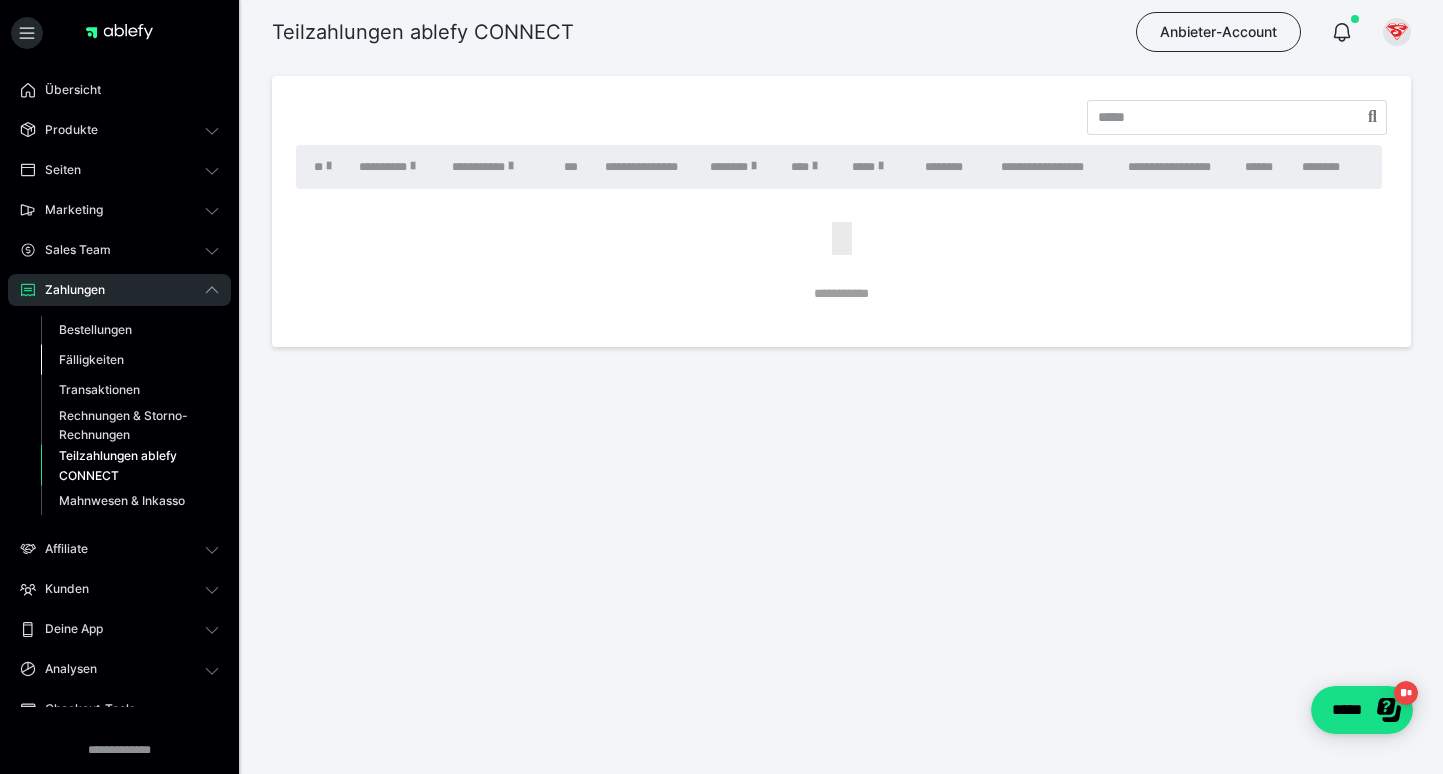 click on "Fälligkeiten" at bounding box center (91, 359) 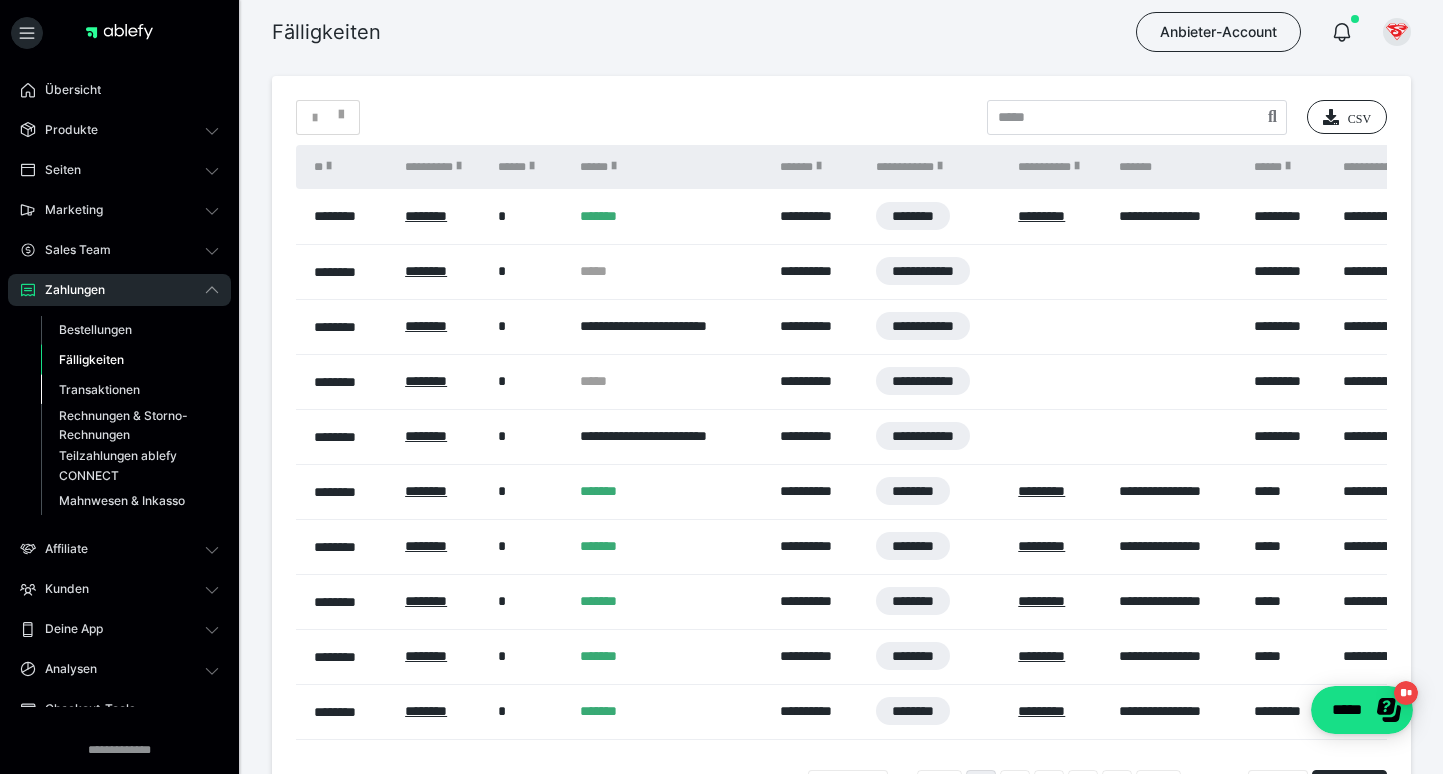 click on "Transaktionen" at bounding box center (99, 389) 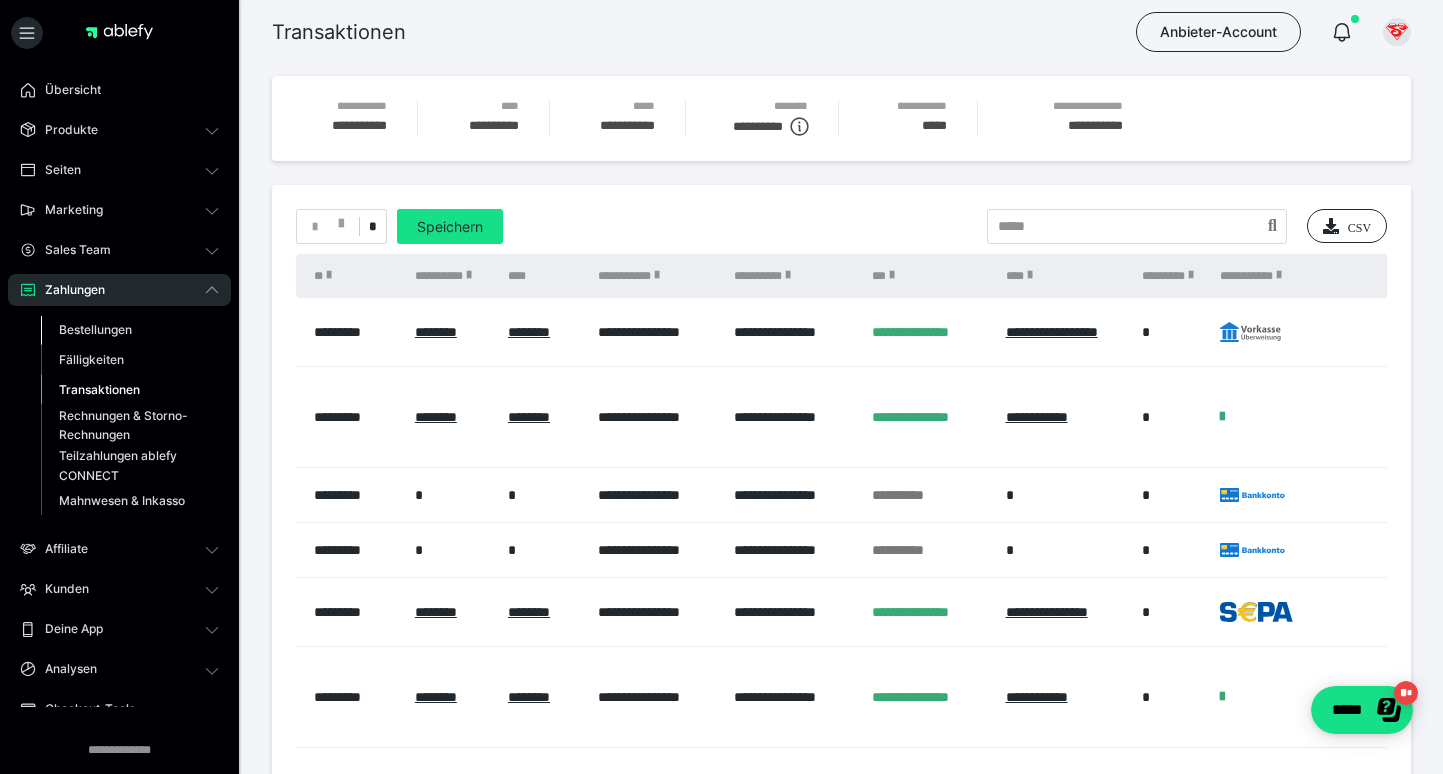 click on "Bestellungen" at bounding box center (95, 329) 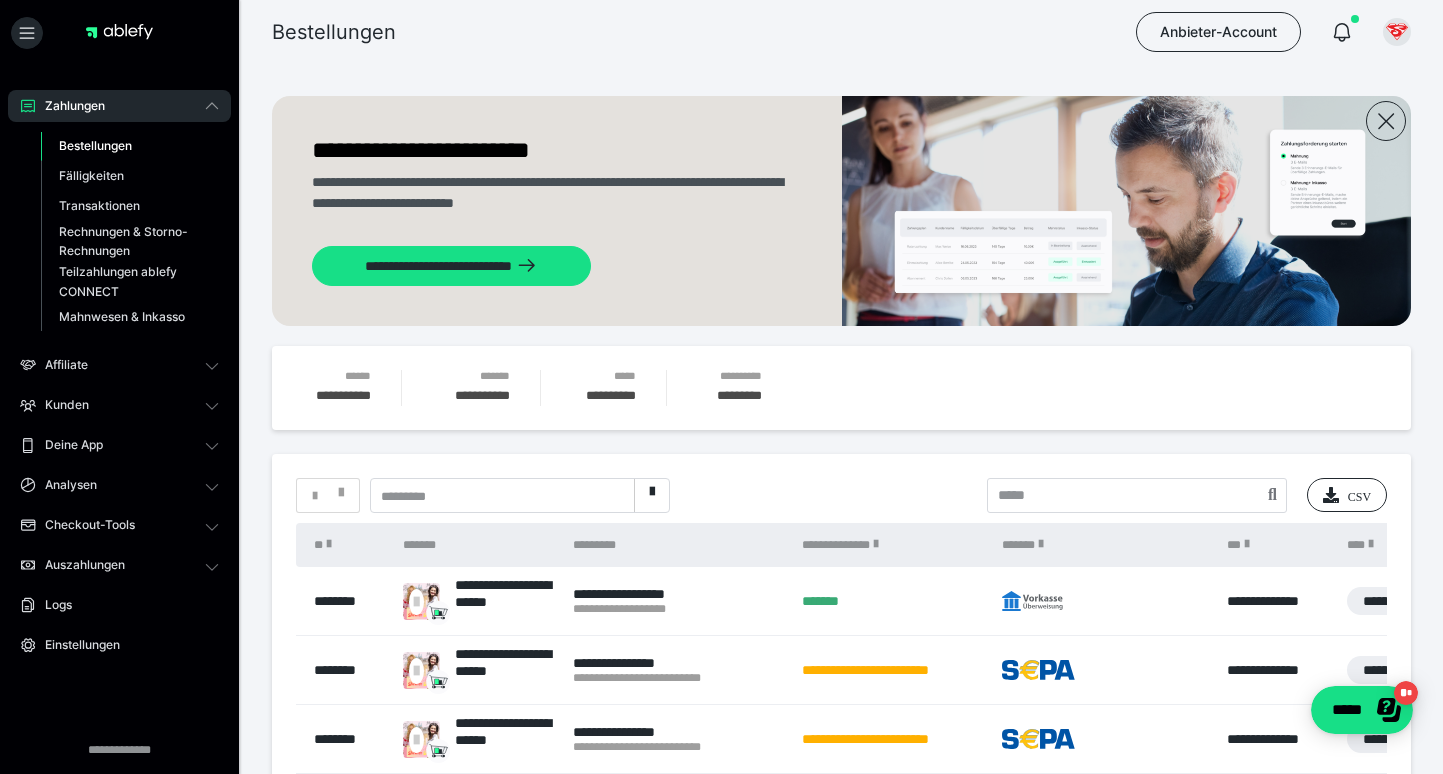 scroll, scrollTop: 184, scrollLeft: 0, axis: vertical 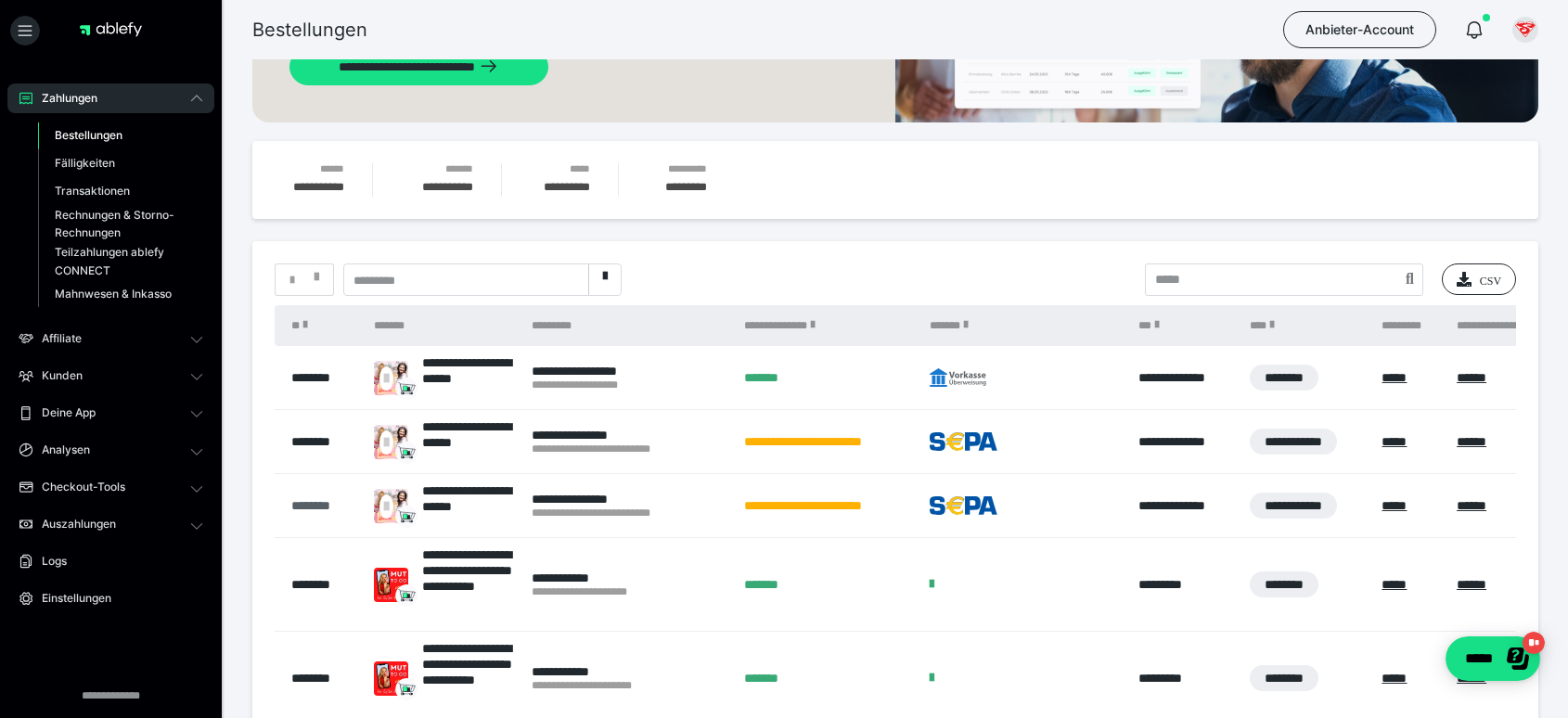 click on "********" at bounding box center (323, 506) 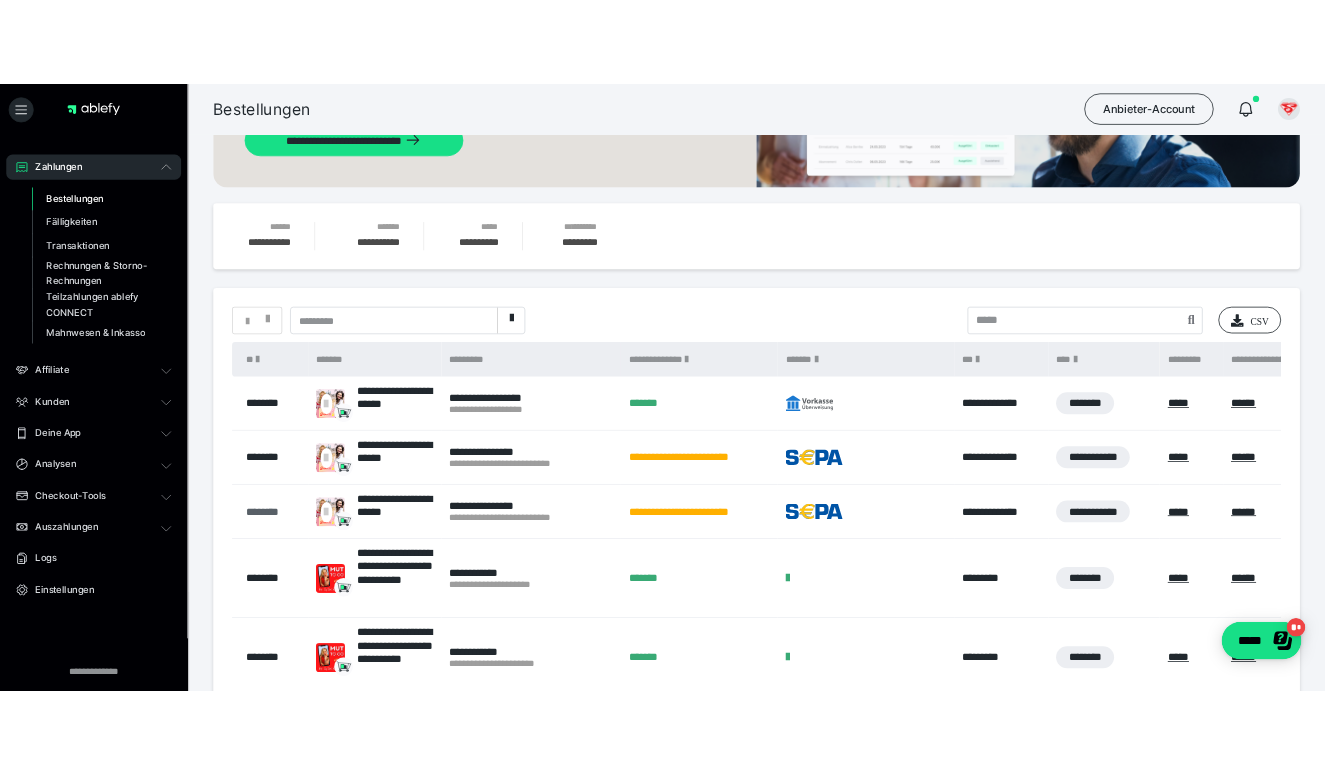 scroll, scrollTop: 0, scrollLeft: 0, axis: both 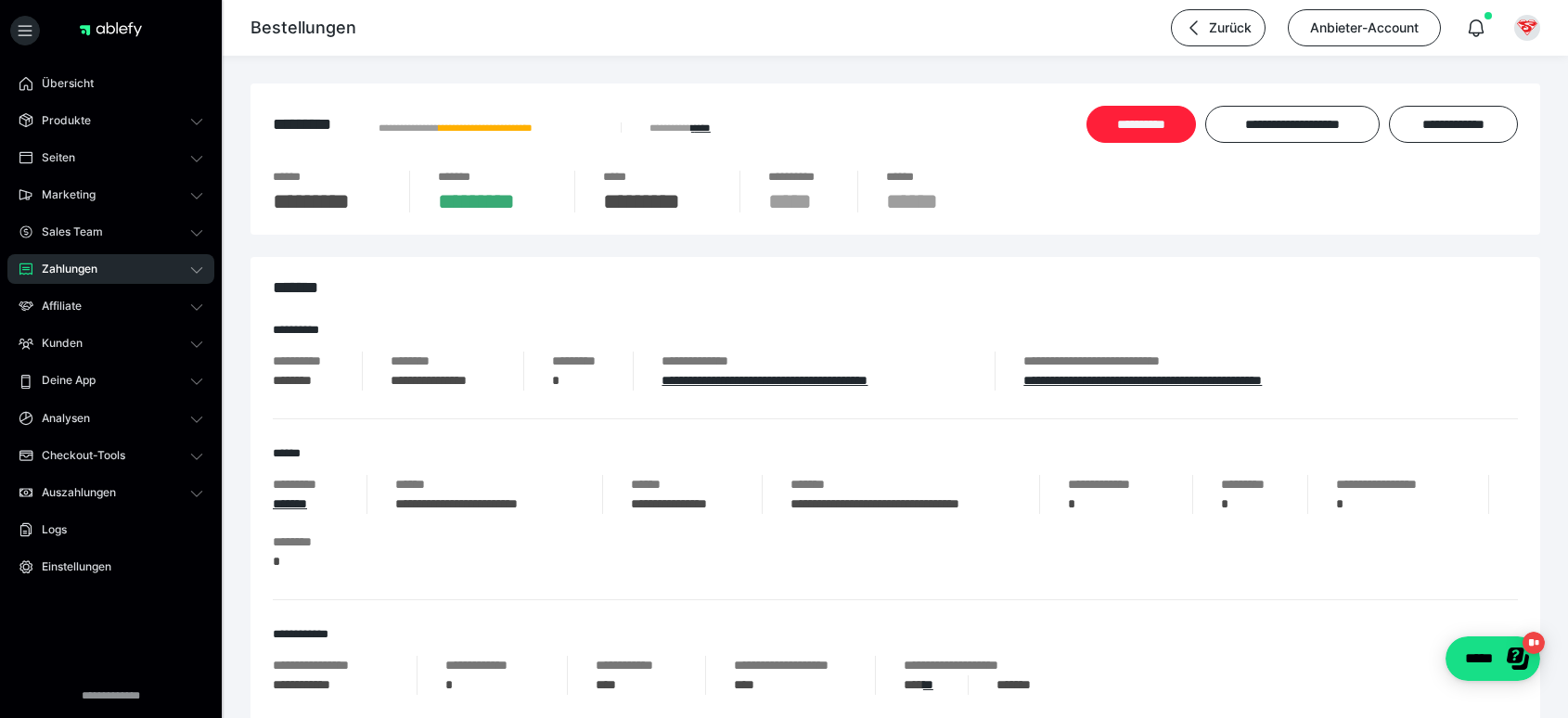 click on "**********" at bounding box center (1141, 124) 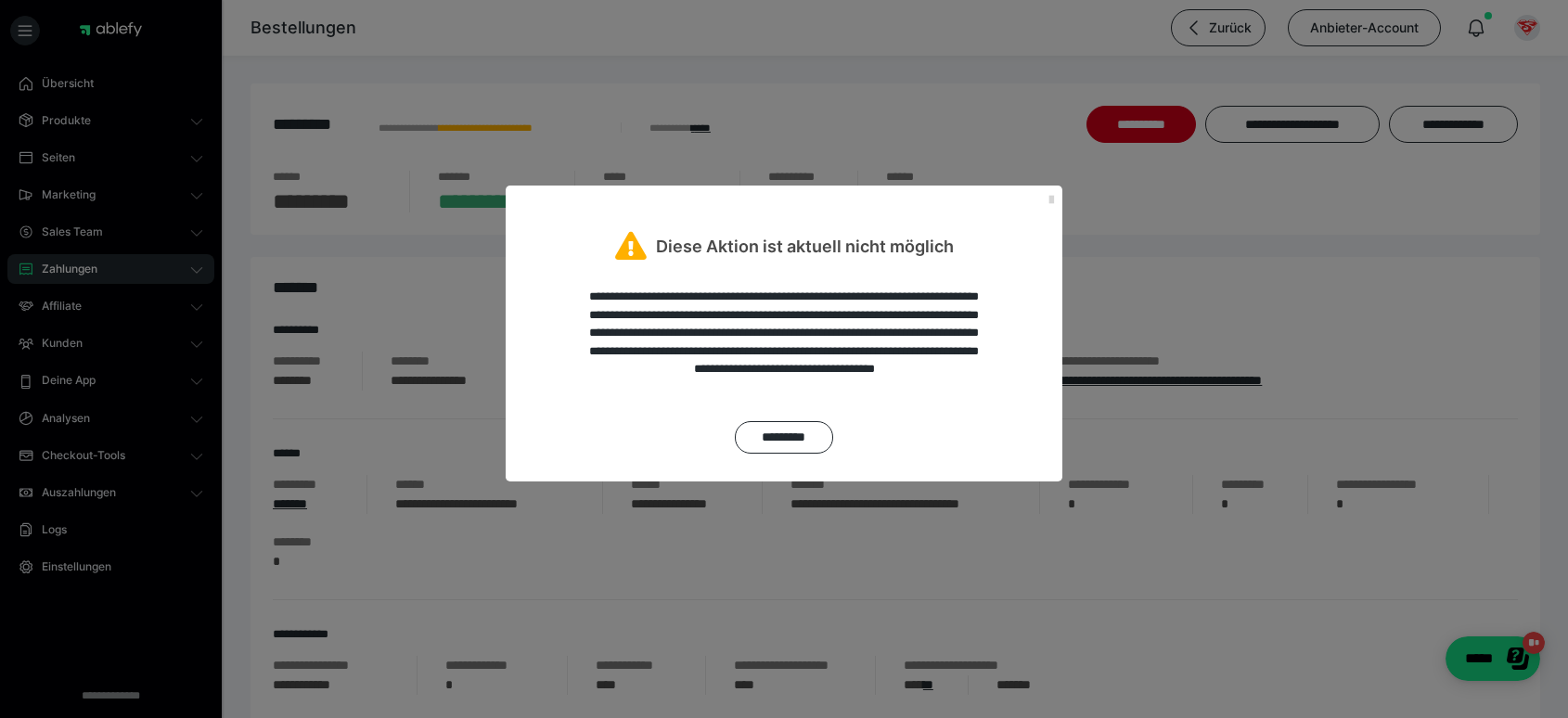 click at bounding box center (1051, 200) 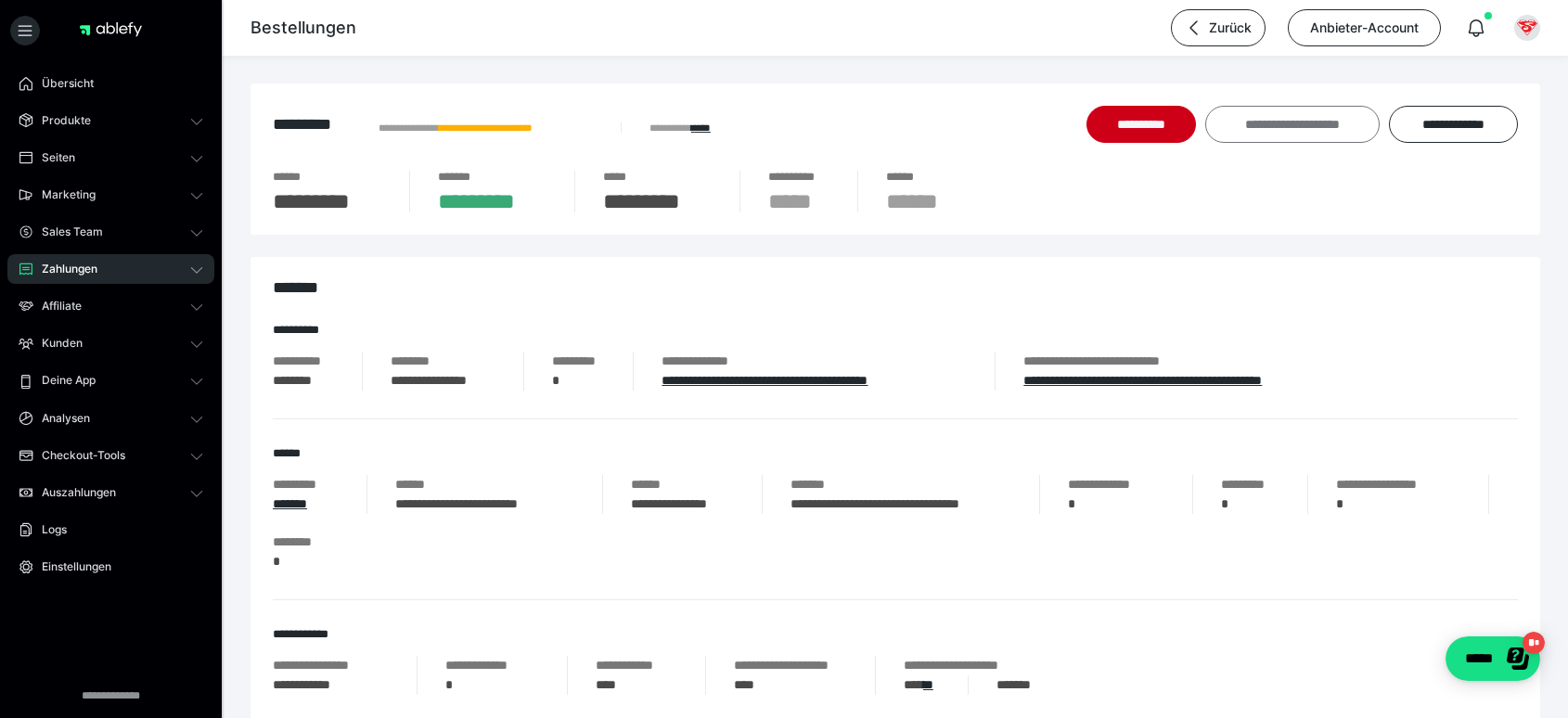 click on "**********" at bounding box center (1292, 124) 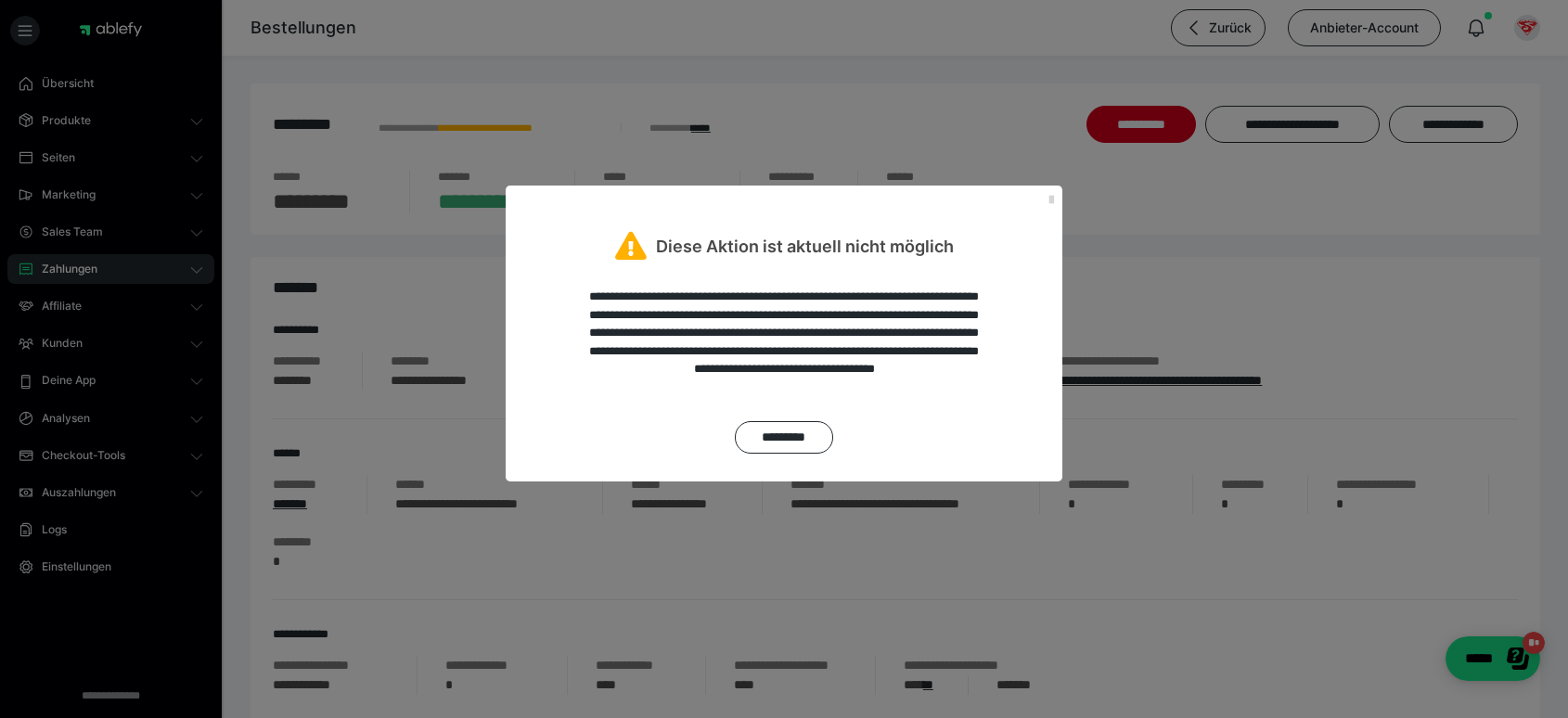 click at bounding box center (1051, 200) 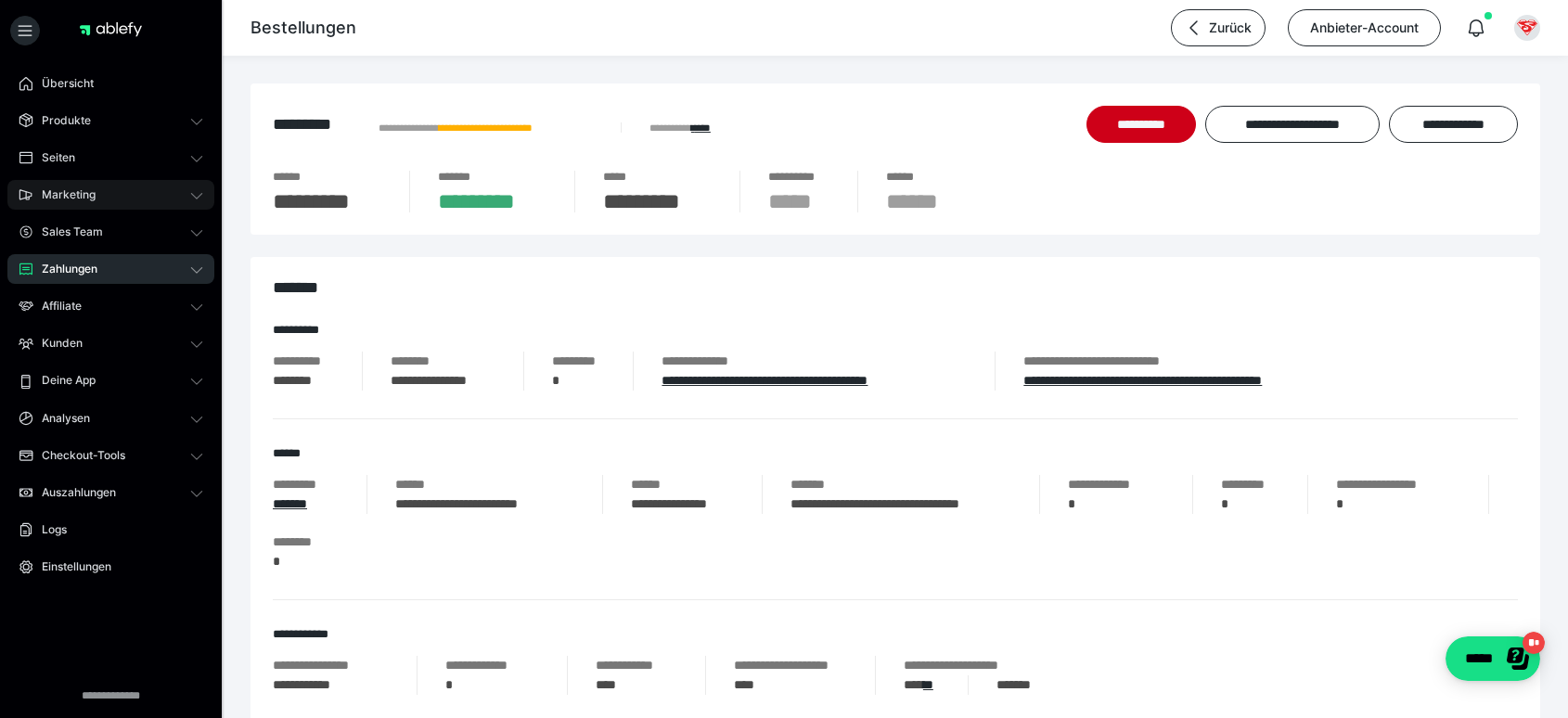 click on "Marketing" at bounding box center (62, 195) 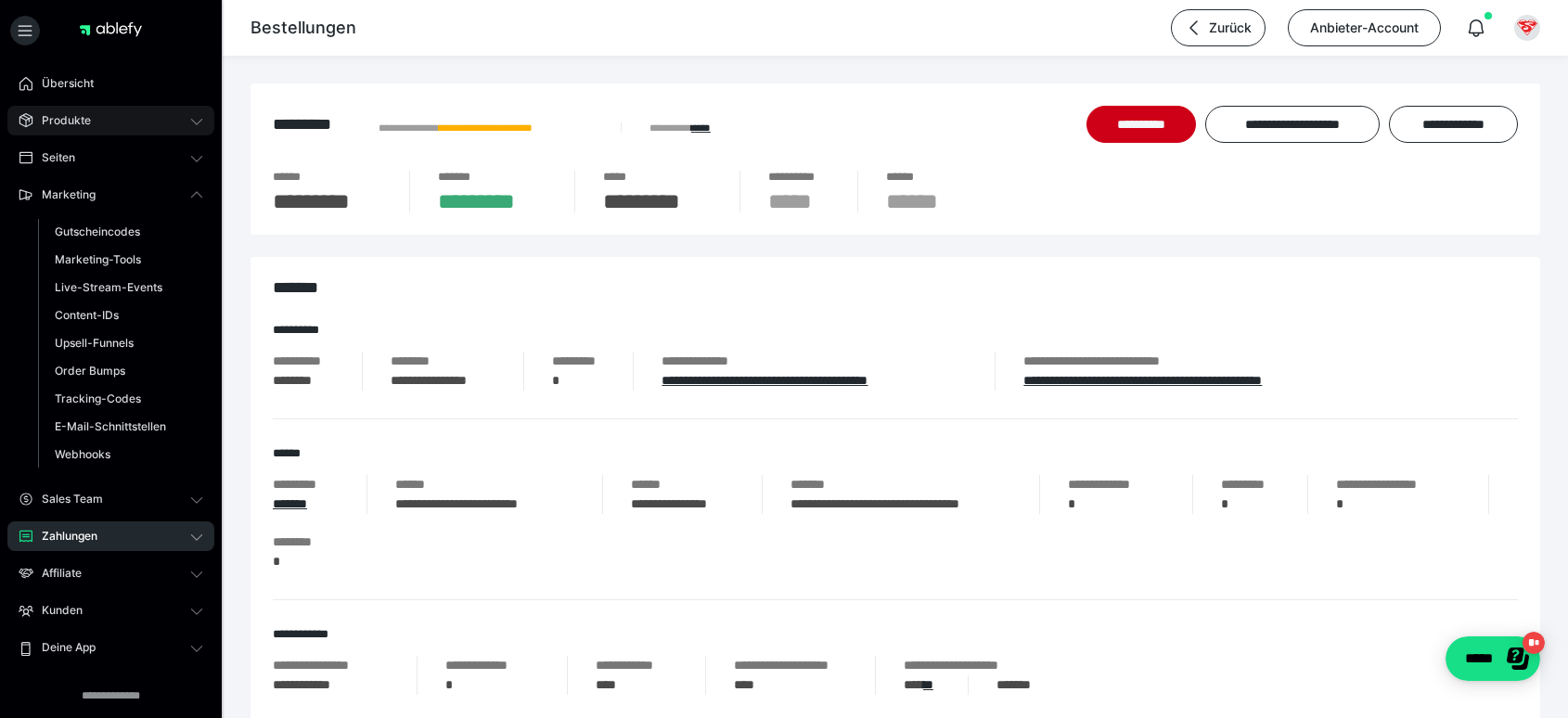 click on "Produkte" at bounding box center (110, 121) 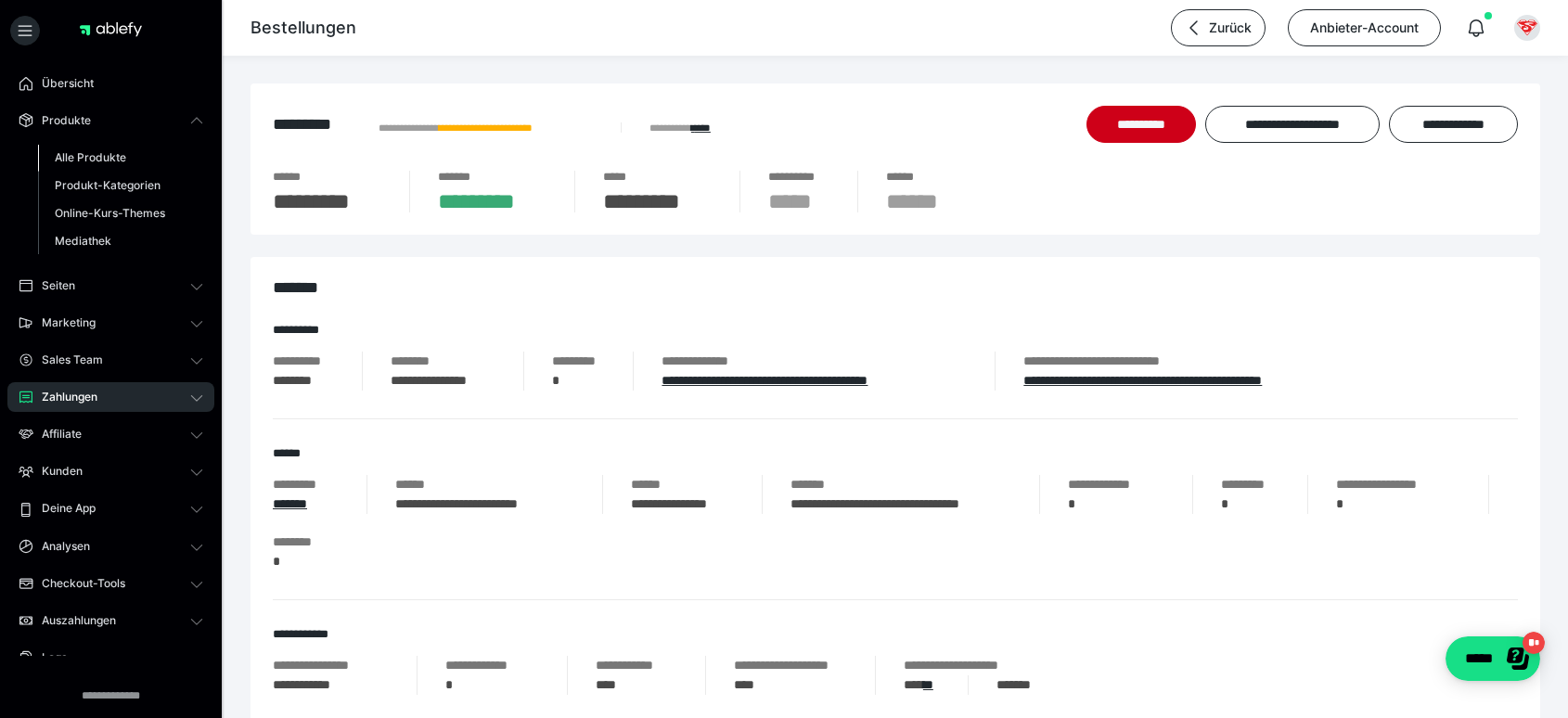 click on "Alle Produkte" at bounding box center (90, 157) 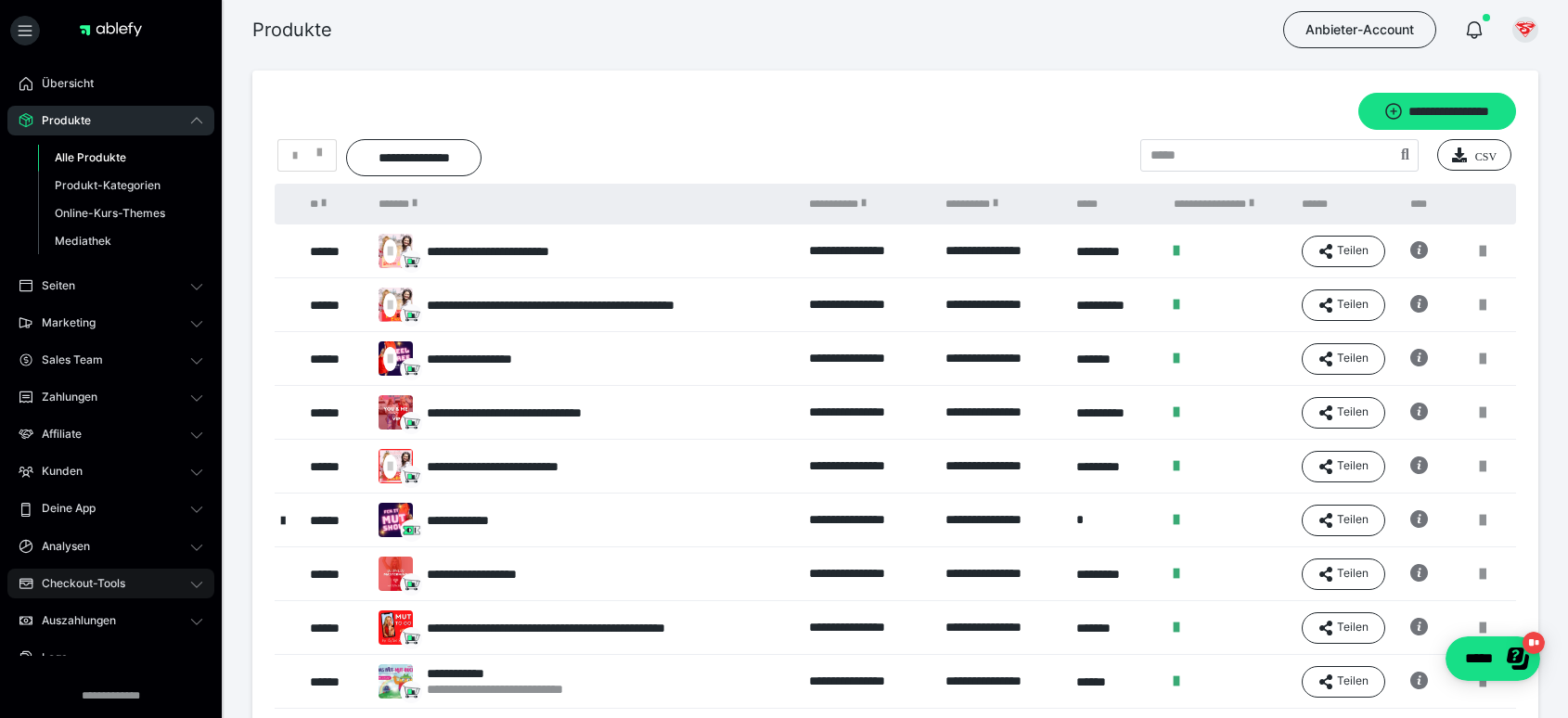 click on "Checkout-Tools" at bounding box center [77, 583] 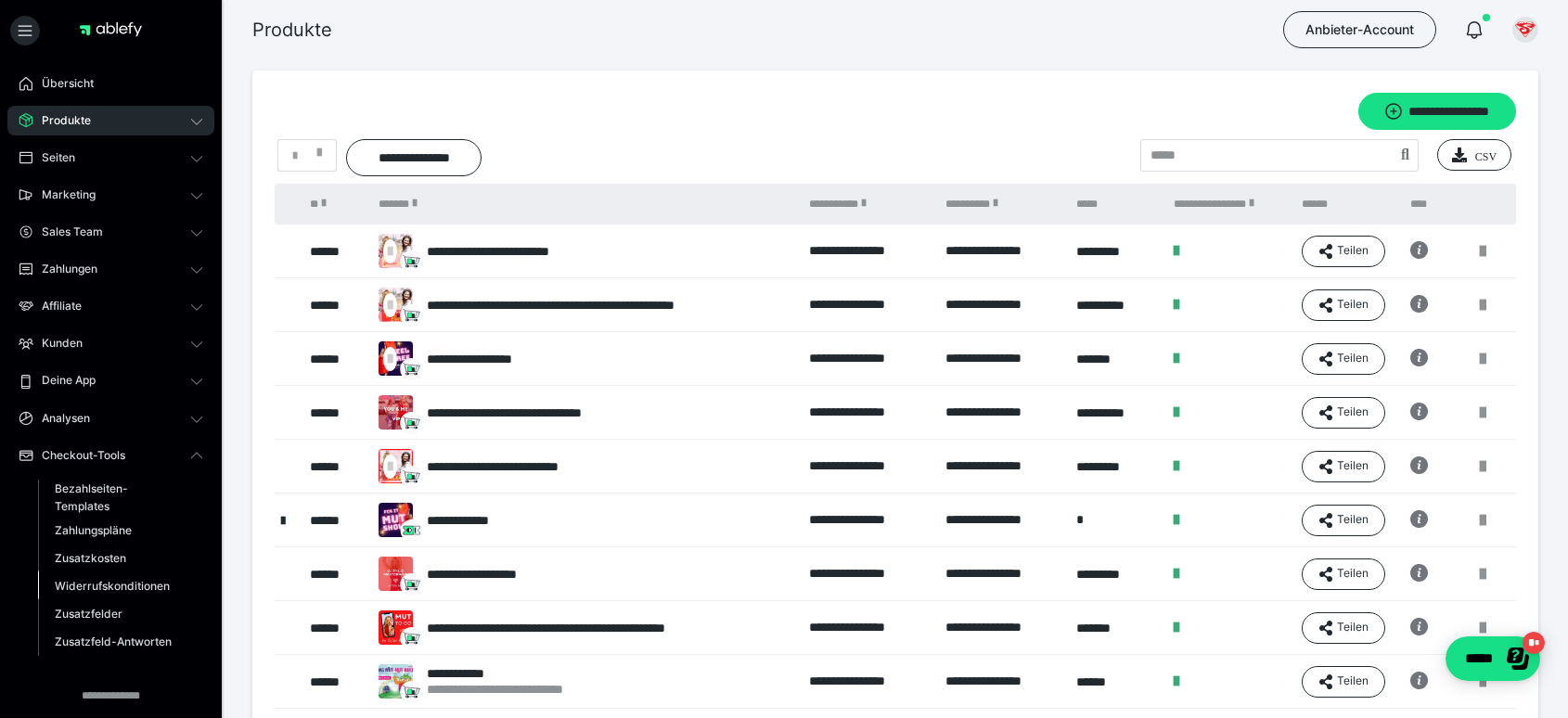 click on "Widerrufskonditionen" at bounding box center (121, 585) 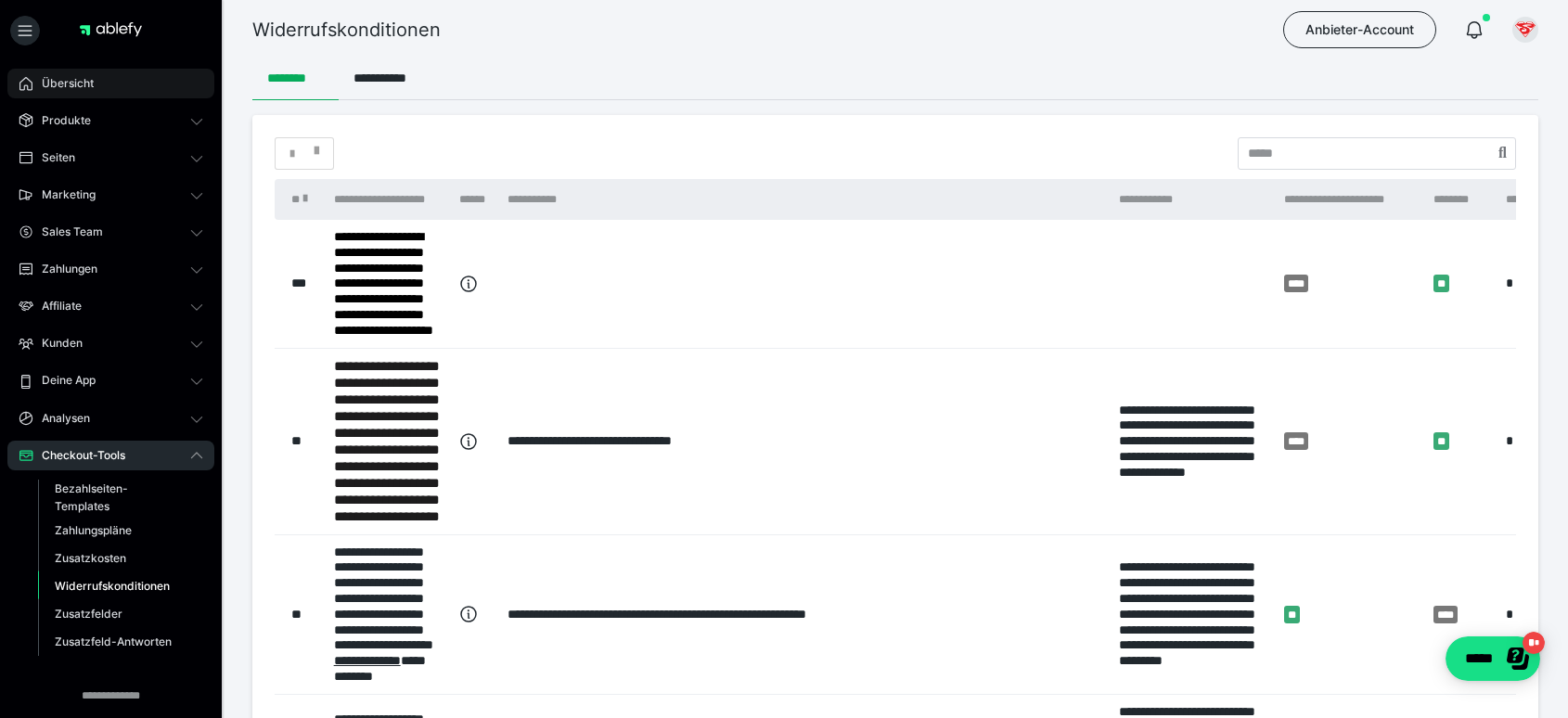 click on "Übersicht" at bounding box center [110, 83] 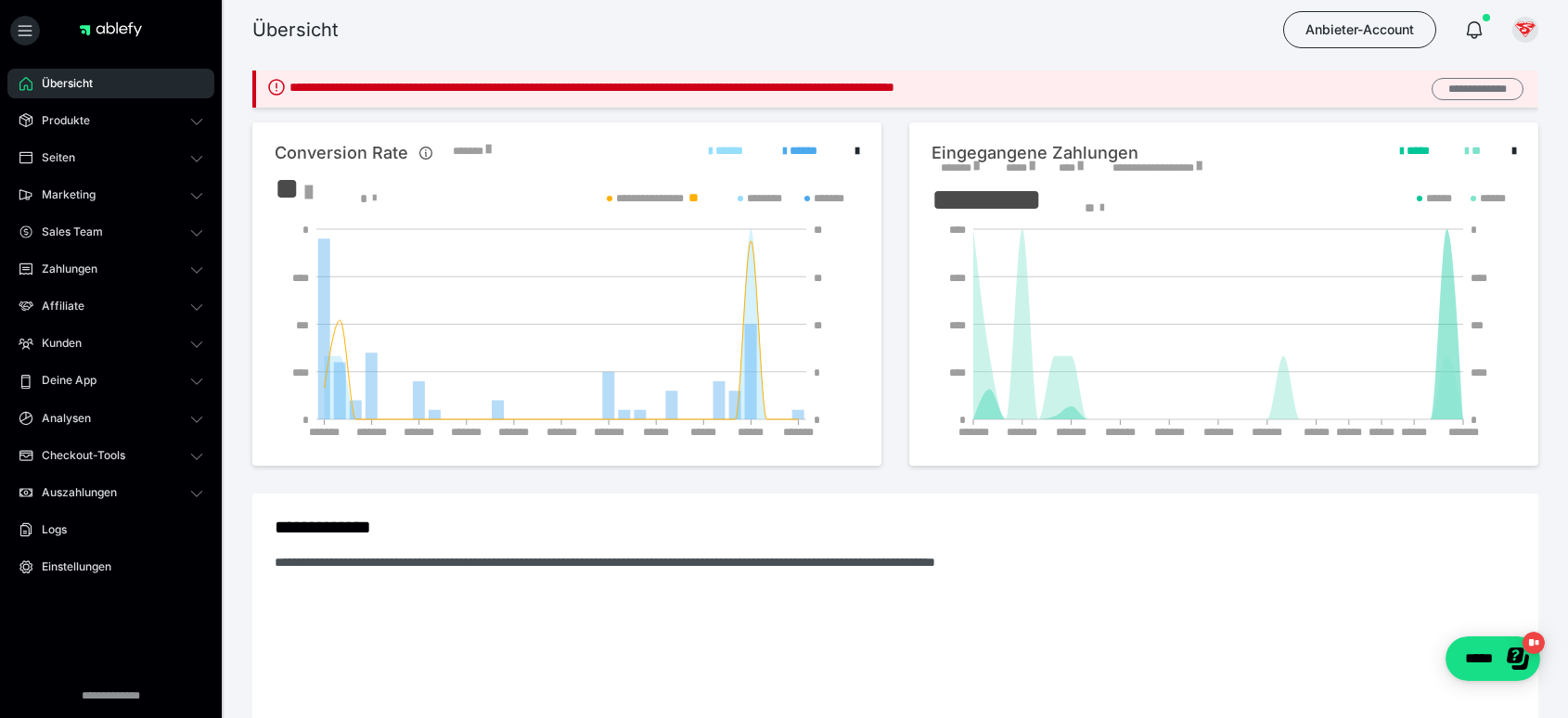 click on "**********" at bounding box center [1477, 89] 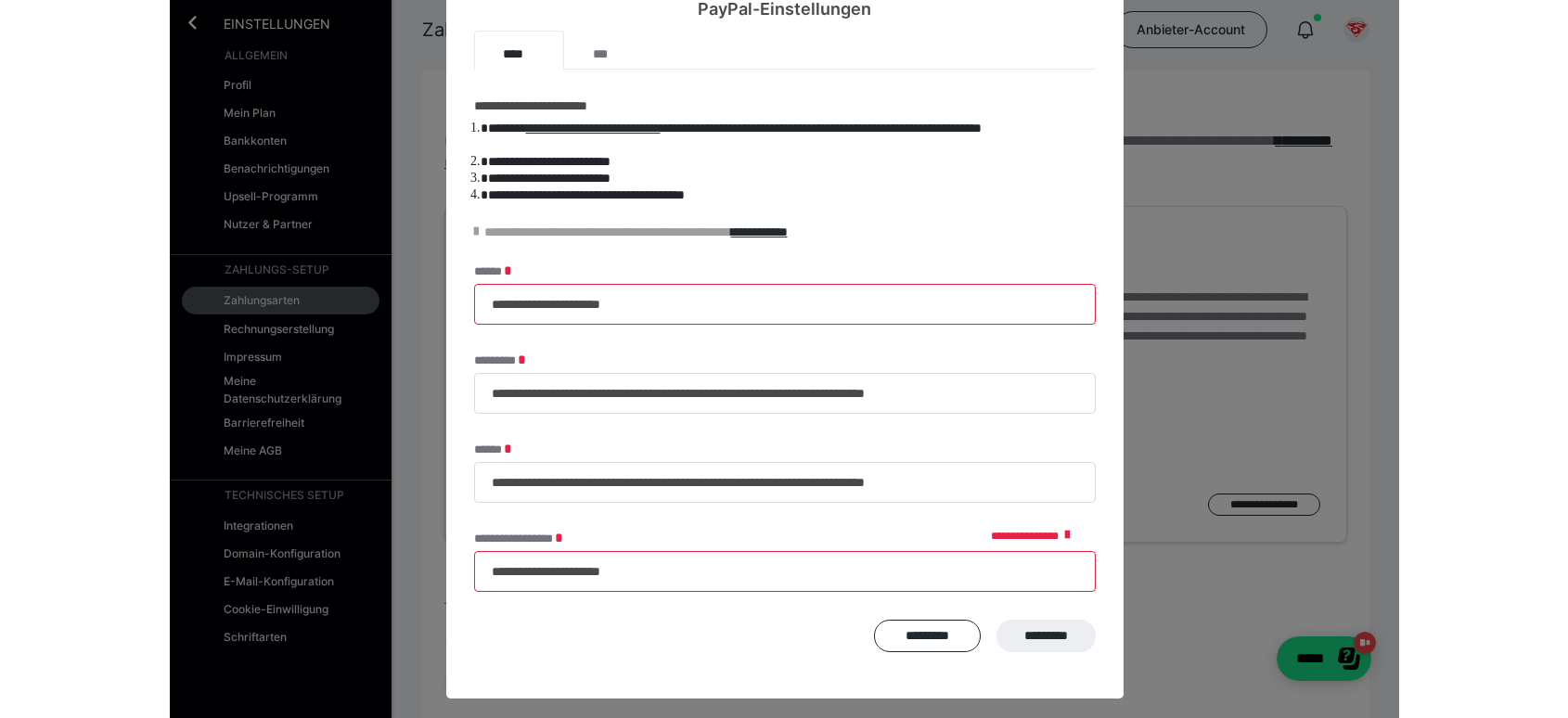 scroll, scrollTop: 82, scrollLeft: 0, axis: vertical 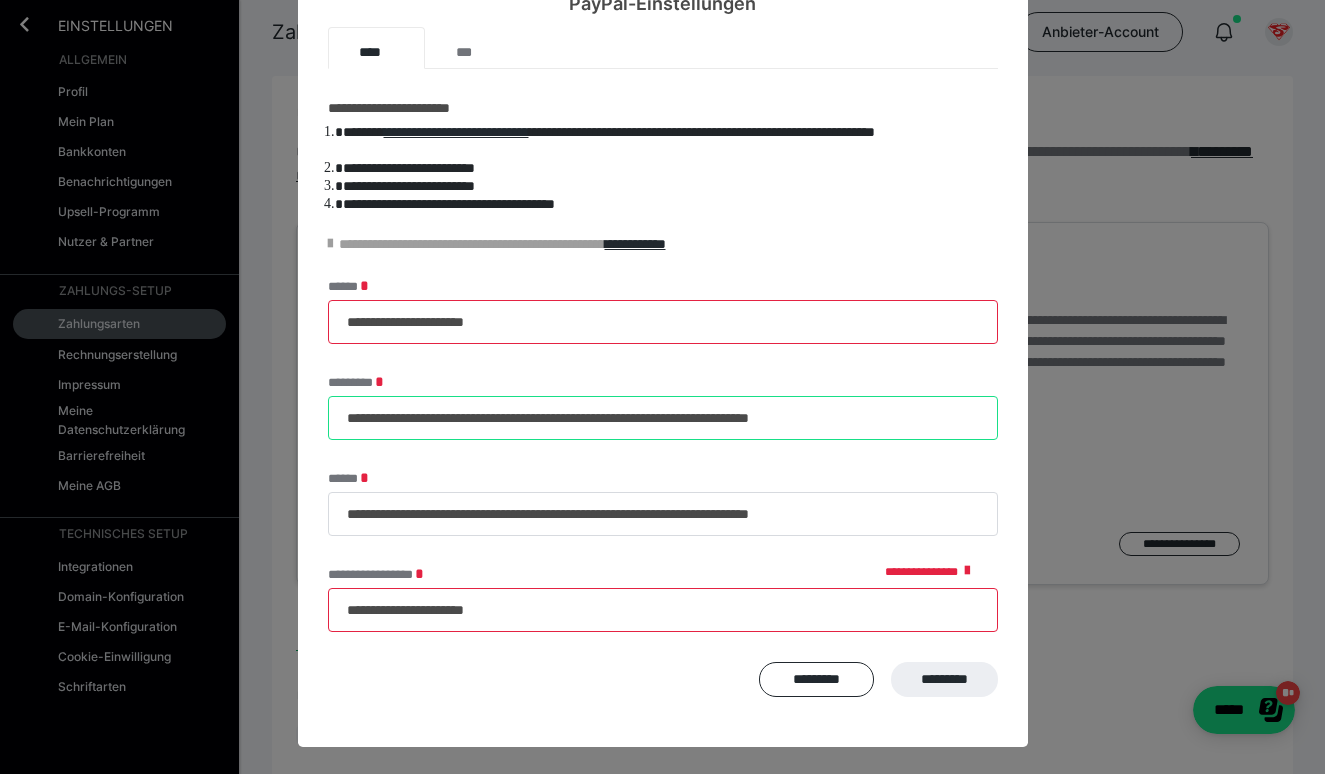 click on "**********" at bounding box center [663, 418] 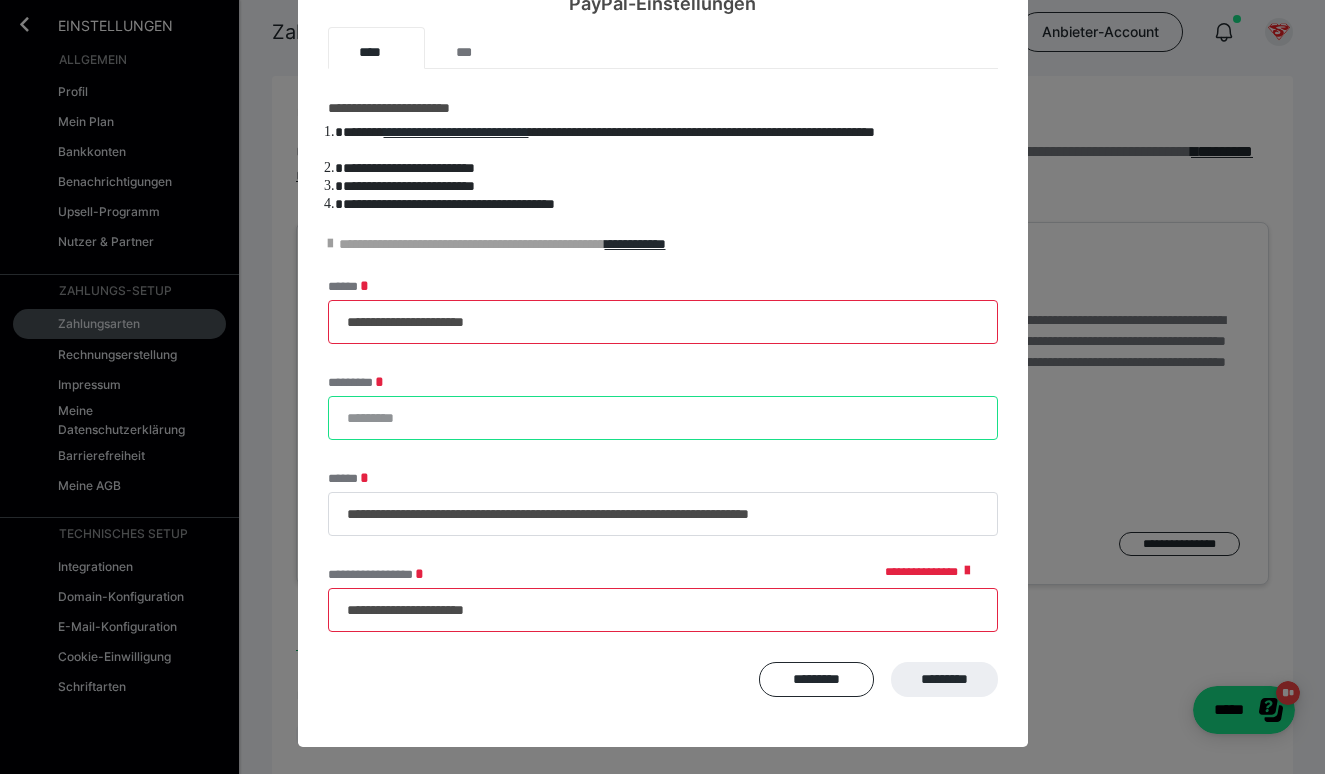click on "*********" at bounding box center [663, 418] 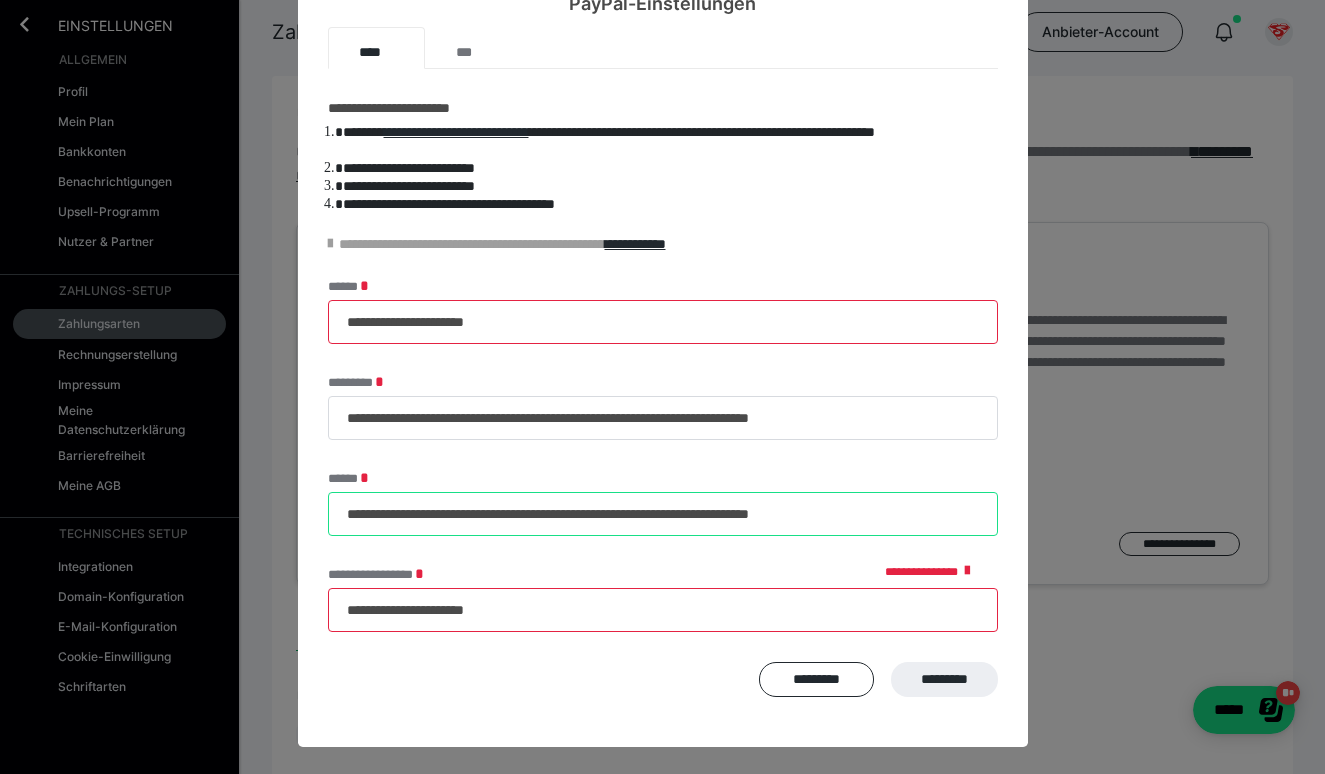 click on "**********" at bounding box center [663, 514] 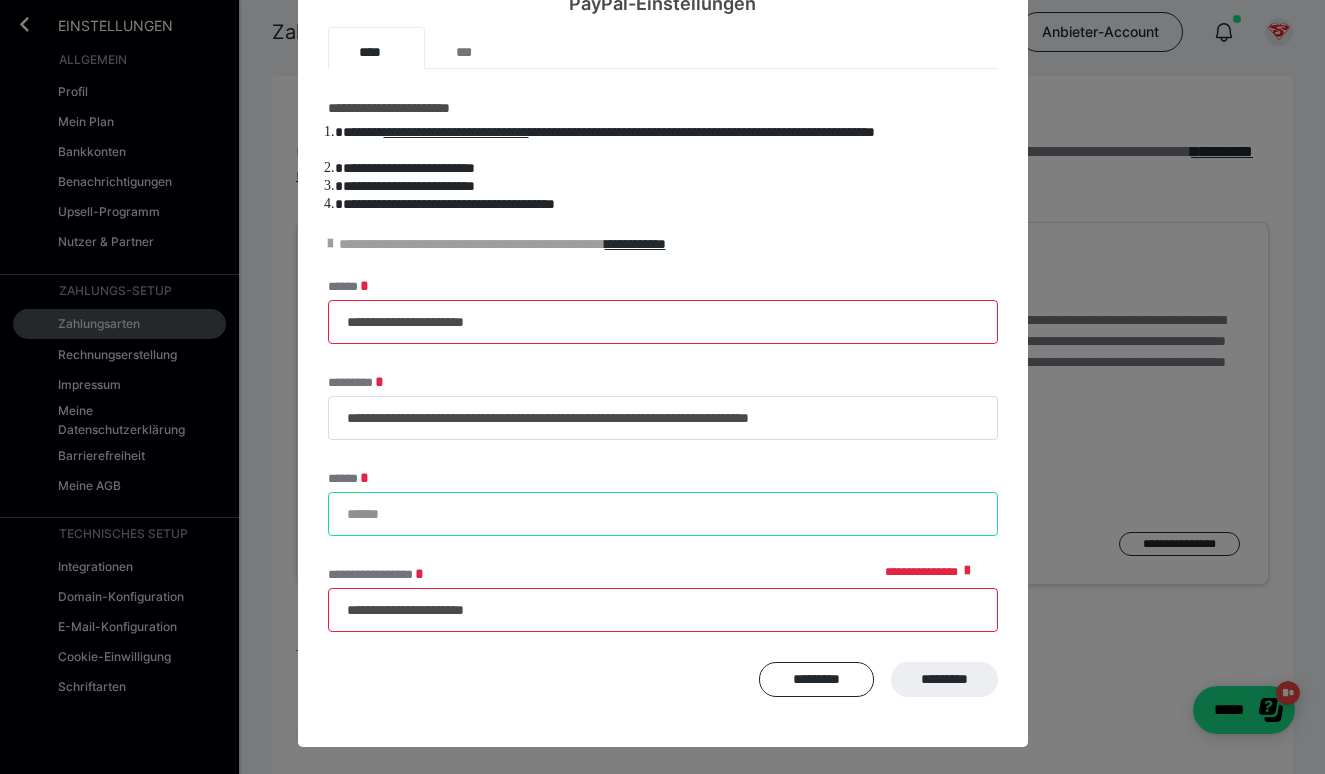 click on "******" at bounding box center [663, 514] 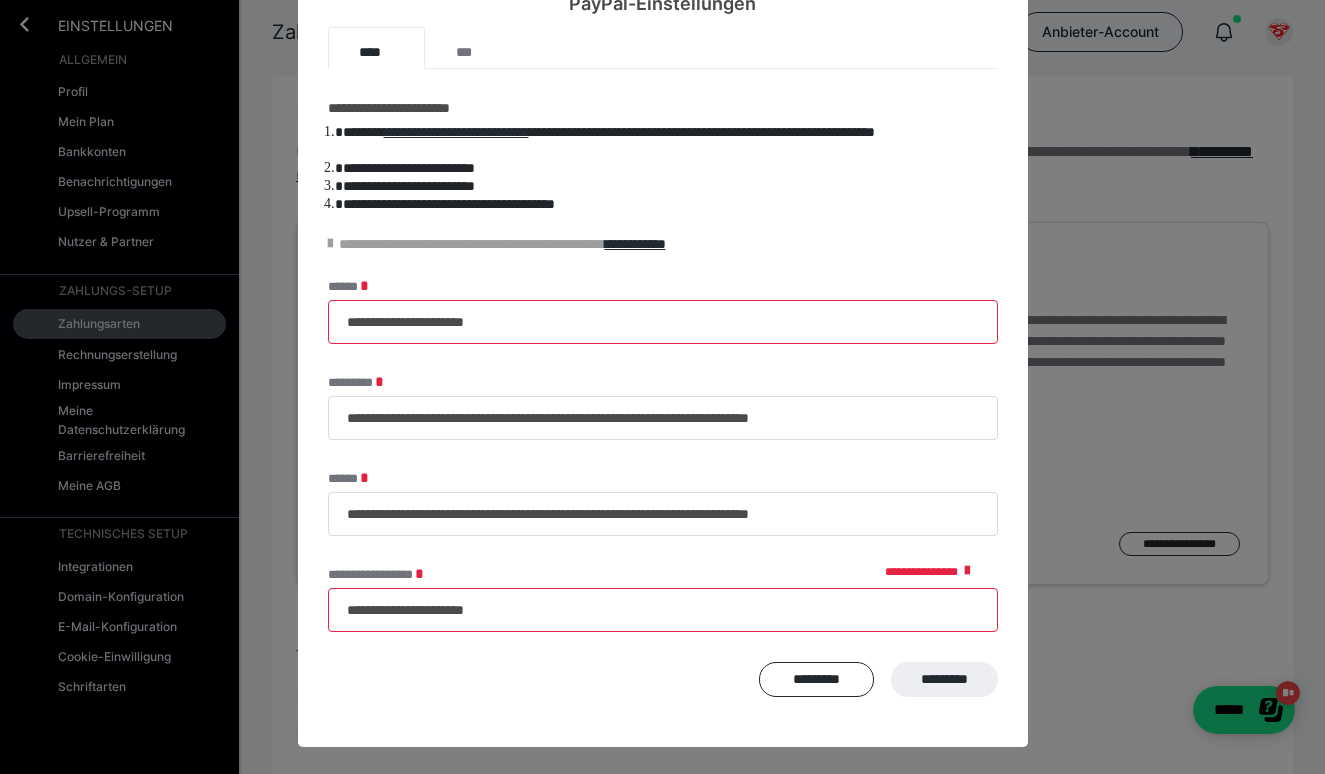 click on "**********" at bounding box center [663, 610] 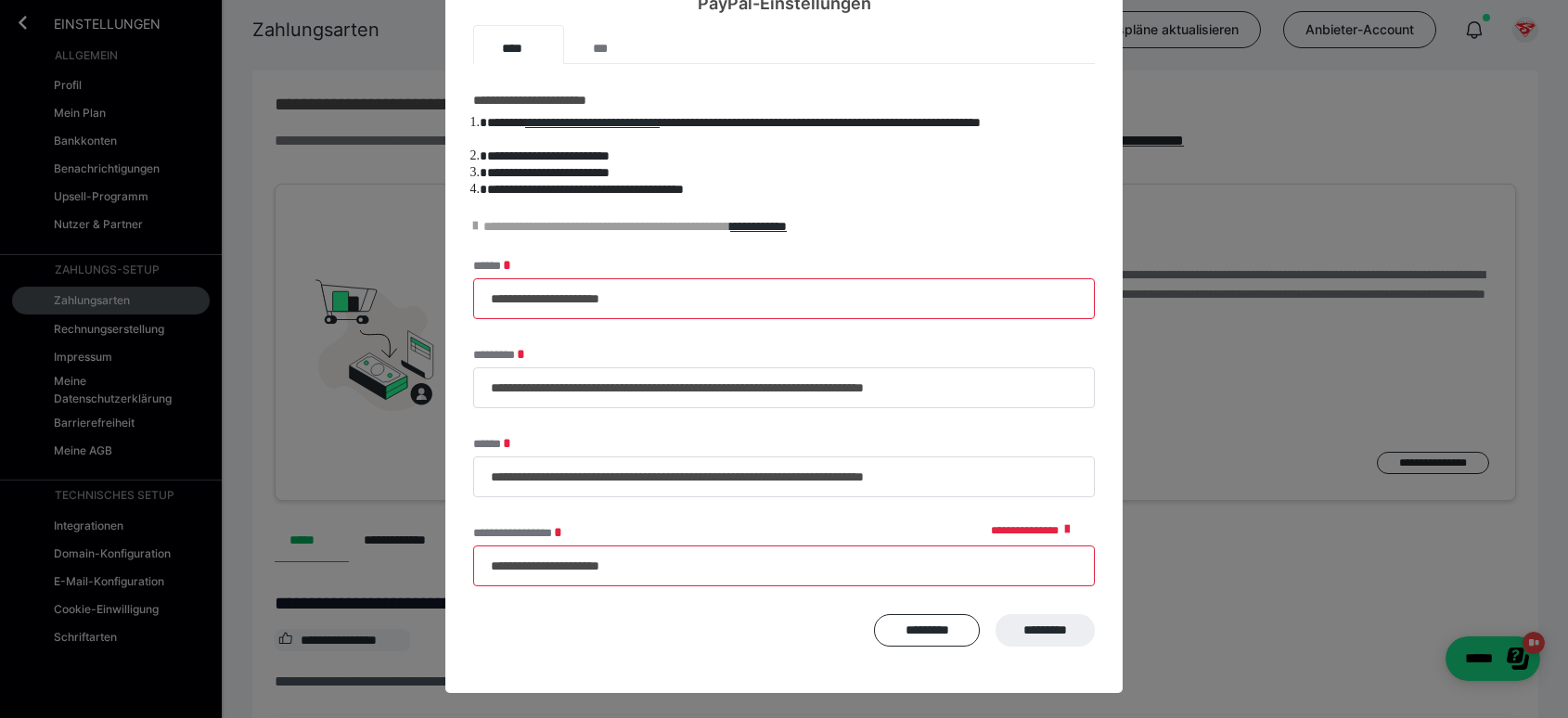 drag, startPoint x: 663, startPoint y: 571, endPoint x: 456, endPoint y: 566, distance: 207.06038 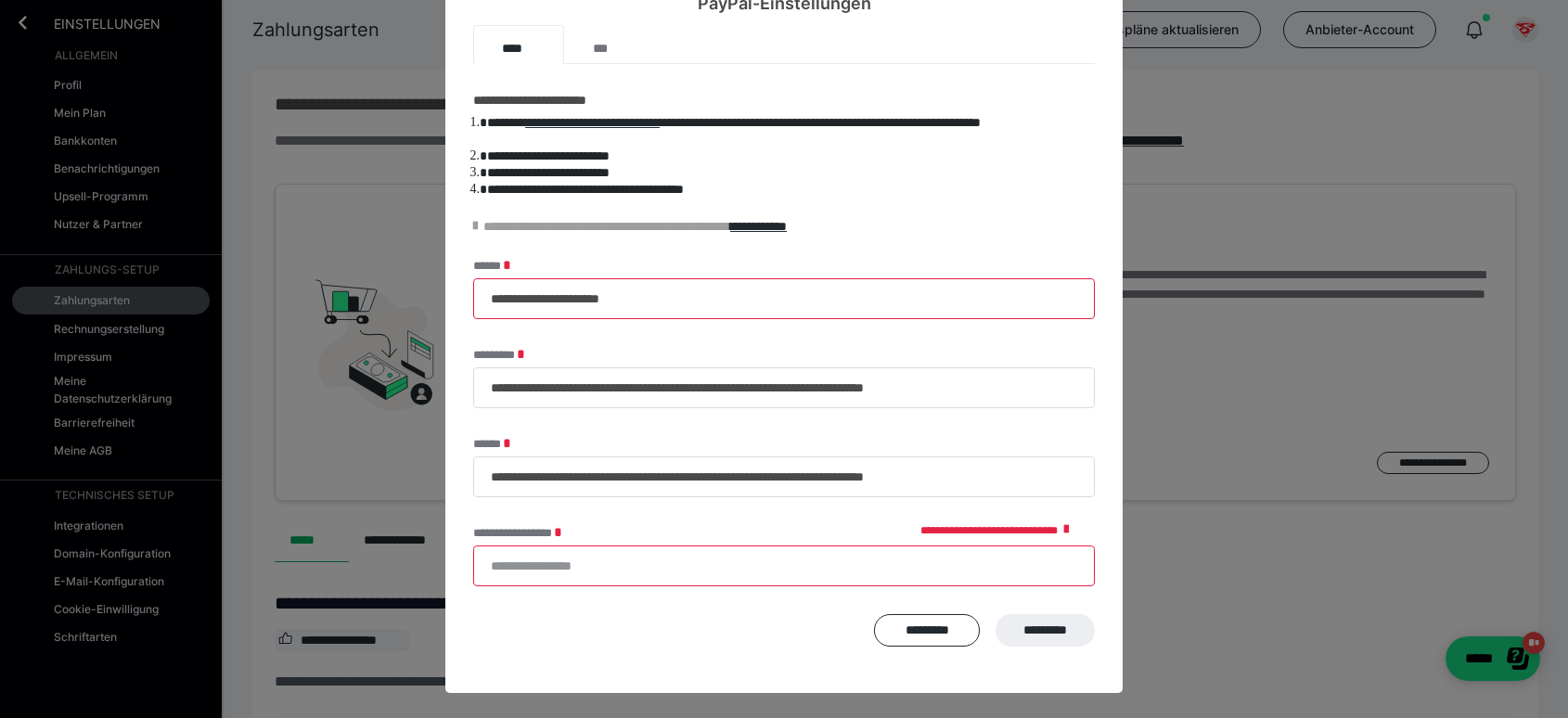 click on "**********" at bounding box center [784, 566] 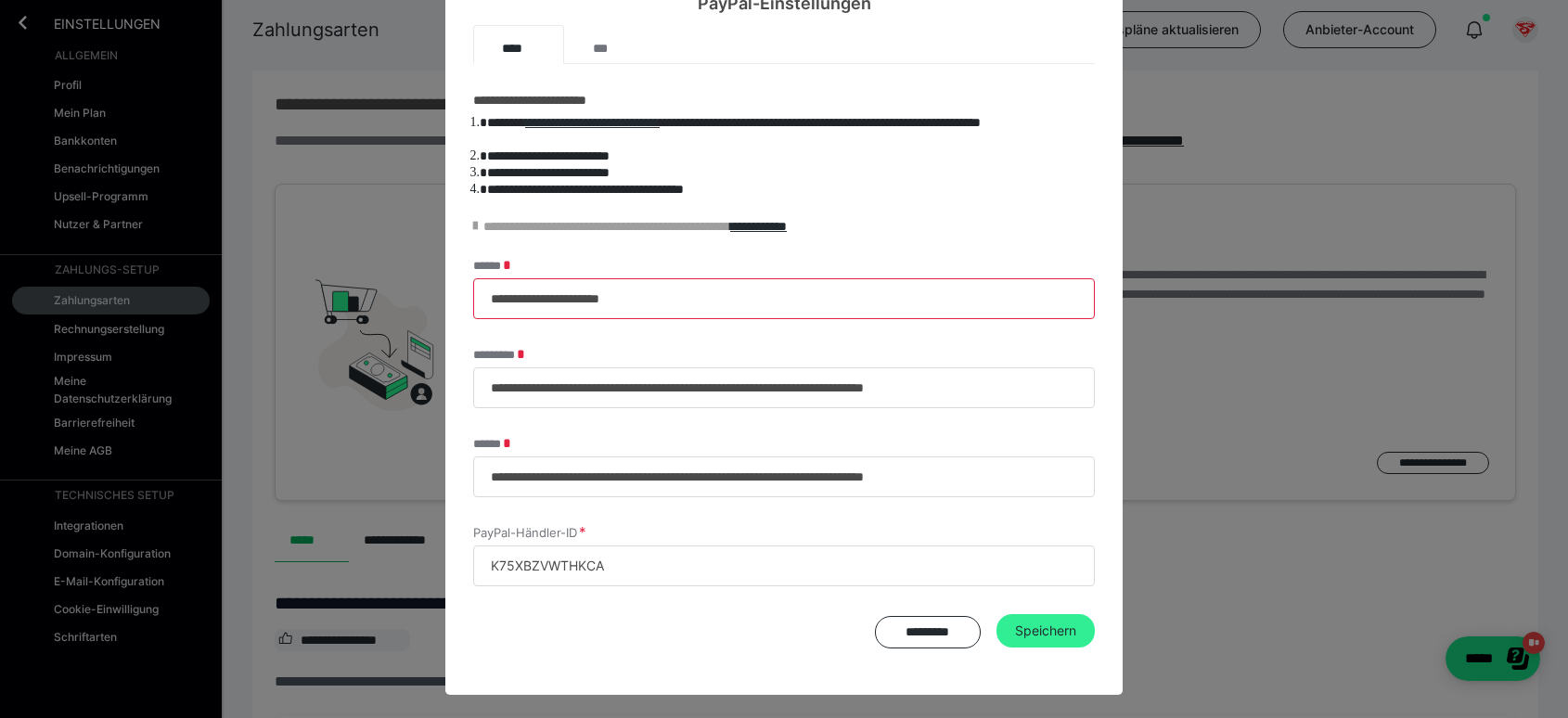type on "K75XBZVWTHKCA" 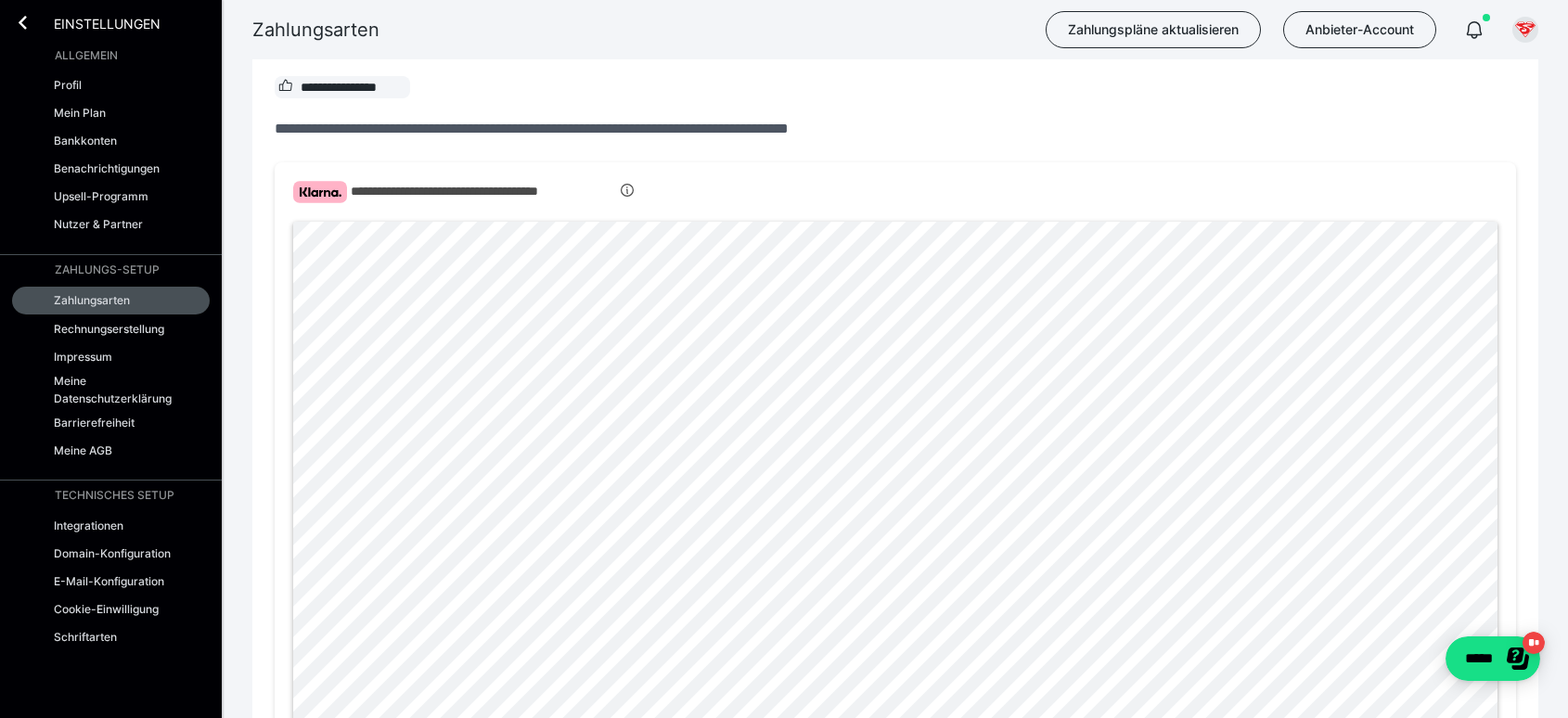 scroll, scrollTop: 571, scrollLeft: 0, axis: vertical 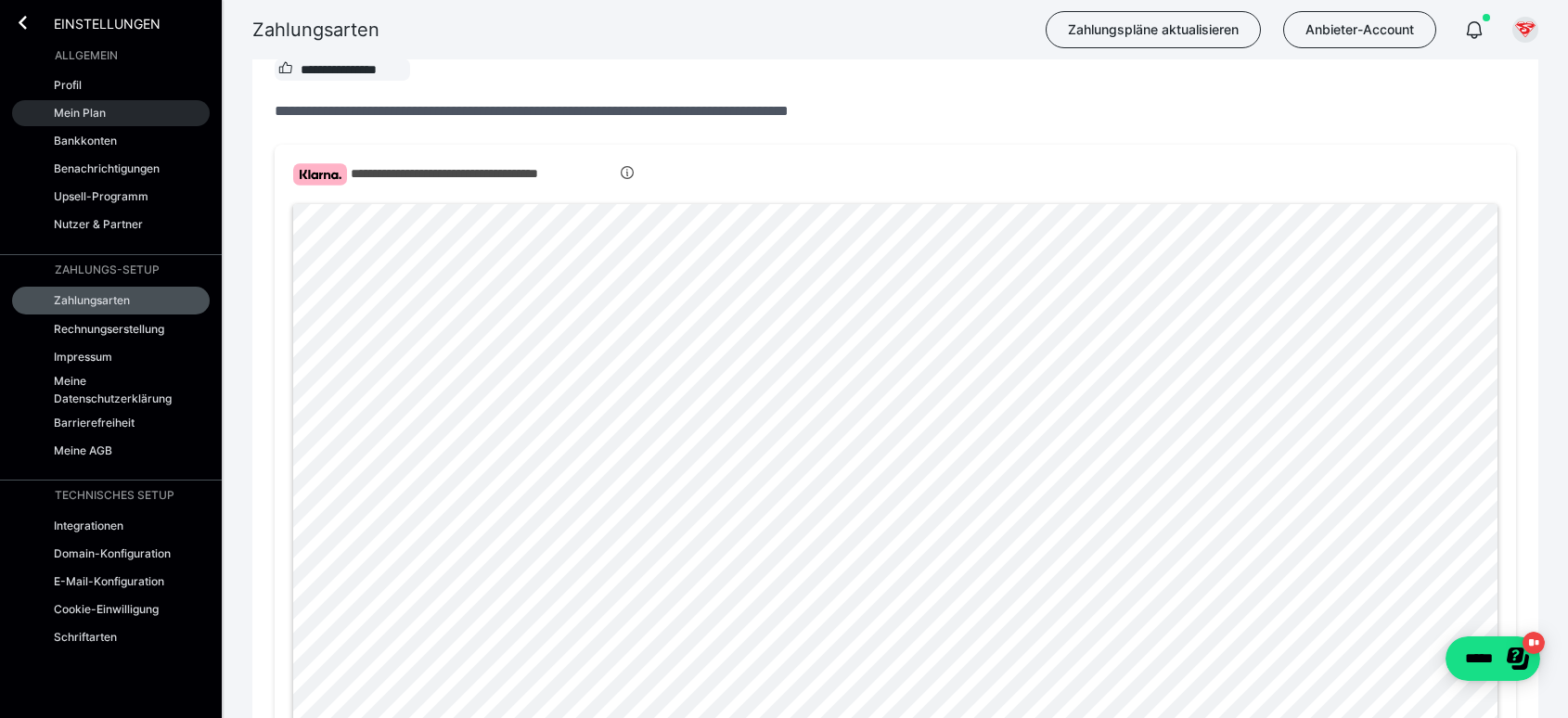 click on "Mein Plan" at bounding box center [80, 112] 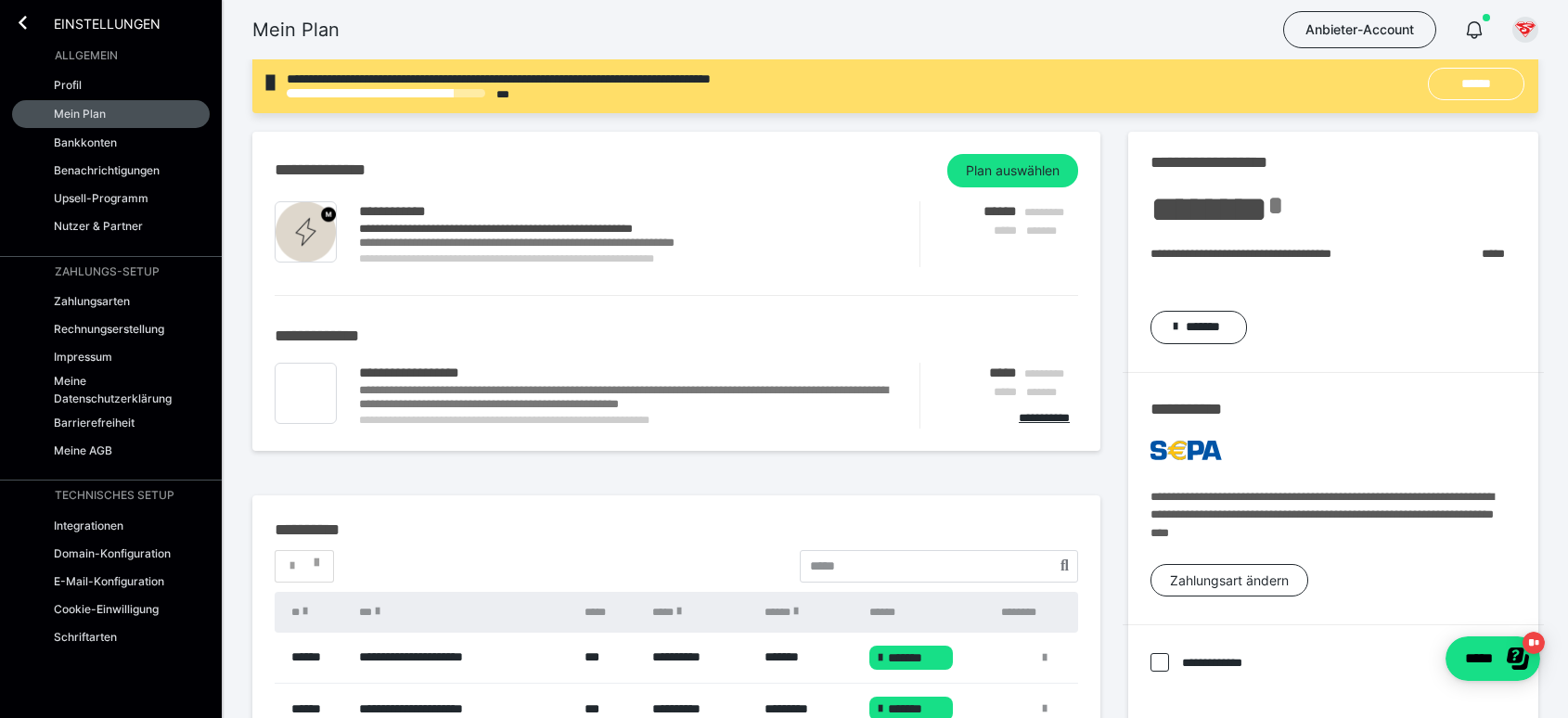 scroll, scrollTop: 21, scrollLeft: 0, axis: vertical 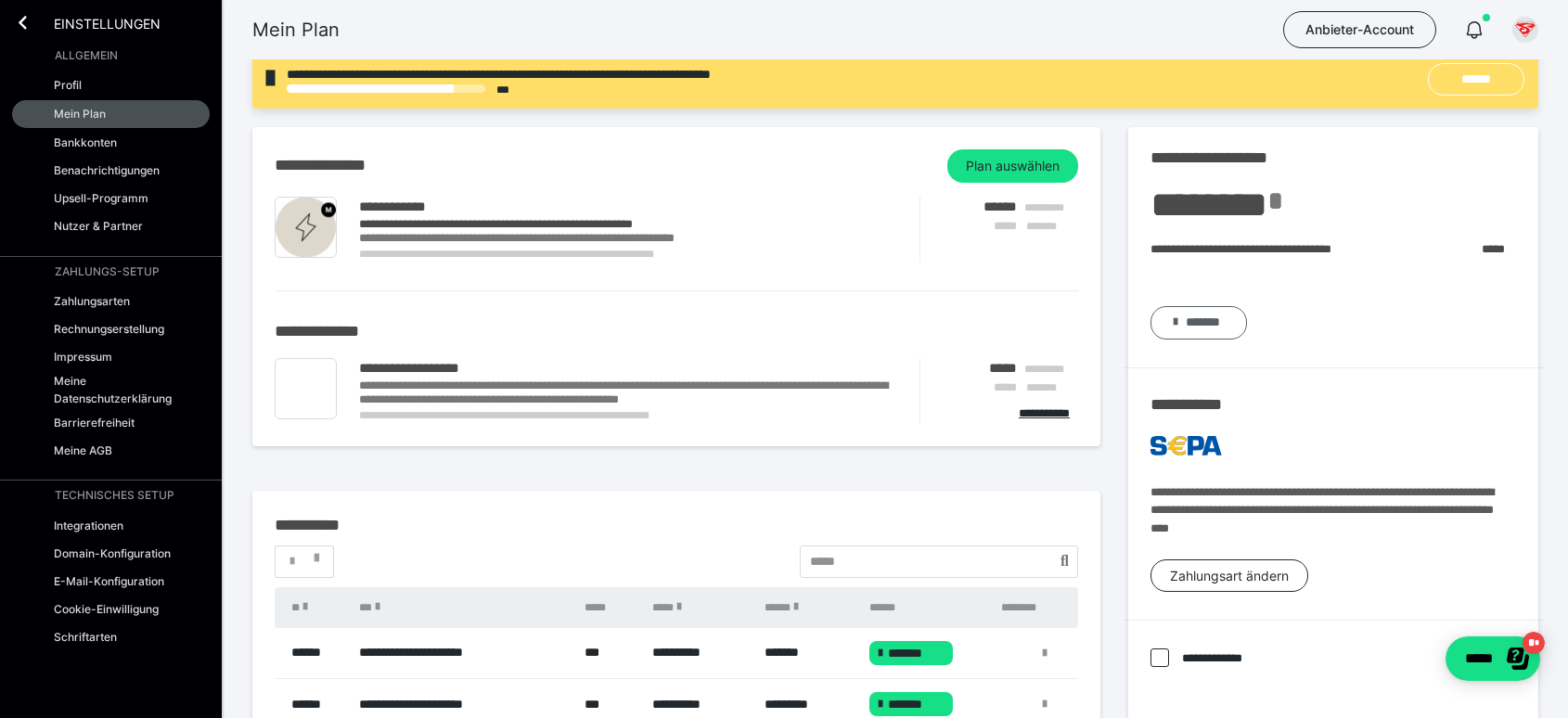 click on "*******" at bounding box center [1199, 323] 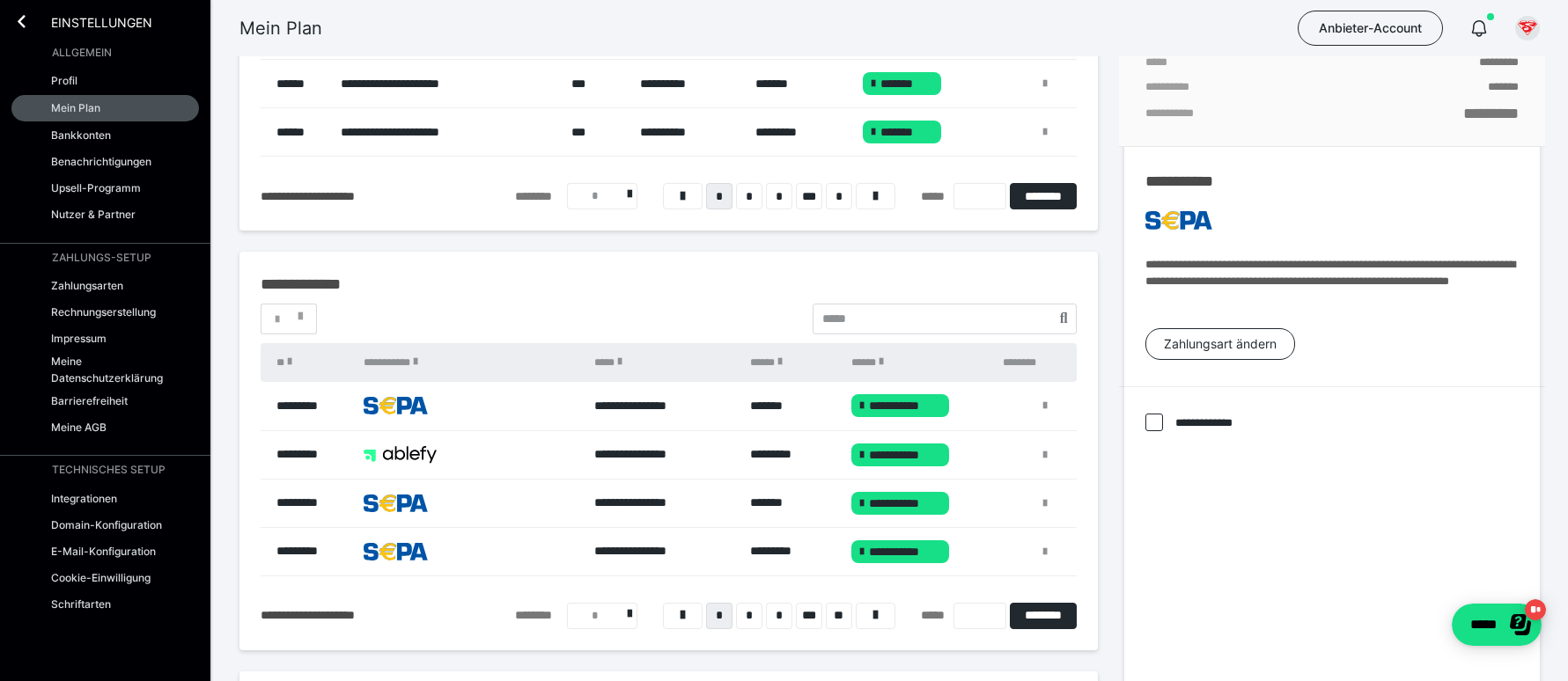 scroll, scrollTop: 702, scrollLeft: 0, axis: vertical 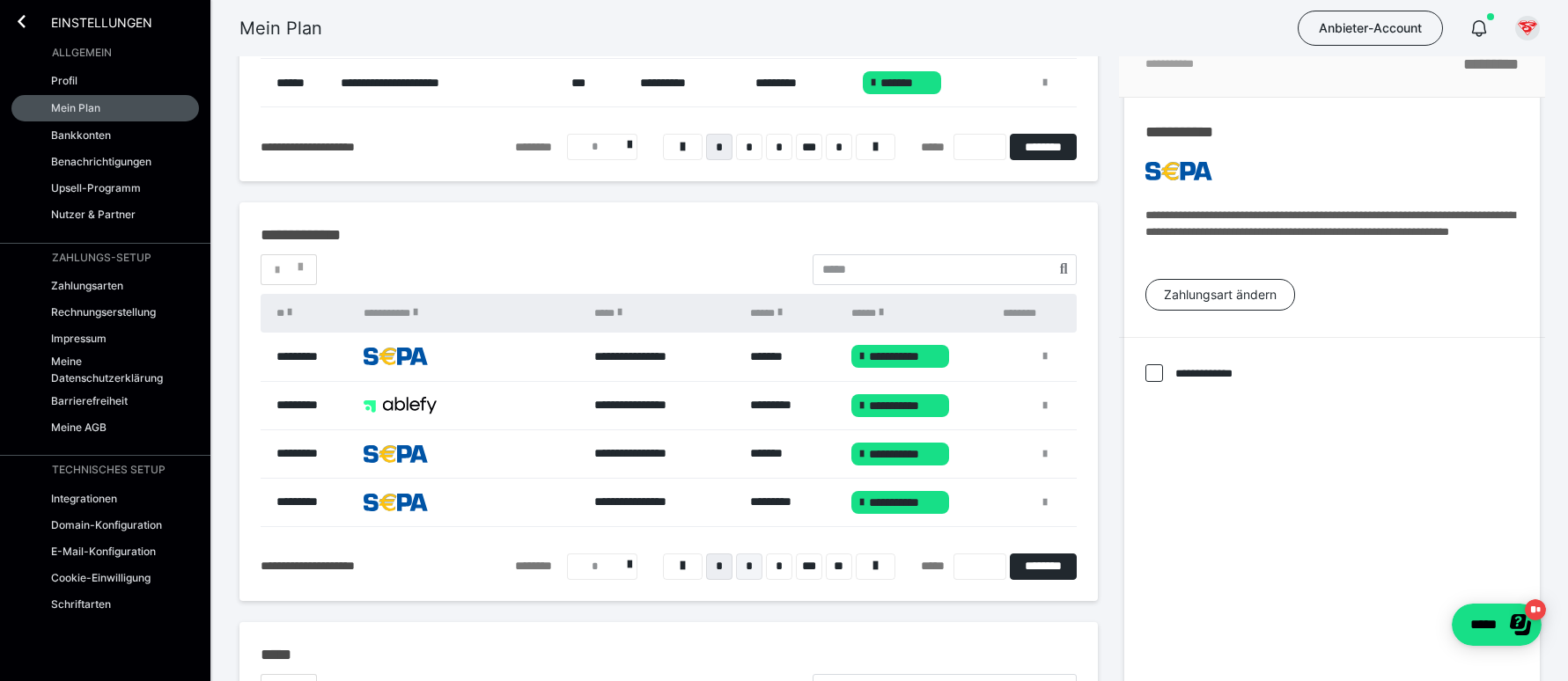 click on "*" at bounding box center (749, 567) 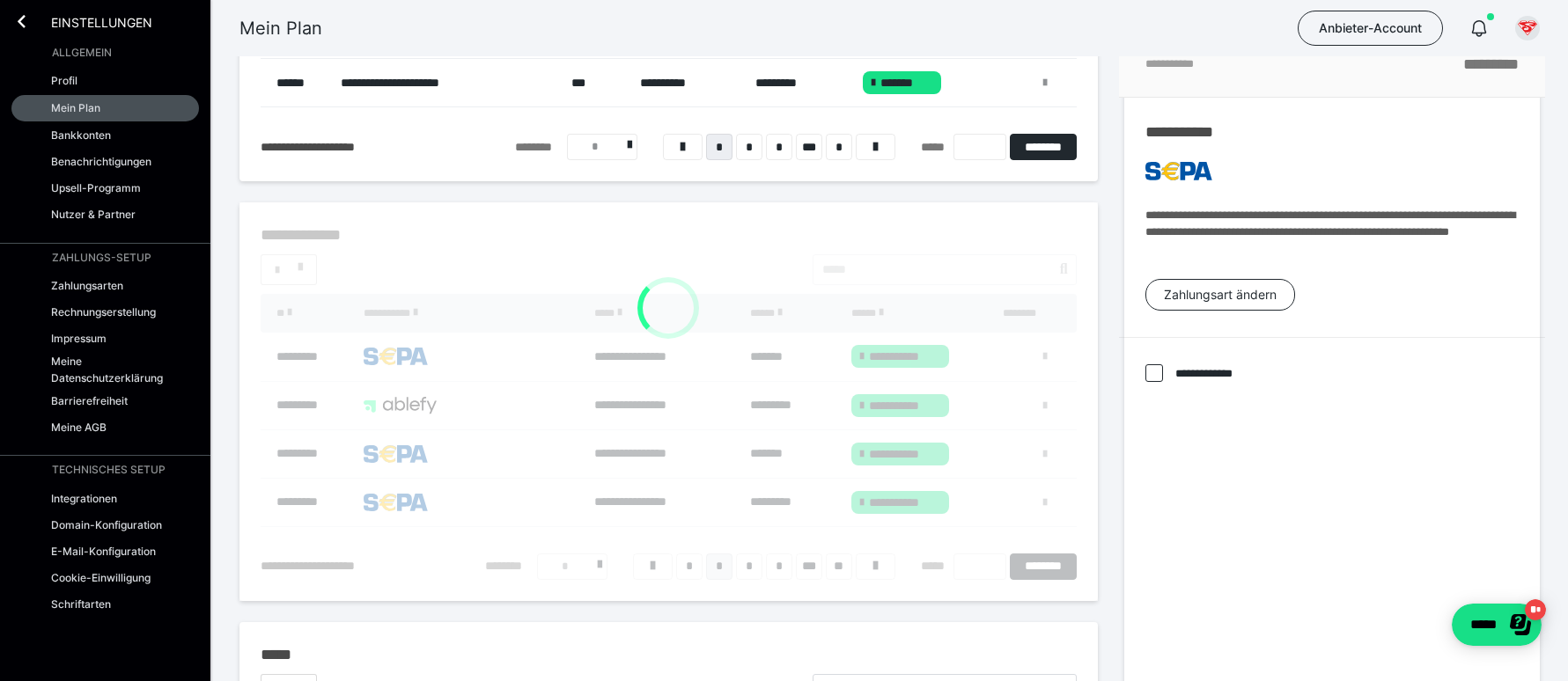 scroll, scrollTop: 764, scrollLeft: 0, axis: vertical 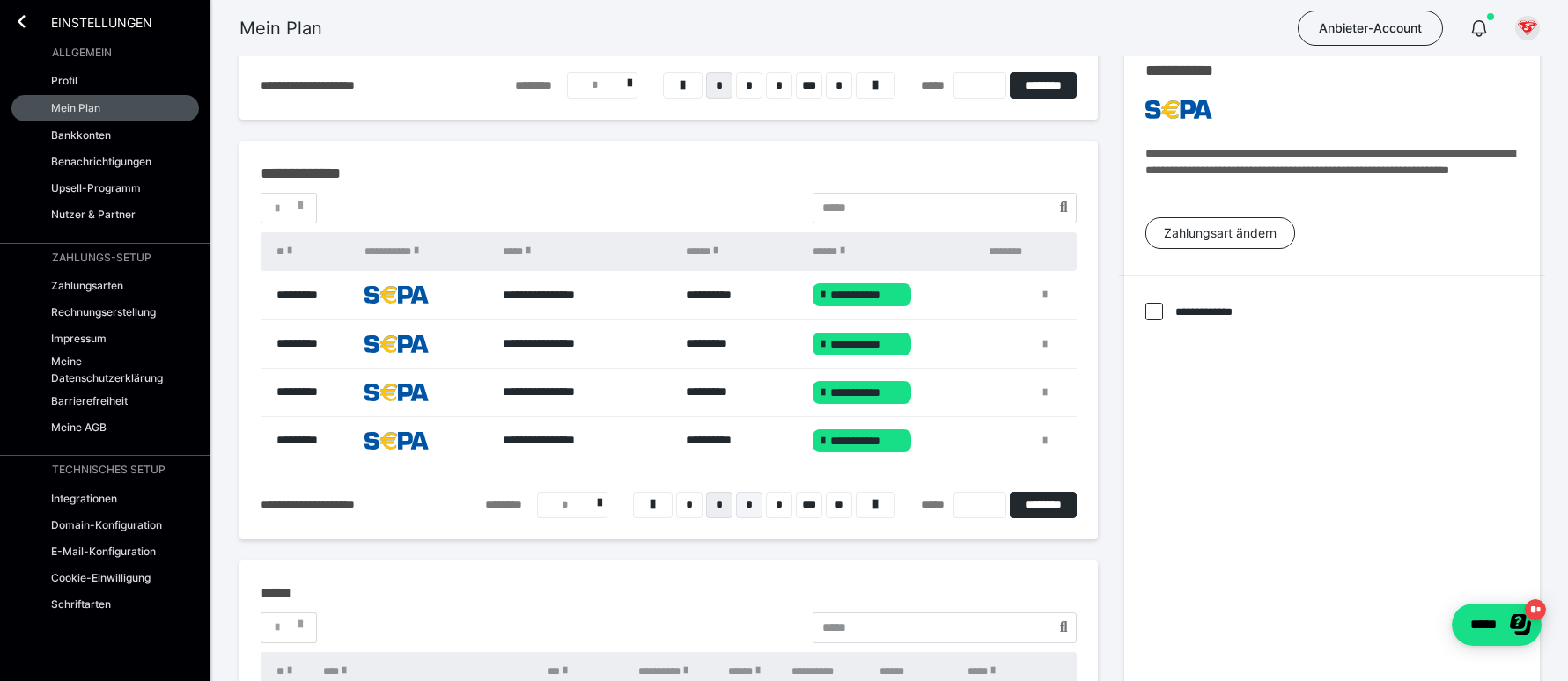 click on "*" at bounding box center (749, 505) 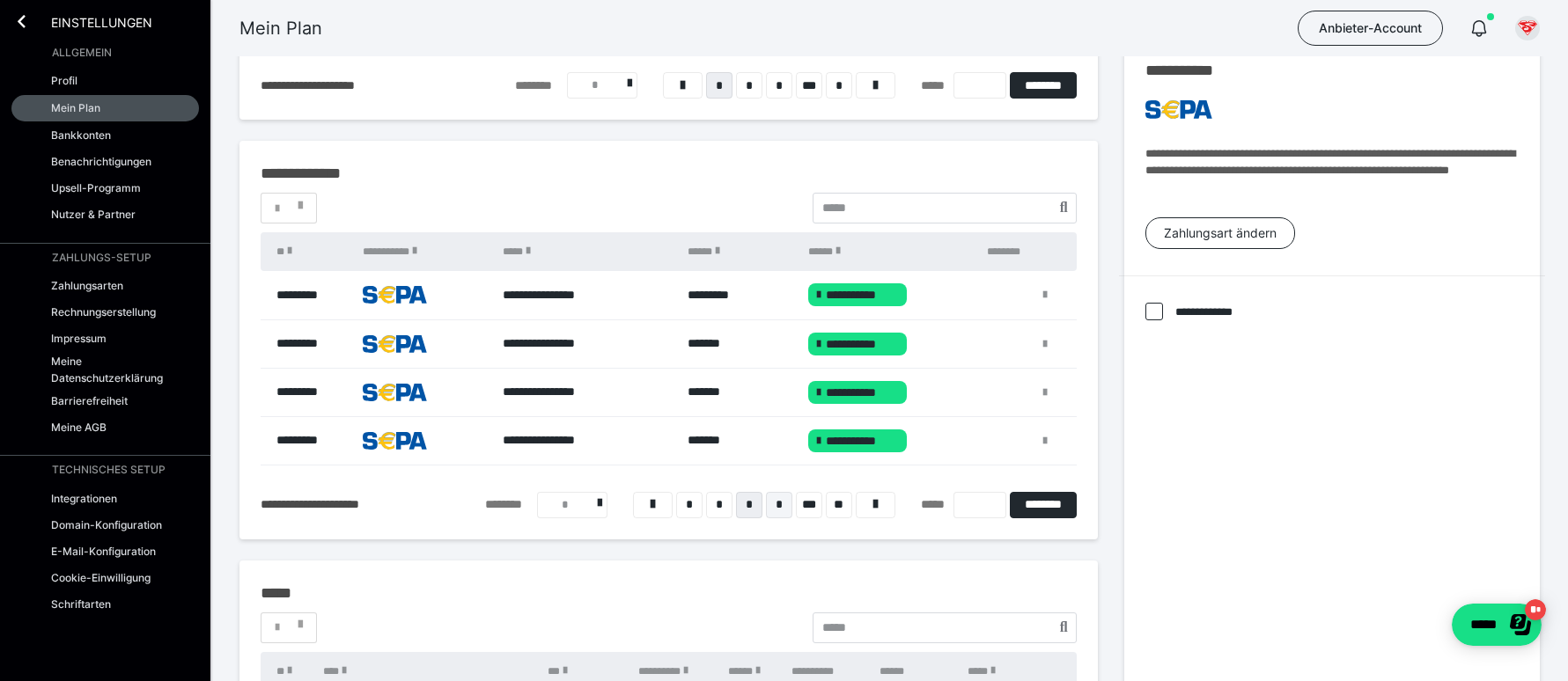 click on "*" at bounding box center (779, 505) 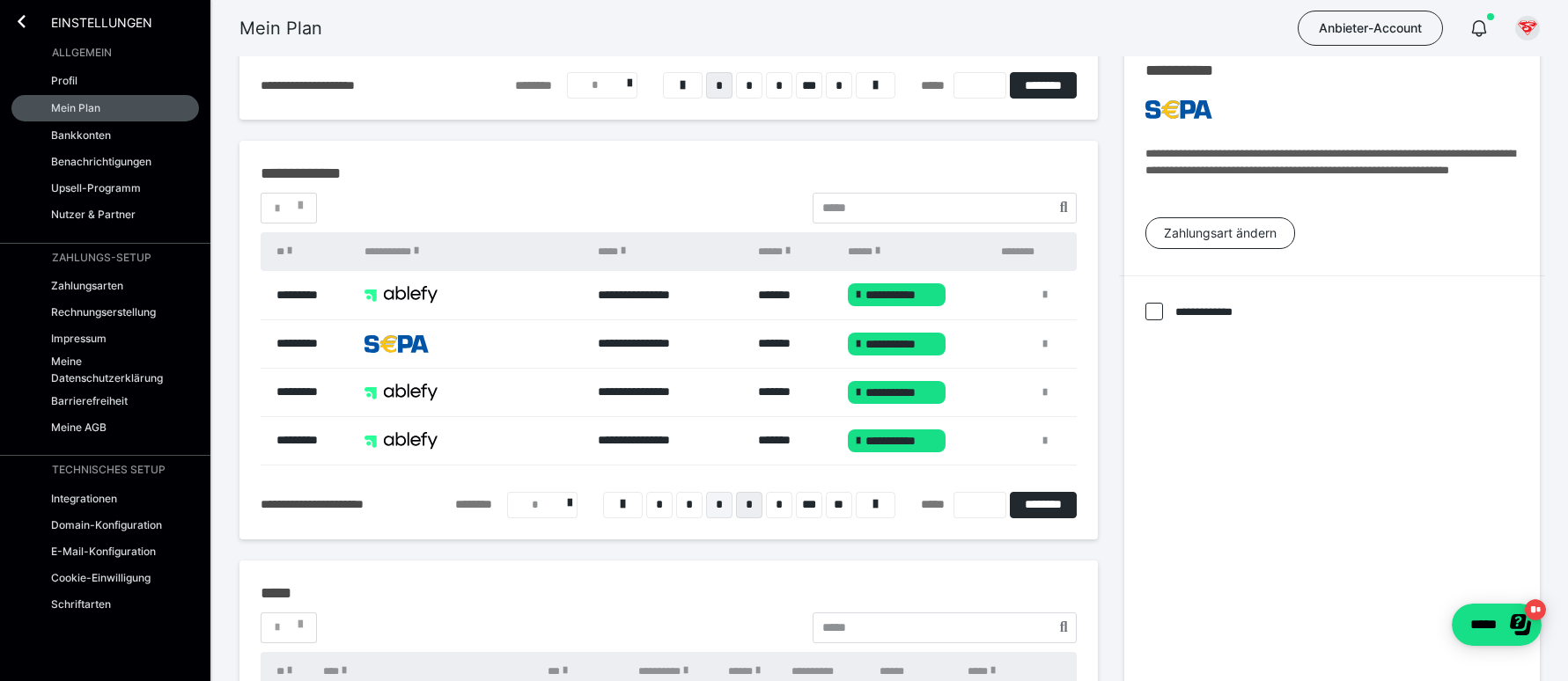 click on "*" at bounding box center [719, 505] 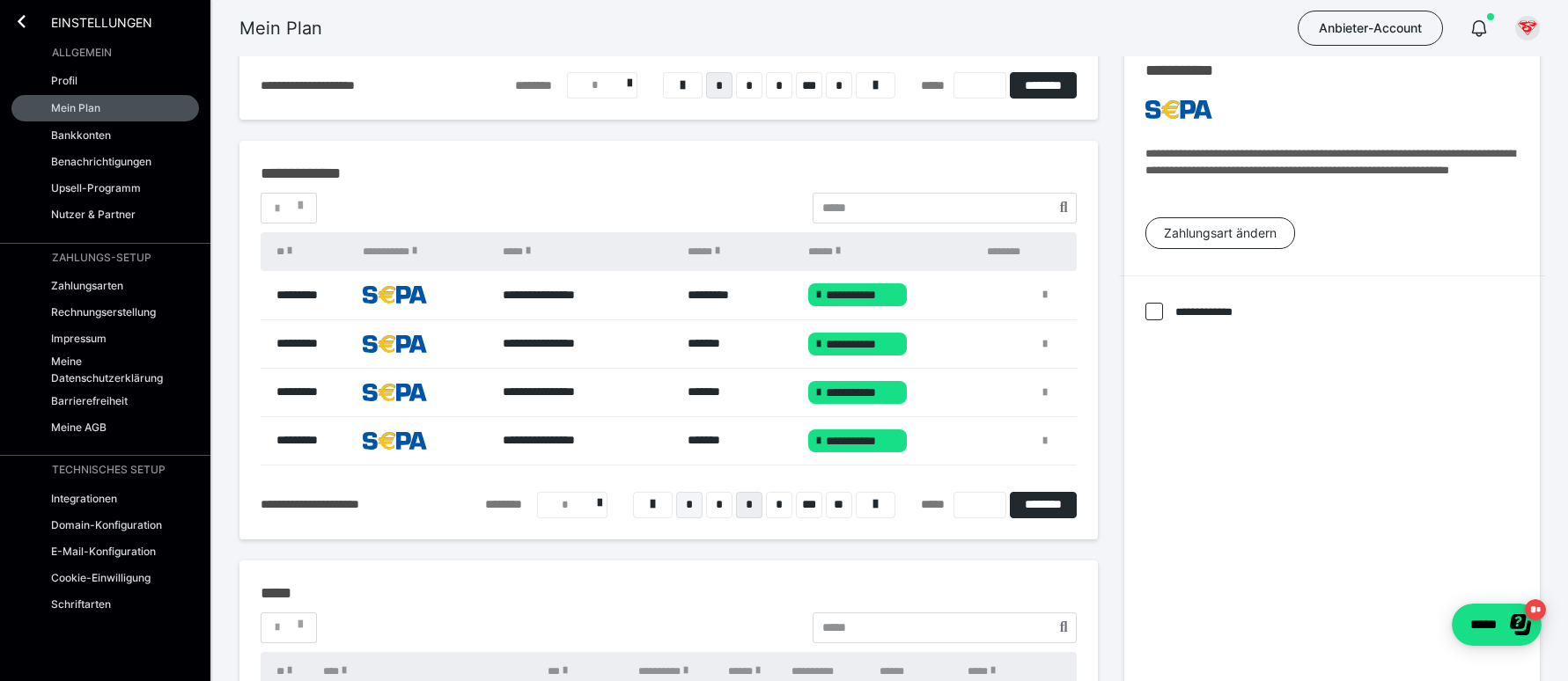 click on "*" at bounding box center [689, 505] 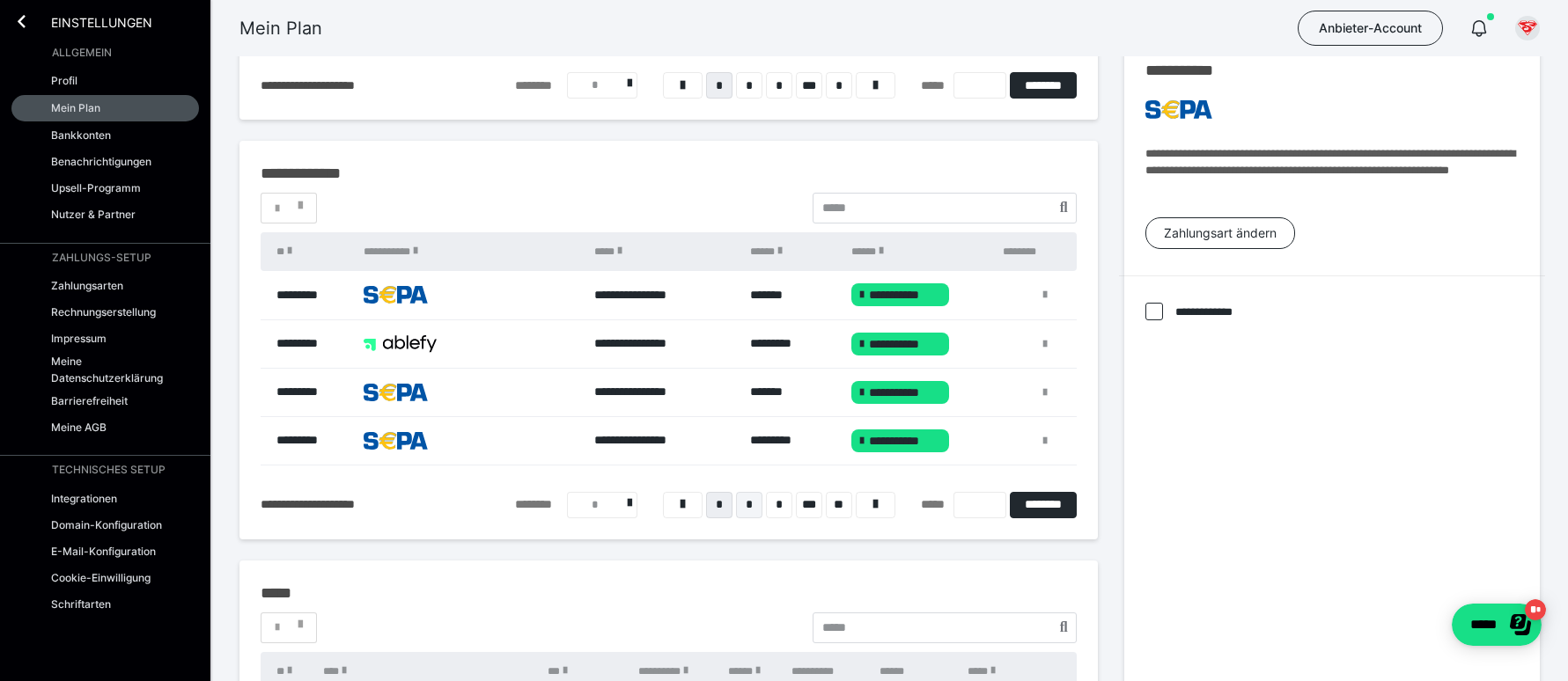 click on "*" at bounding box center [749, 505] 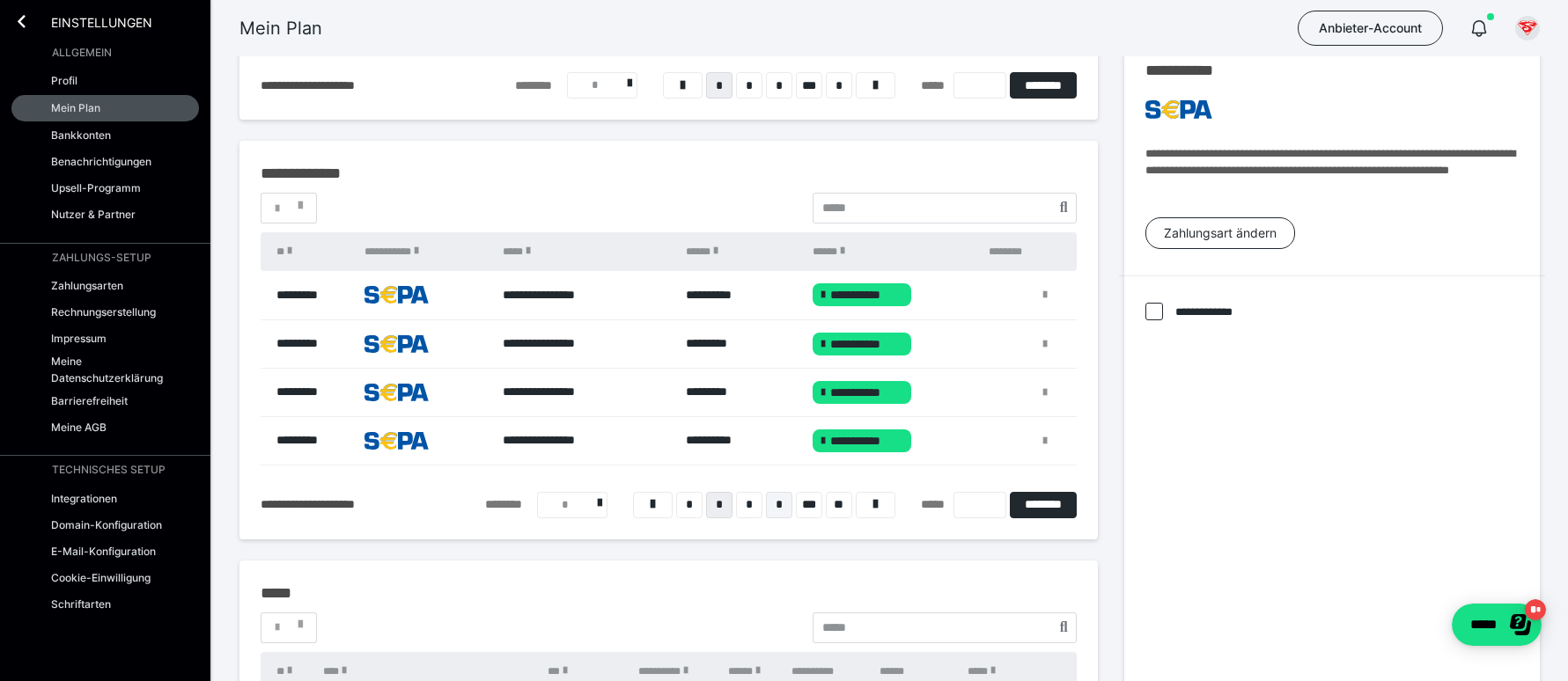 click on "*" at bounding box center (779, 505) 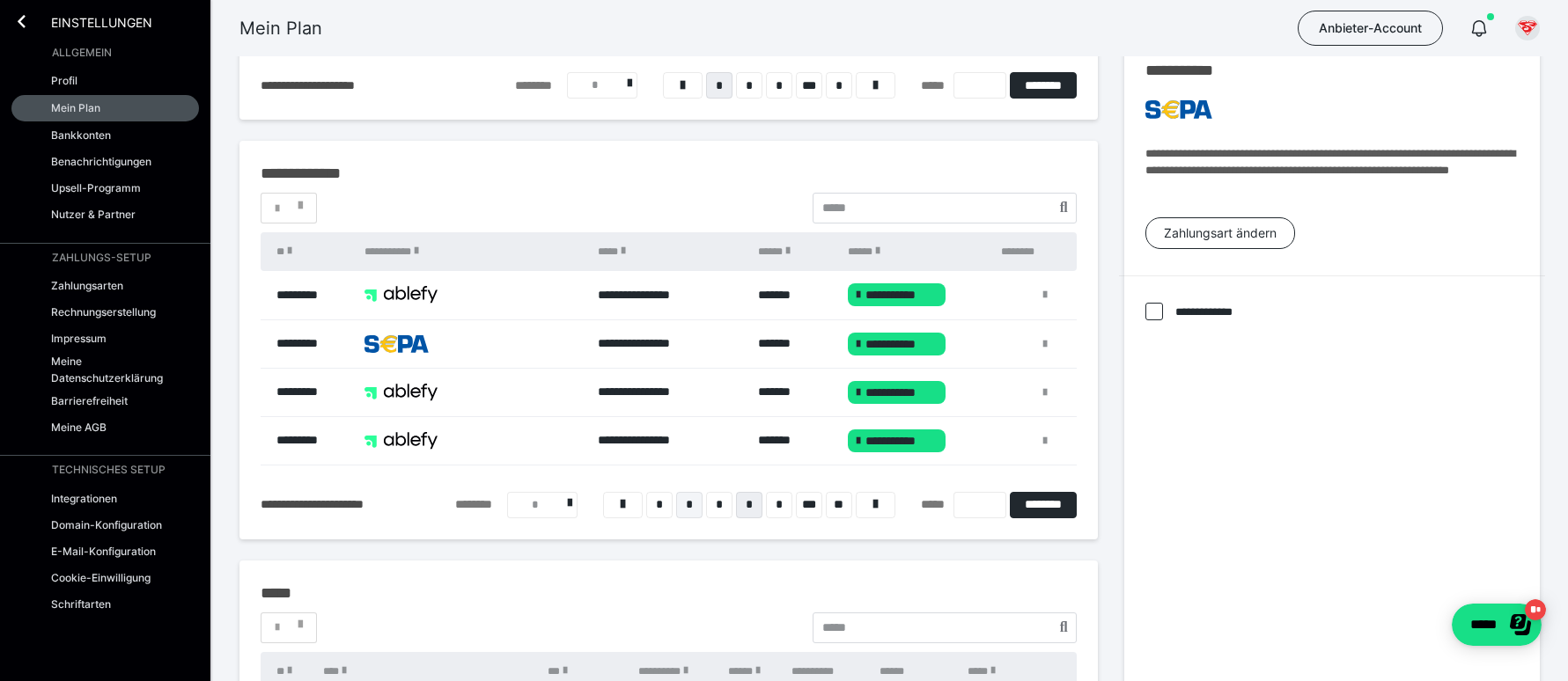 click on "*" at bounding box center (689, 505) 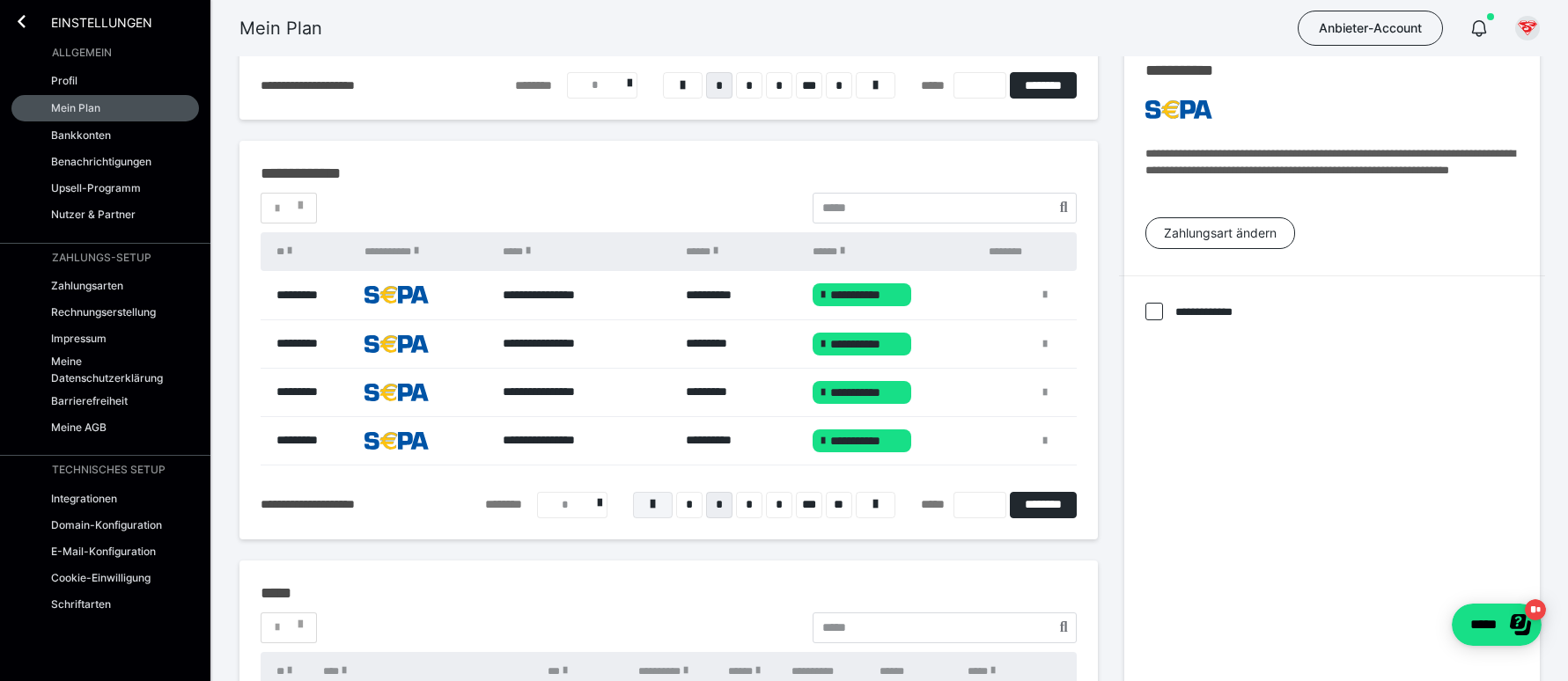 click at bounding box center [652, 504] 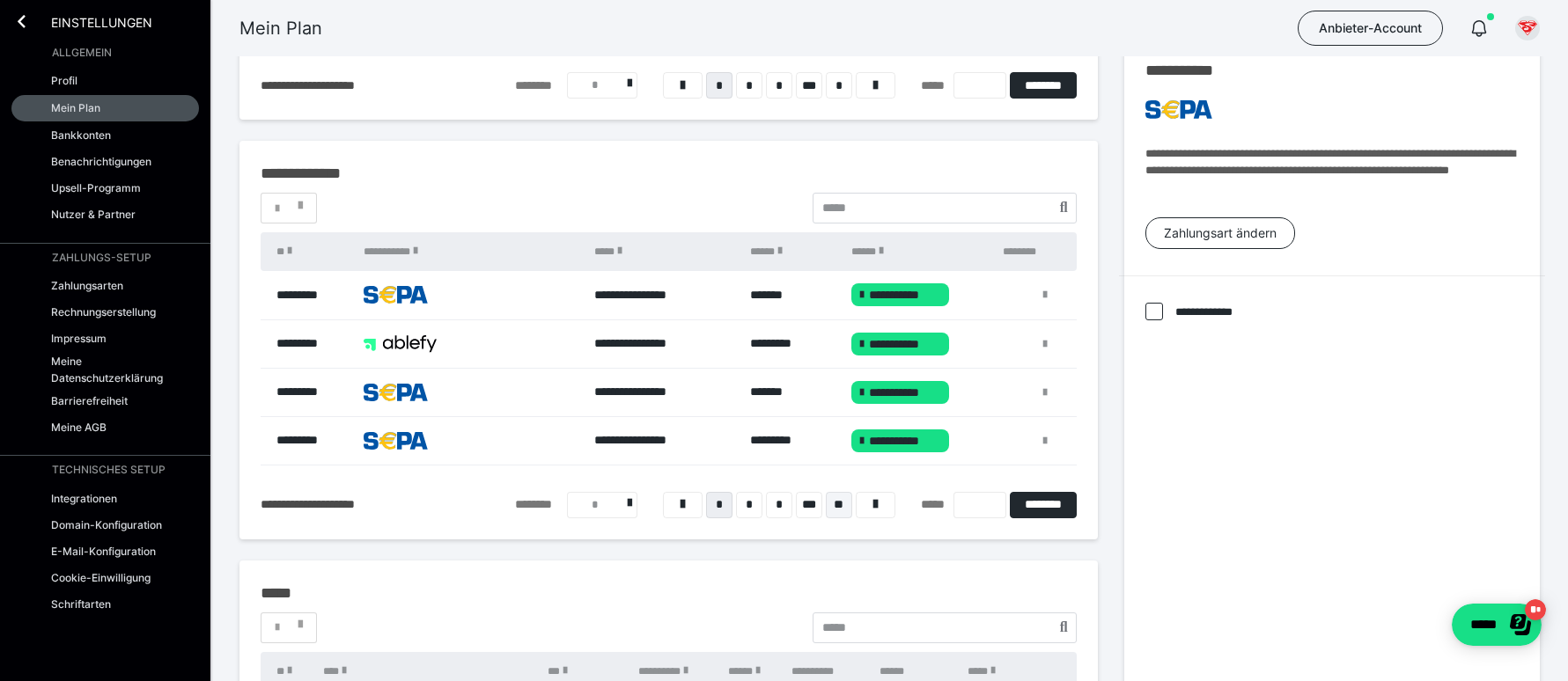 click on "**" at bounding box center [839, 505] 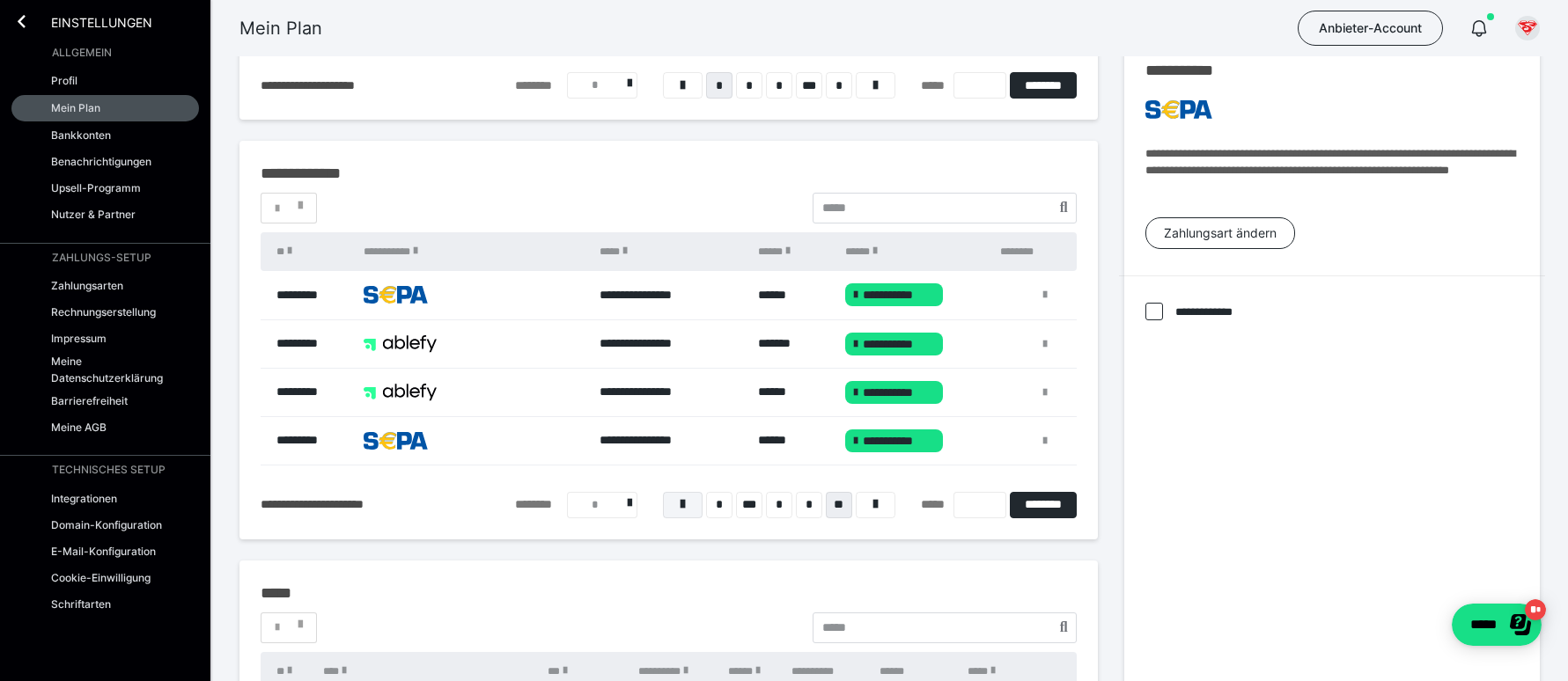 click at bounding box center [682, 504] 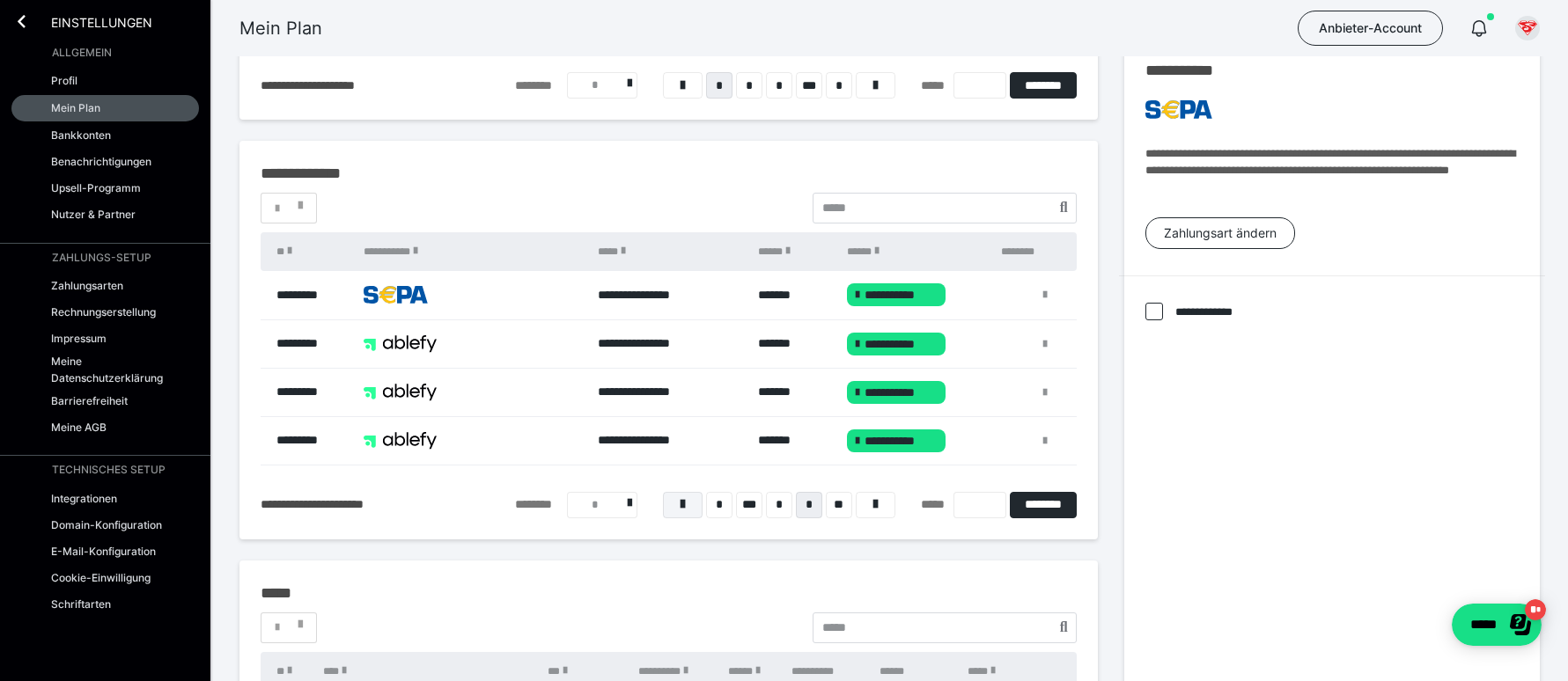 click at bounding box center (682, 504) 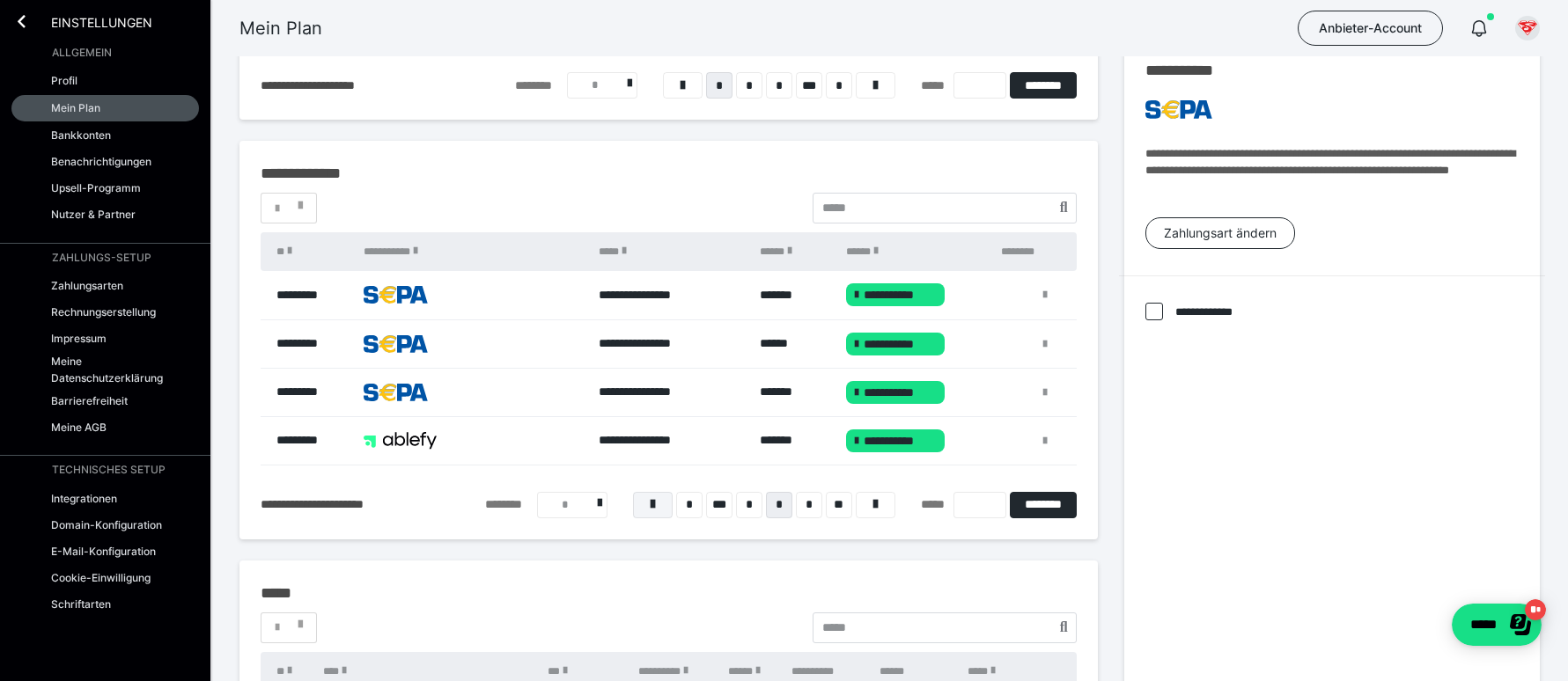 click at bounding box center (652, 505) 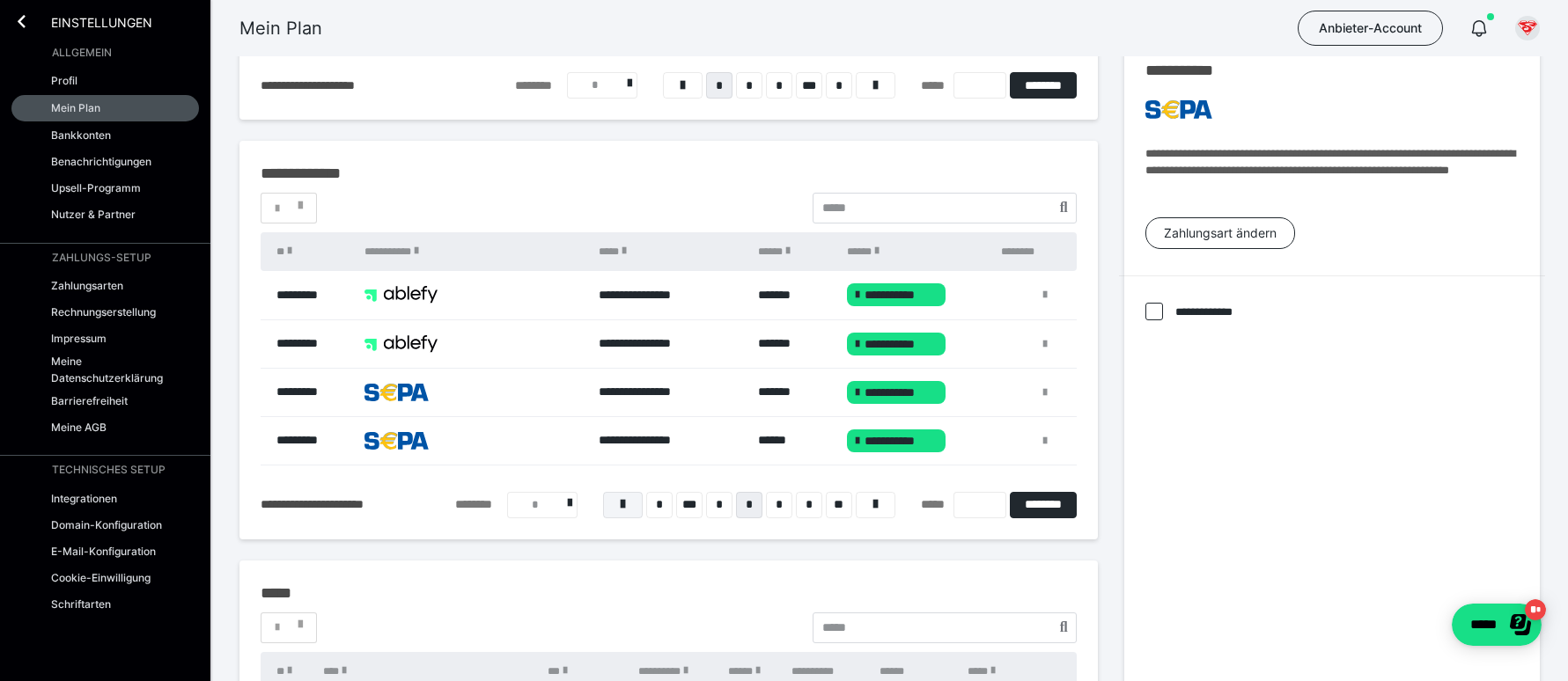 click at bounding box center [622, 504] 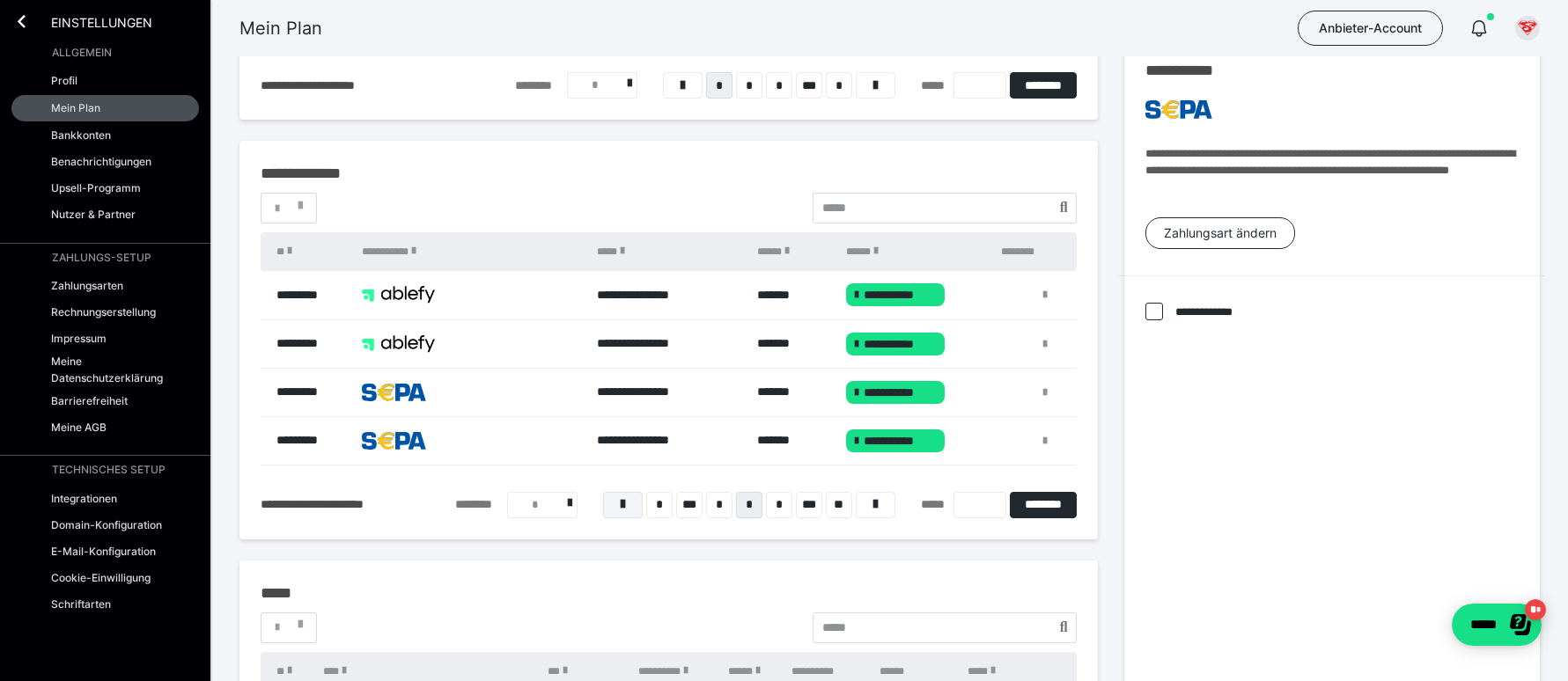 click at bounding box center (622, 504) 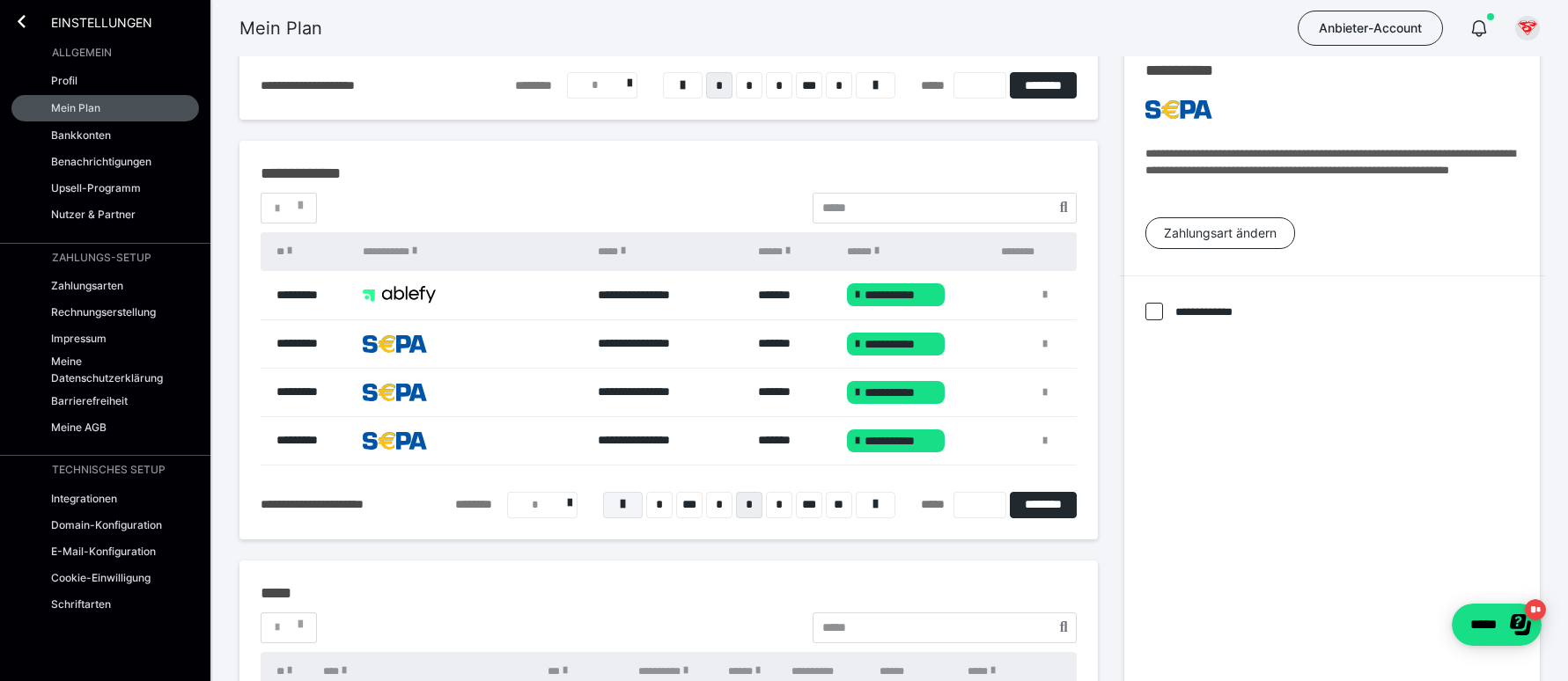 click at bounding box center [622, 504] 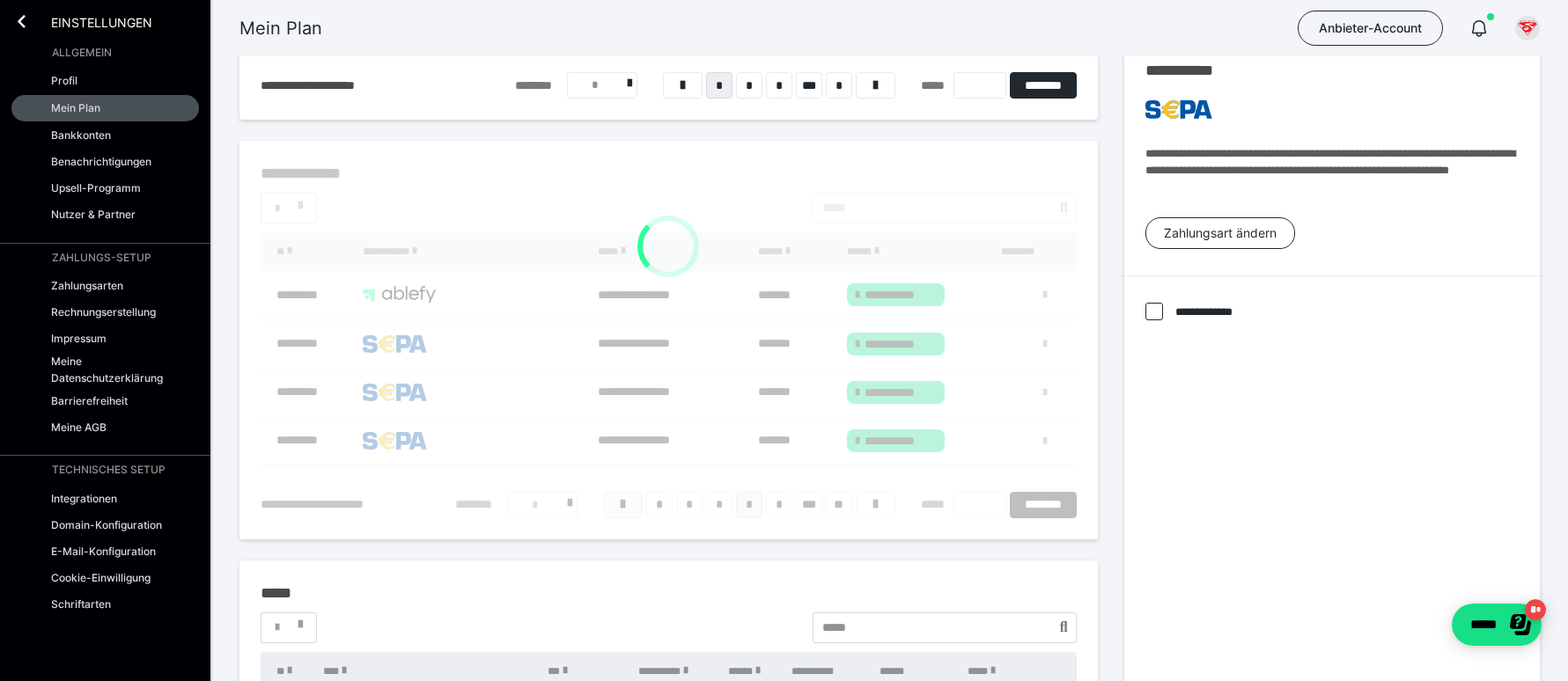 click at bounding box center (622, 504) 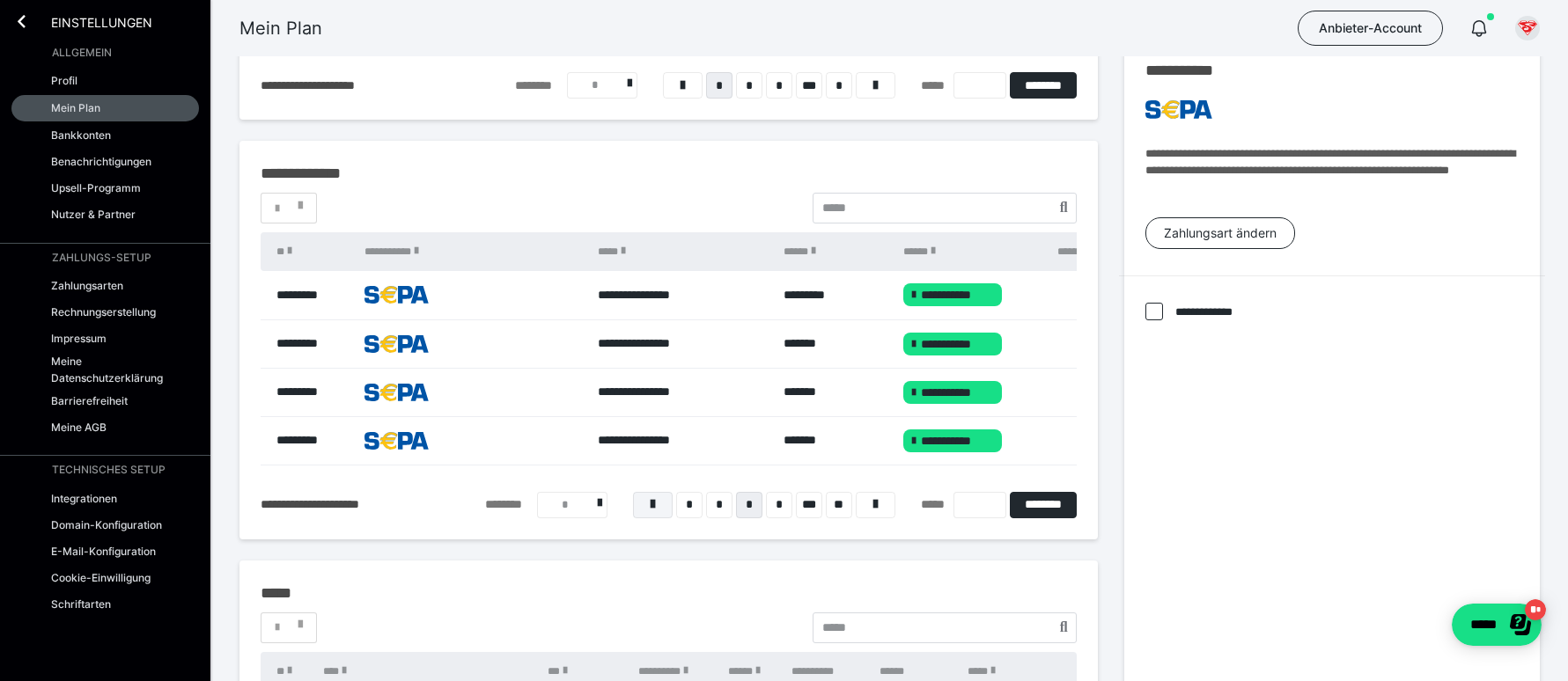 click on "******** * * * * * *** ** ***** ********" at bounding box center (781, 505) 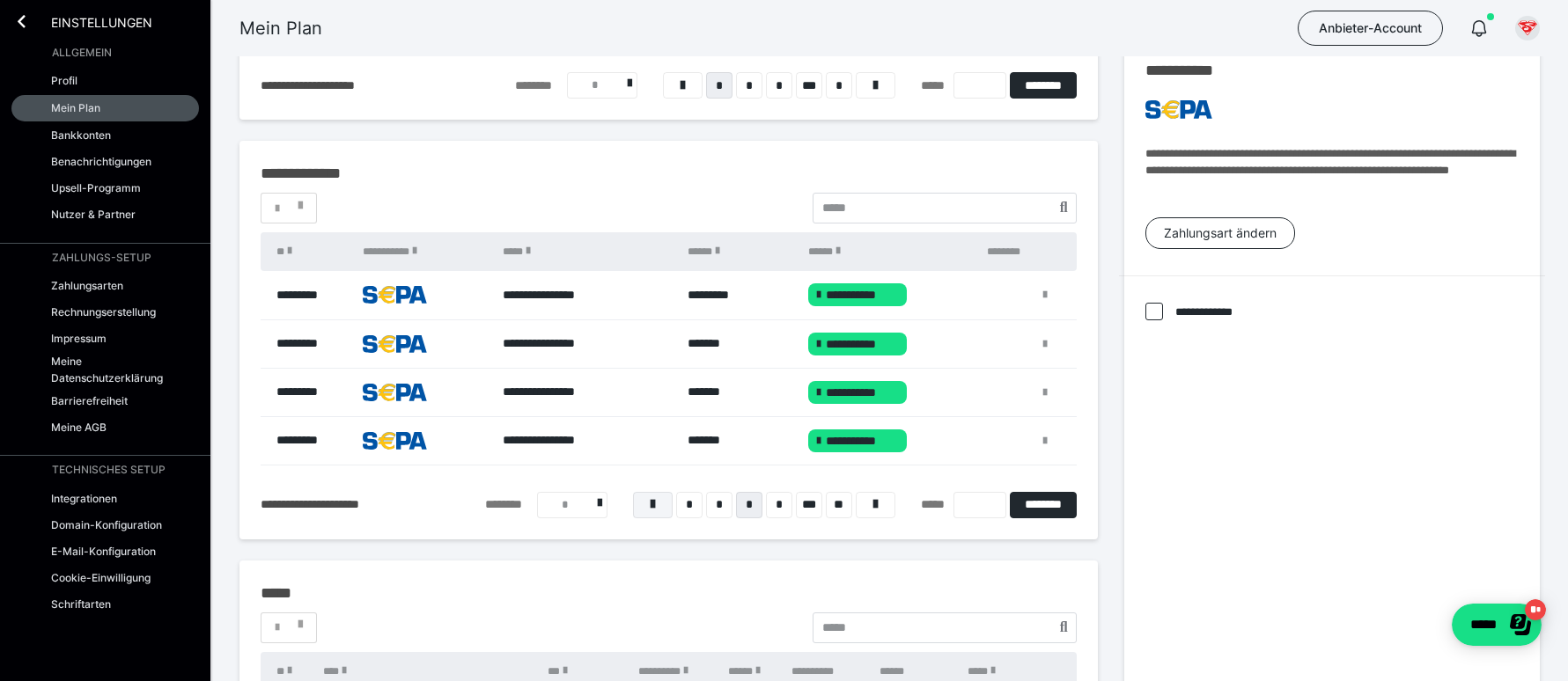 click on "******** * * * * * *** ** ***** ********" at bounding box center [781, 505] 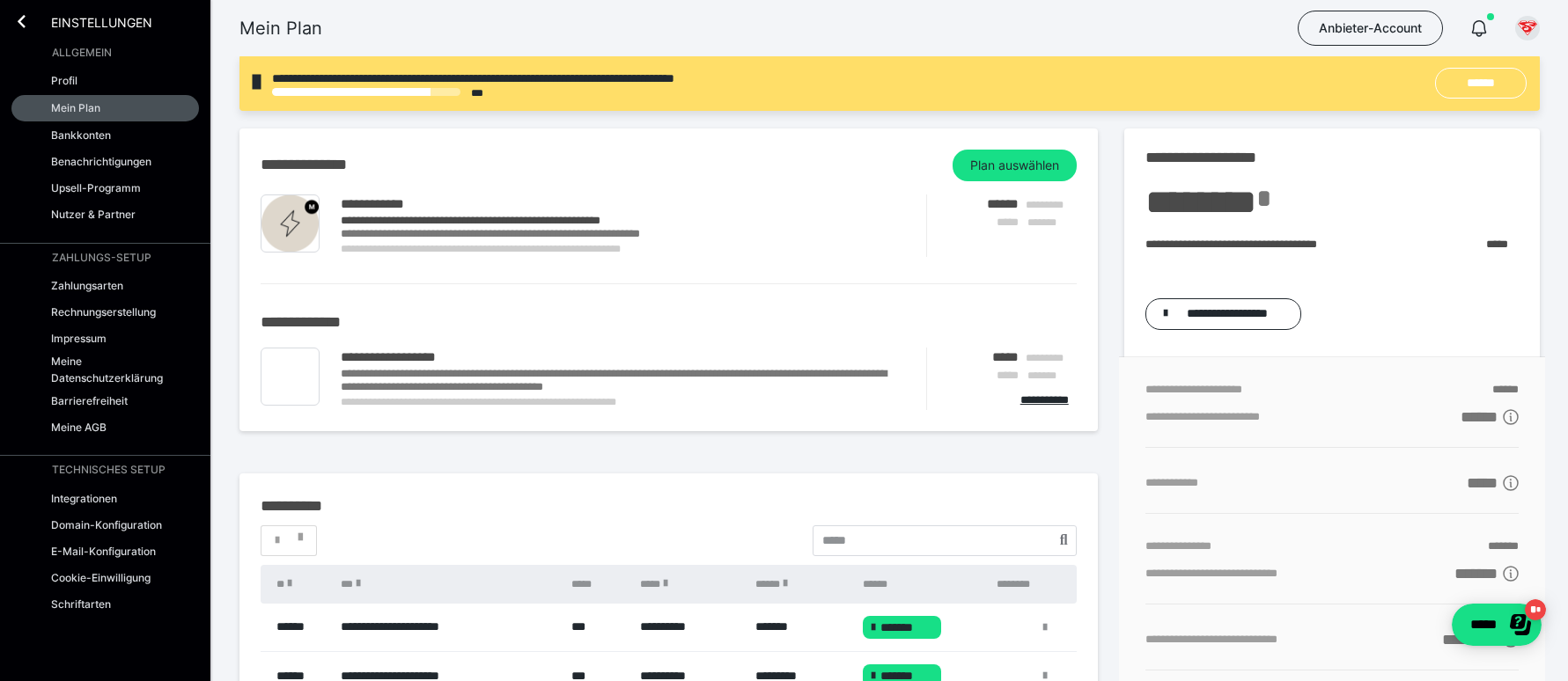 scroll, scrollTop: 11, scrollLeft: 0, axis: vertical 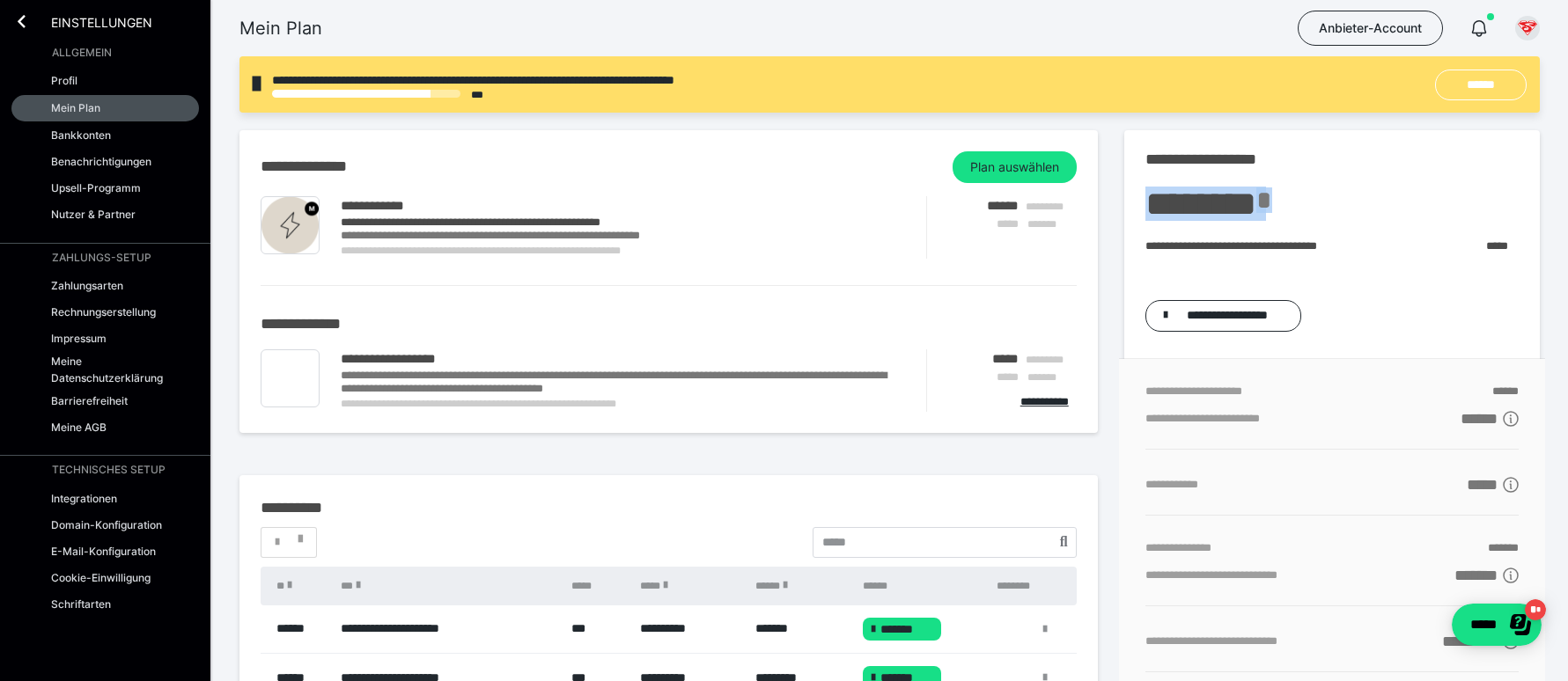 drag, startPoint x: 1303, startPoint y: 194, endPoint x: 1145, endPoint y: 194, distance: 158 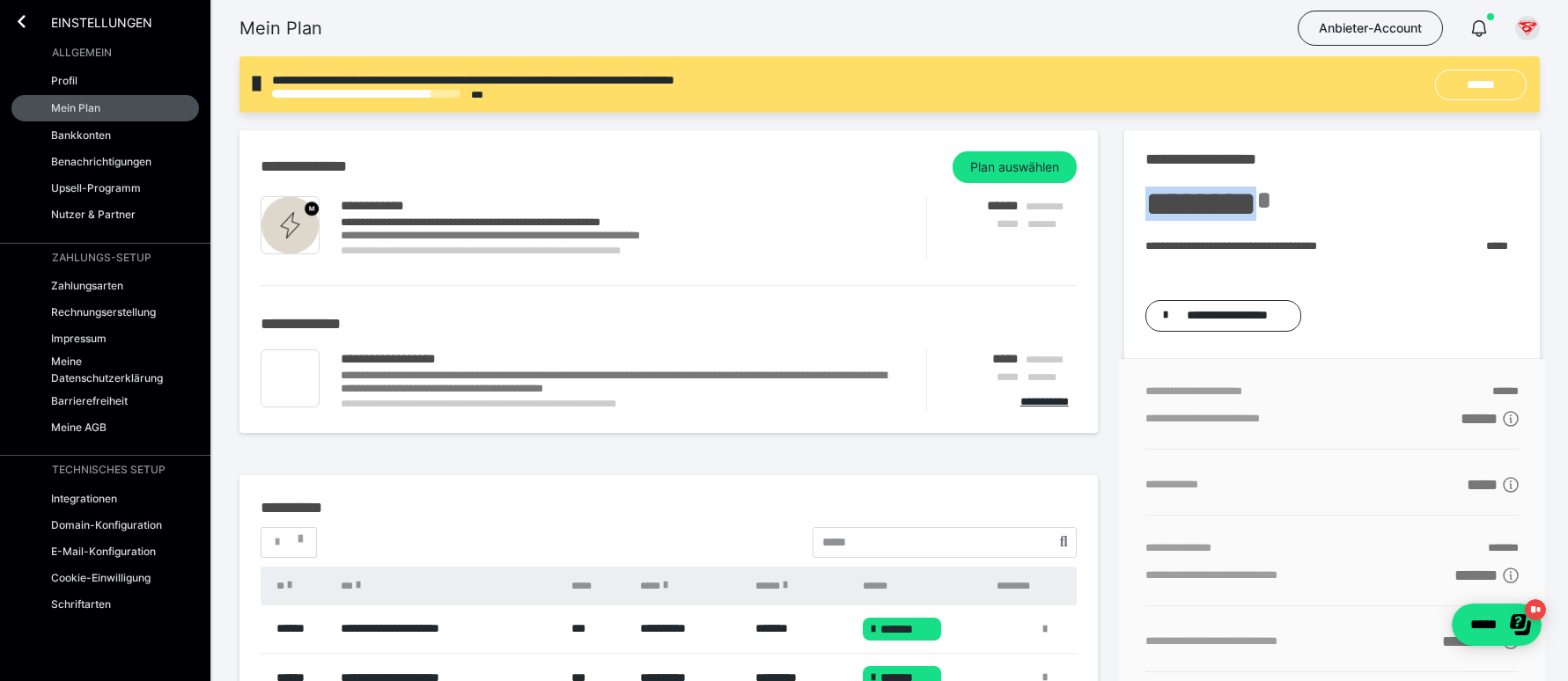 drag, startPoint x: 1283, startPoint y: 201, endPoint x: 1143, endPoint y: 199, distance: 140.01428 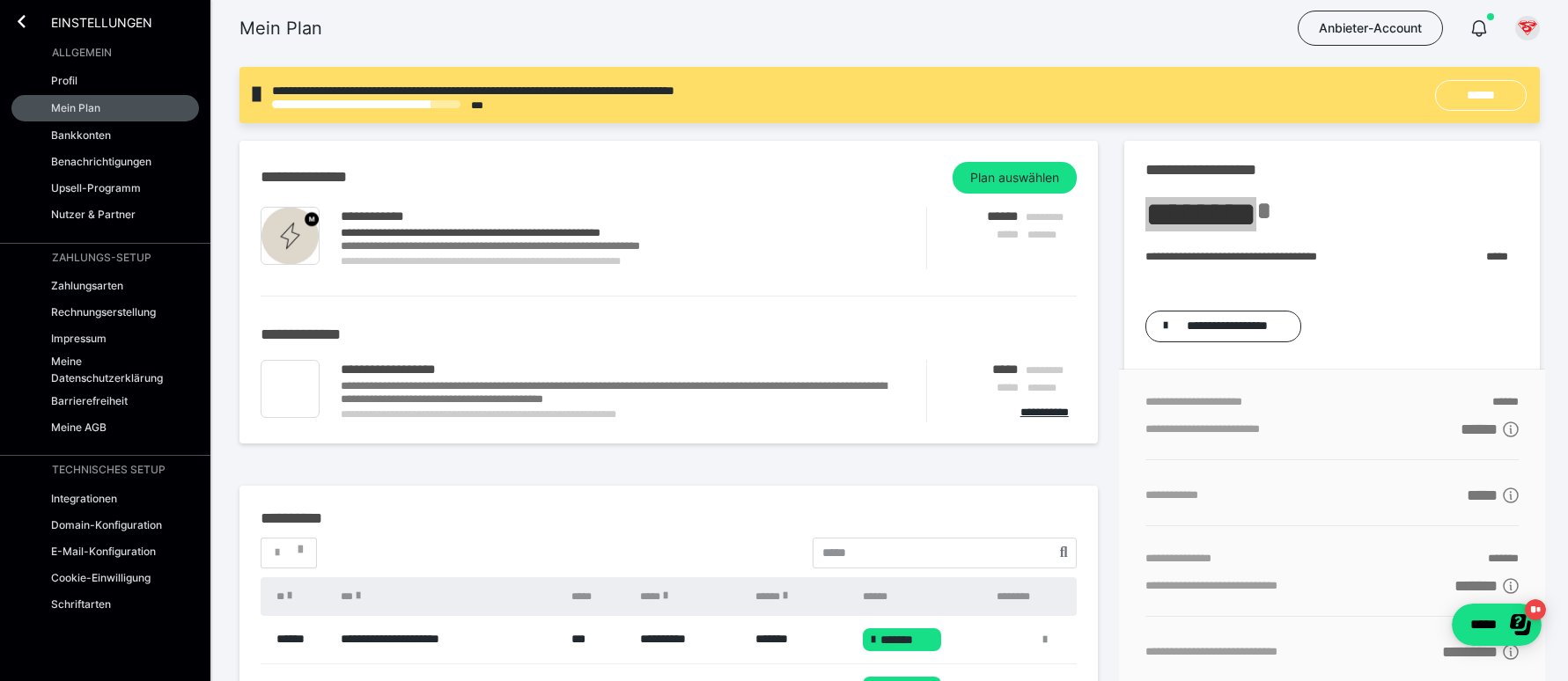 scroll, scrollTop: 0, scrollLeft: 0, axis: both 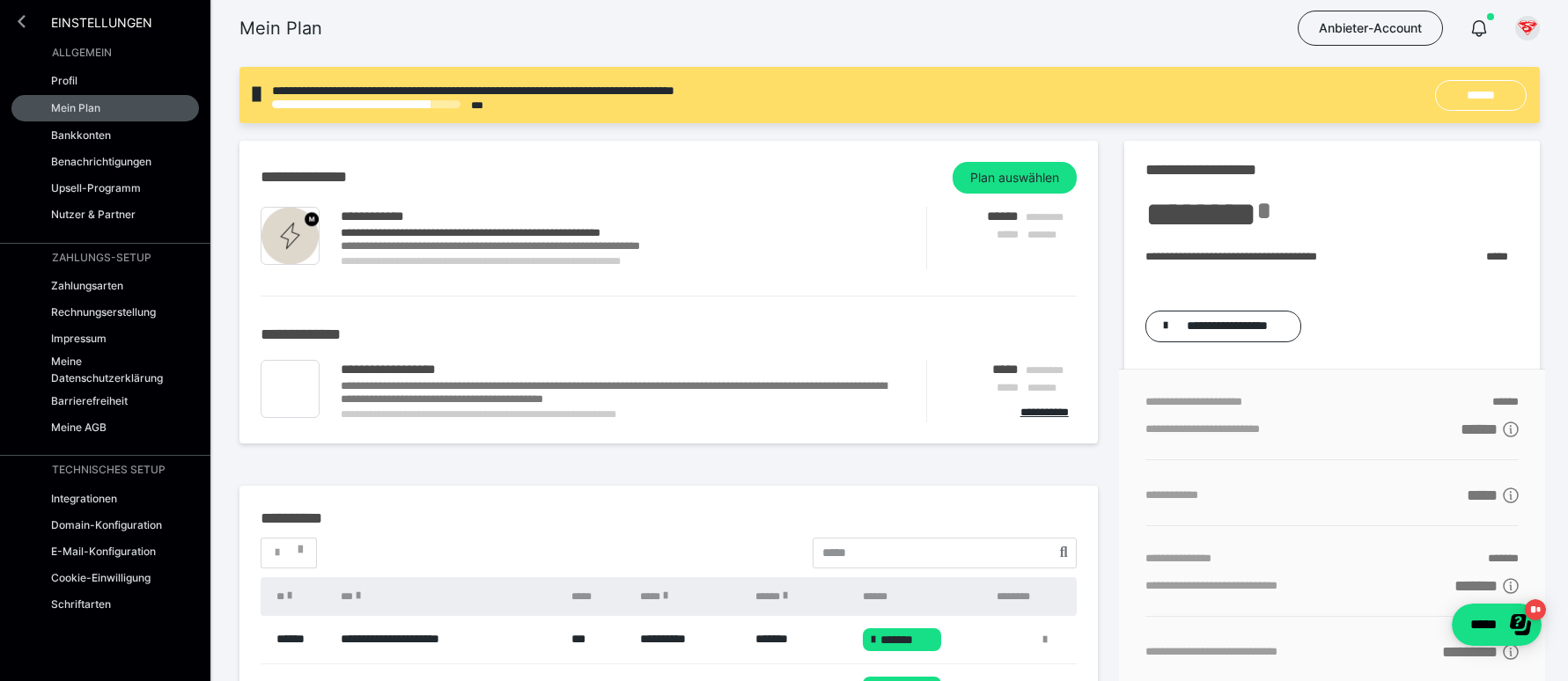 click at bounding box center [21, 21] 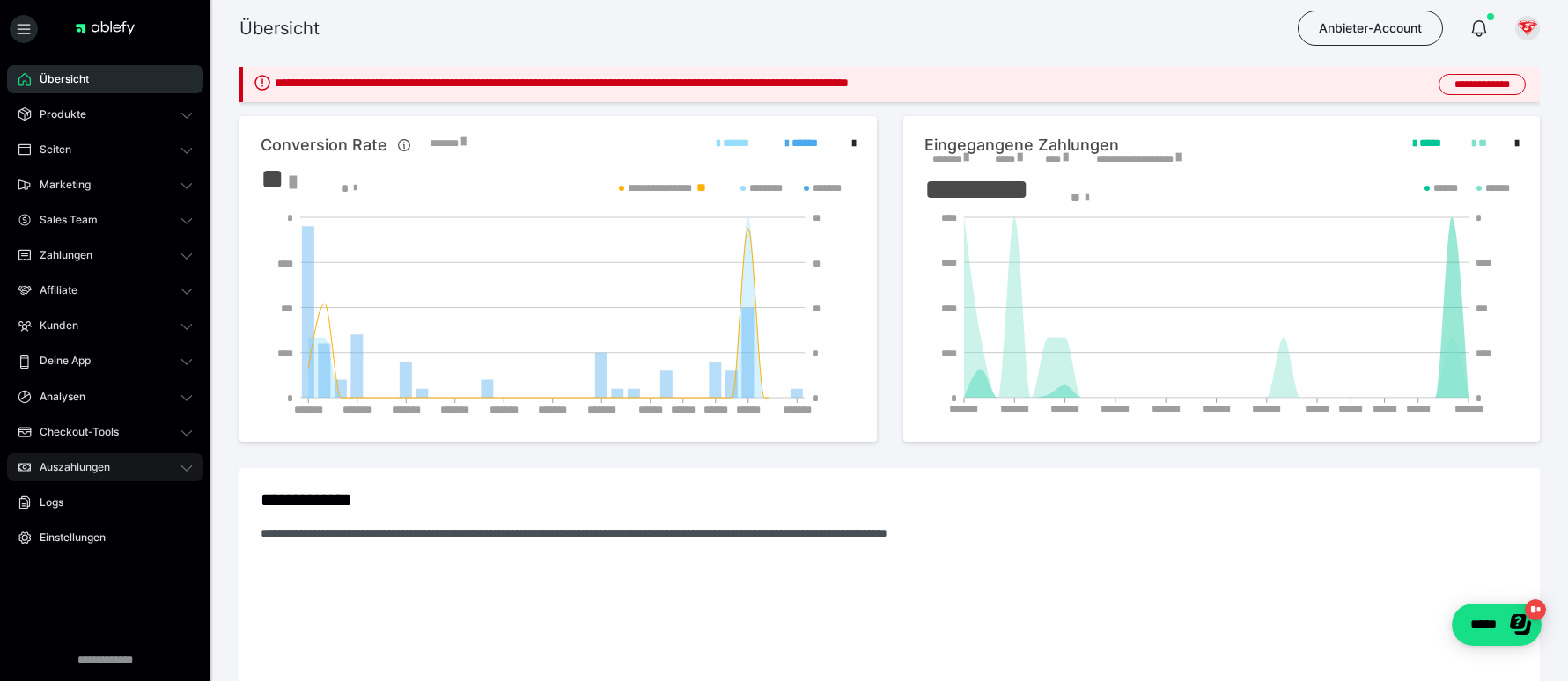click on "Auszahlungen" at bounding box center (69, 467) 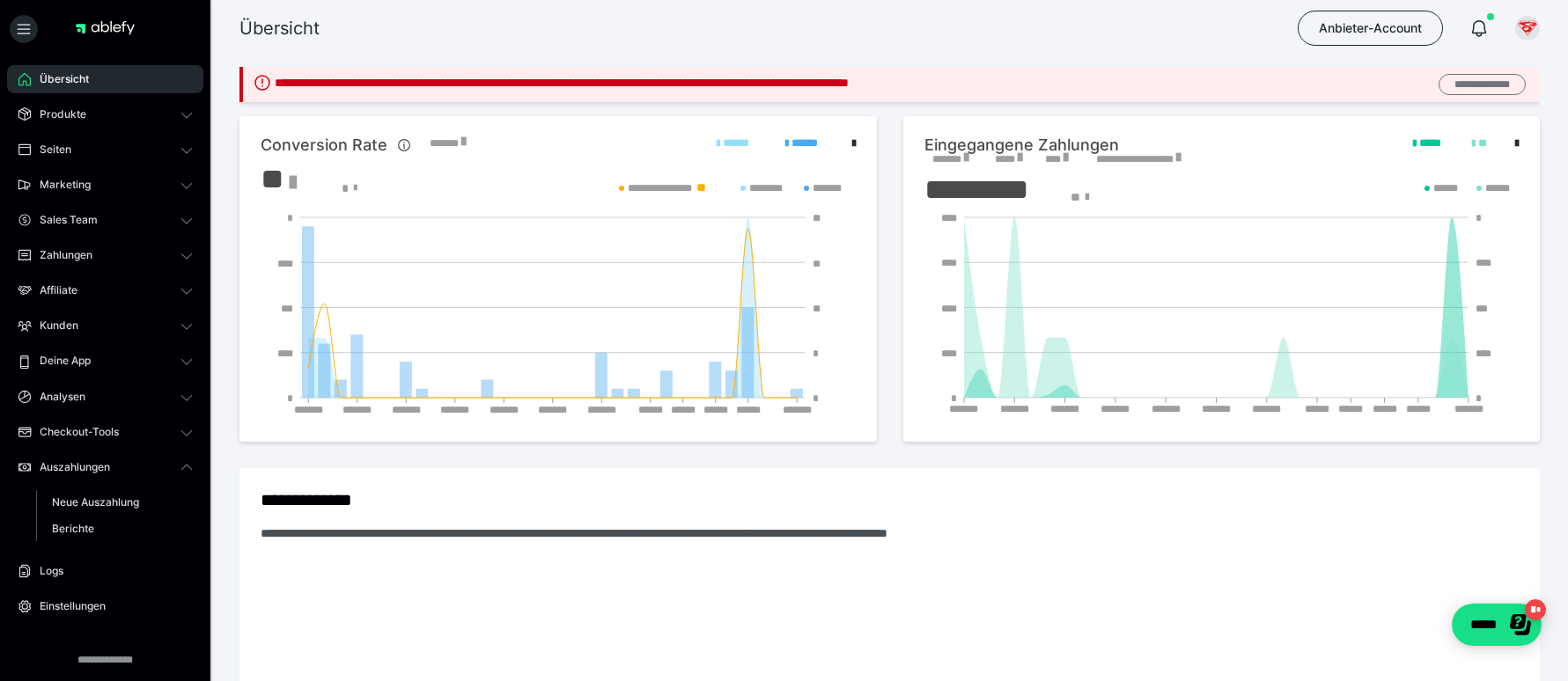 click on "**********" at bounding box center (1482, 84) 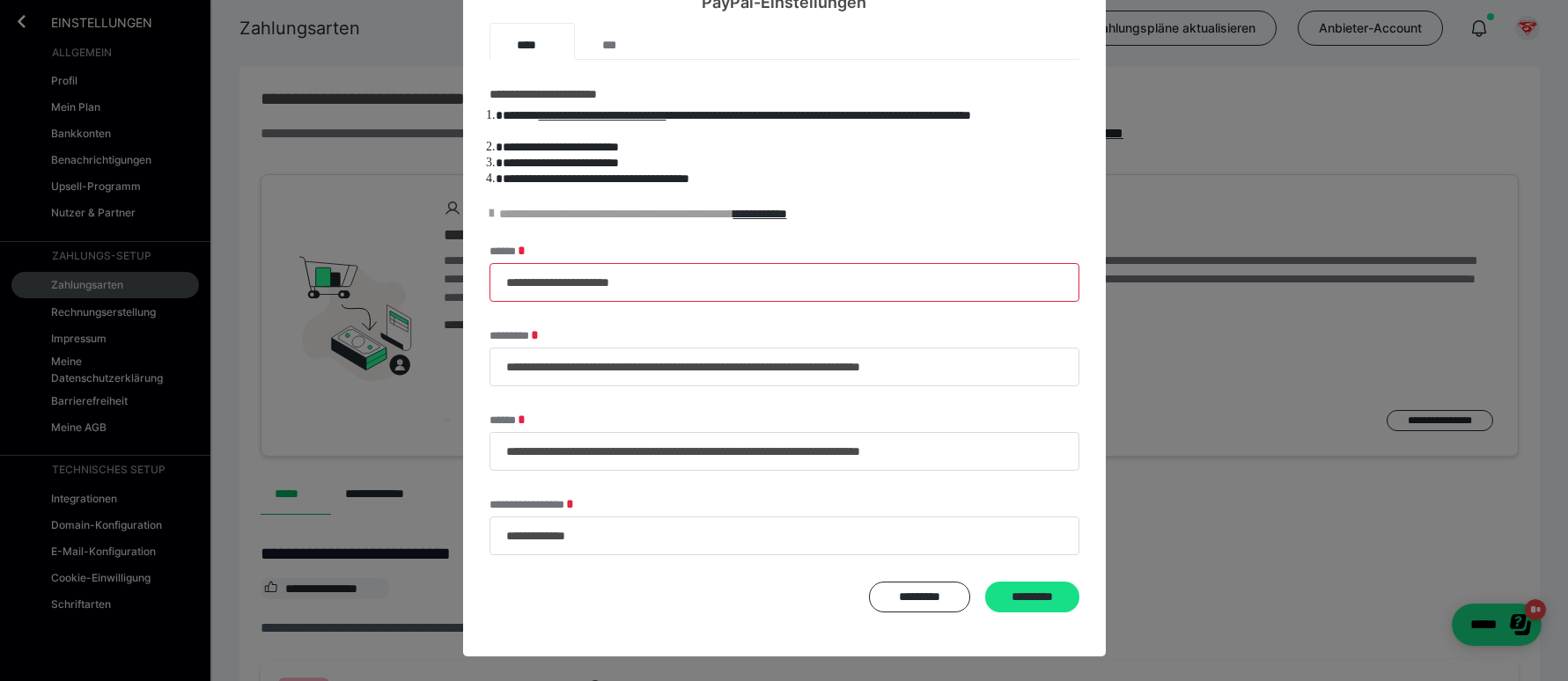 scroll, scrollTop: 82, scrollLeft: 0, axis: vertical 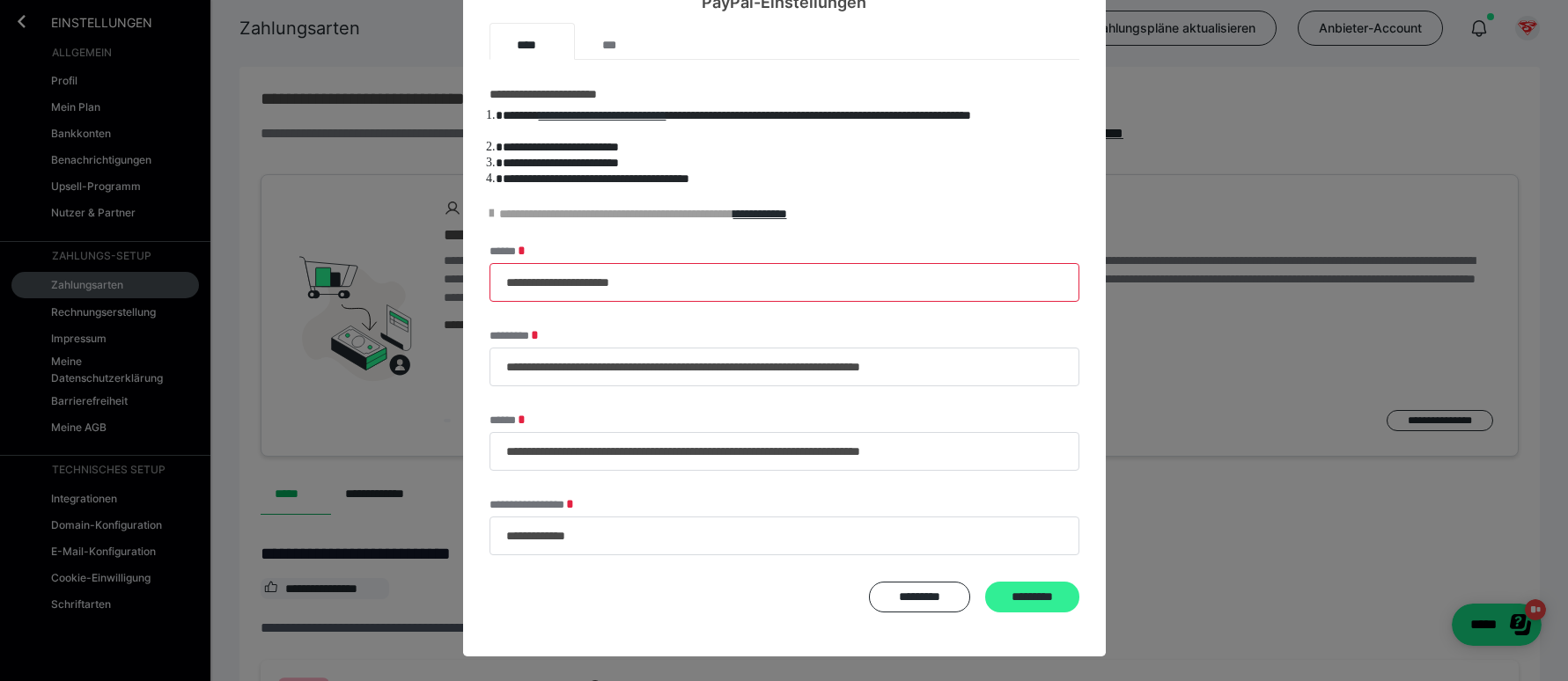 click on "*********" at bounding box center (1032, 597) 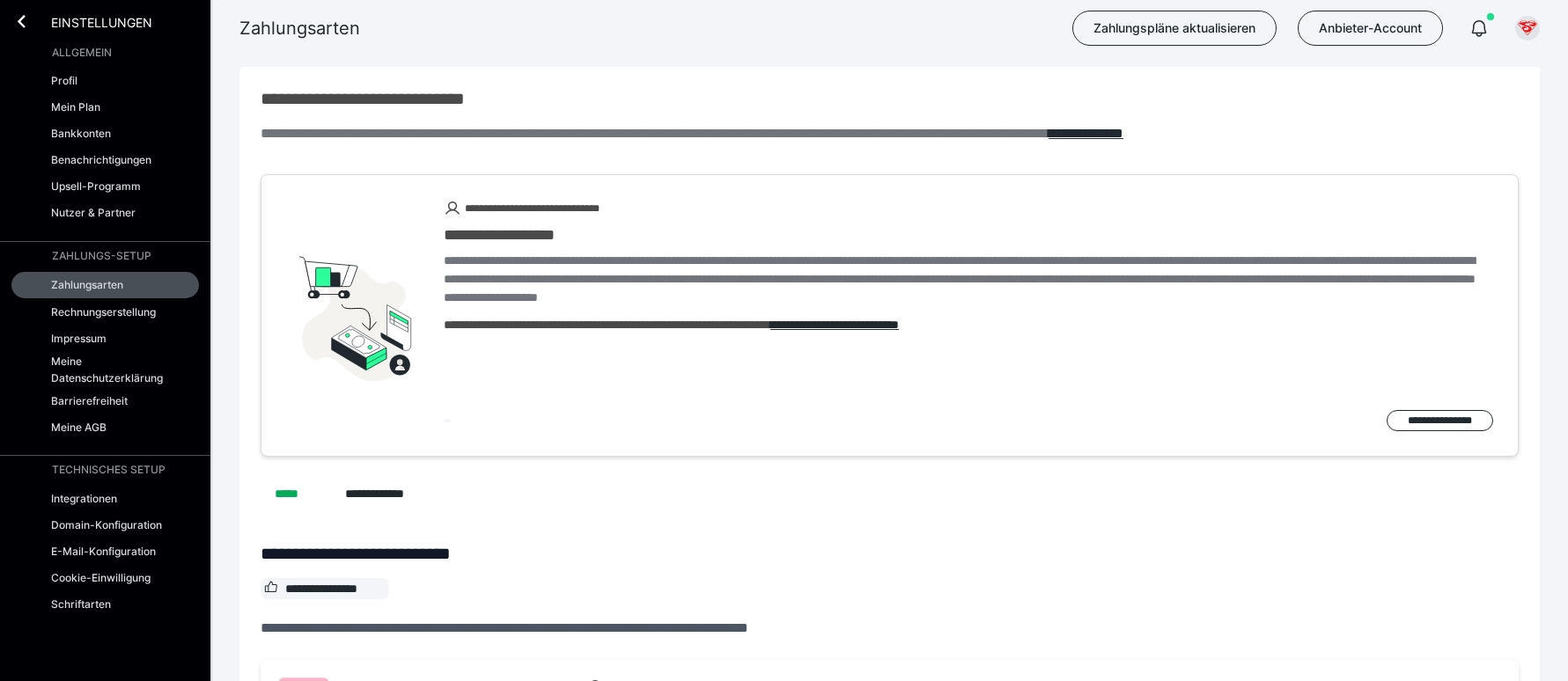 scroll, scrollTop: 0, scrollLeft: 0, axis: both 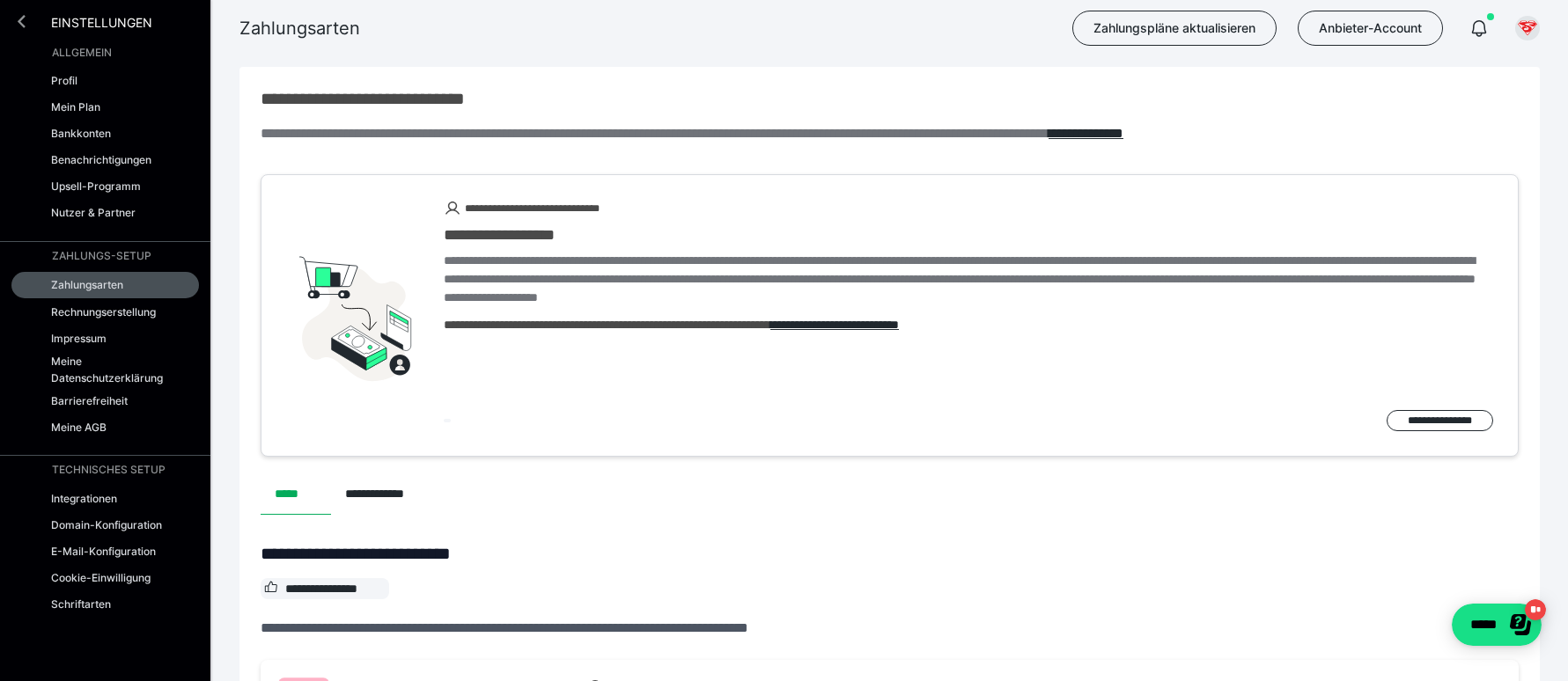 click at bounding box center [21, 21] 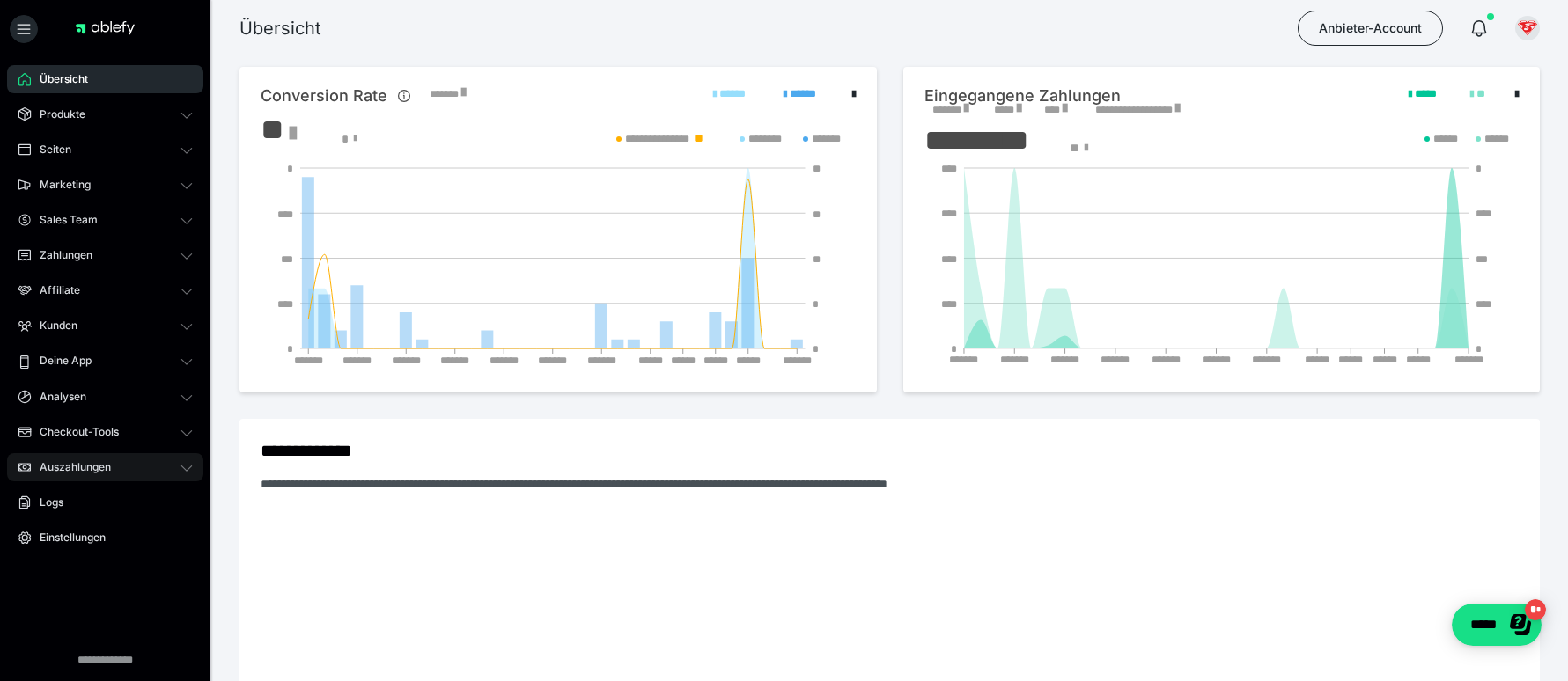 click on "Auszahlungen" at bounding box center [69, 467] 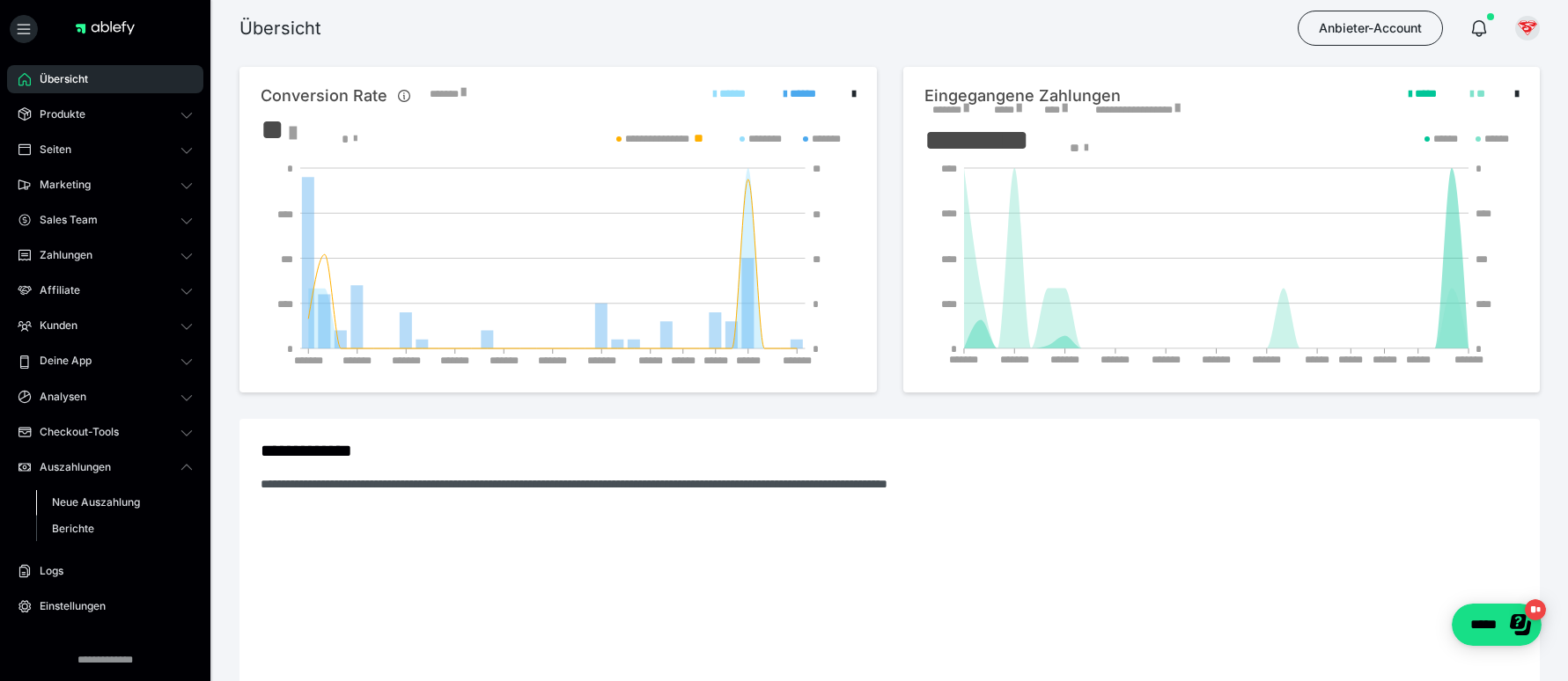 click on "Neue Auszahlung" at bounding box center [96, 502] 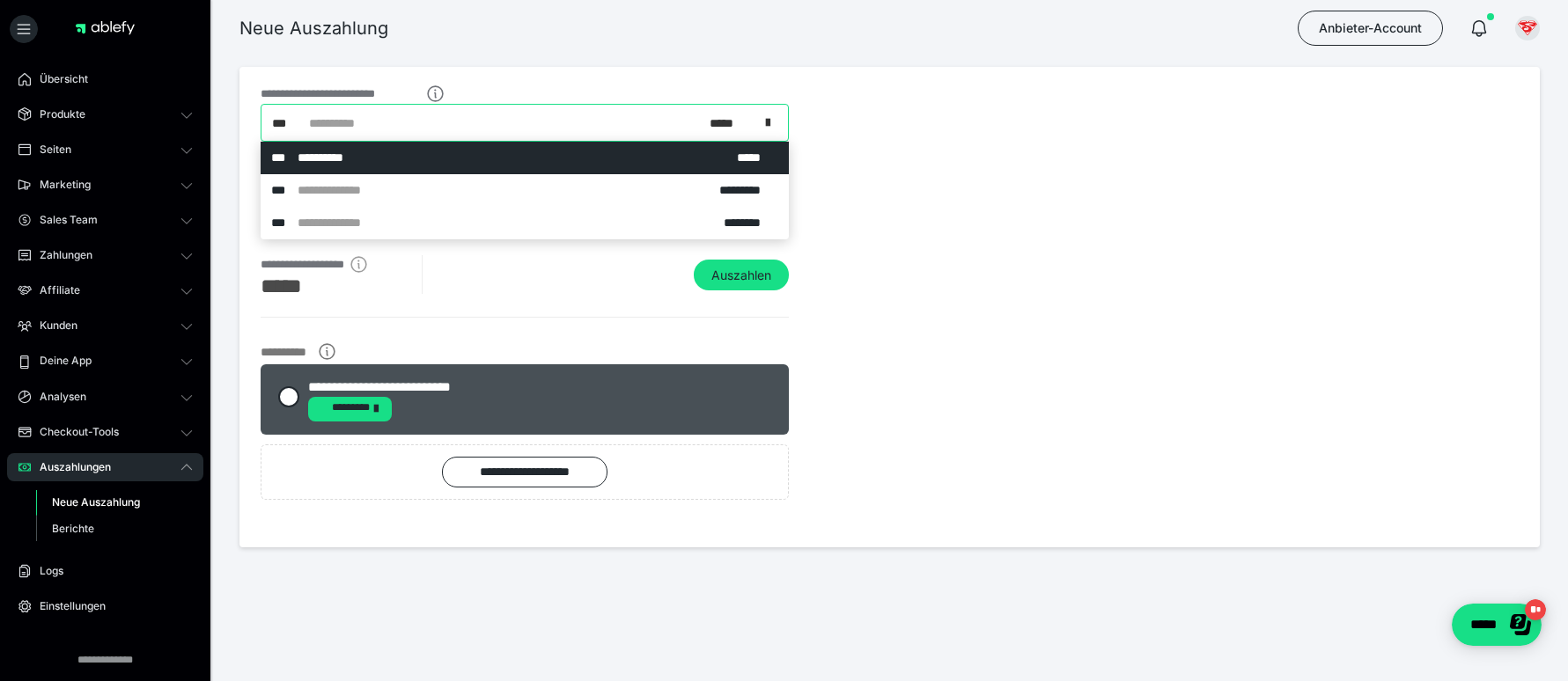 click at bounding box center [768, 120] 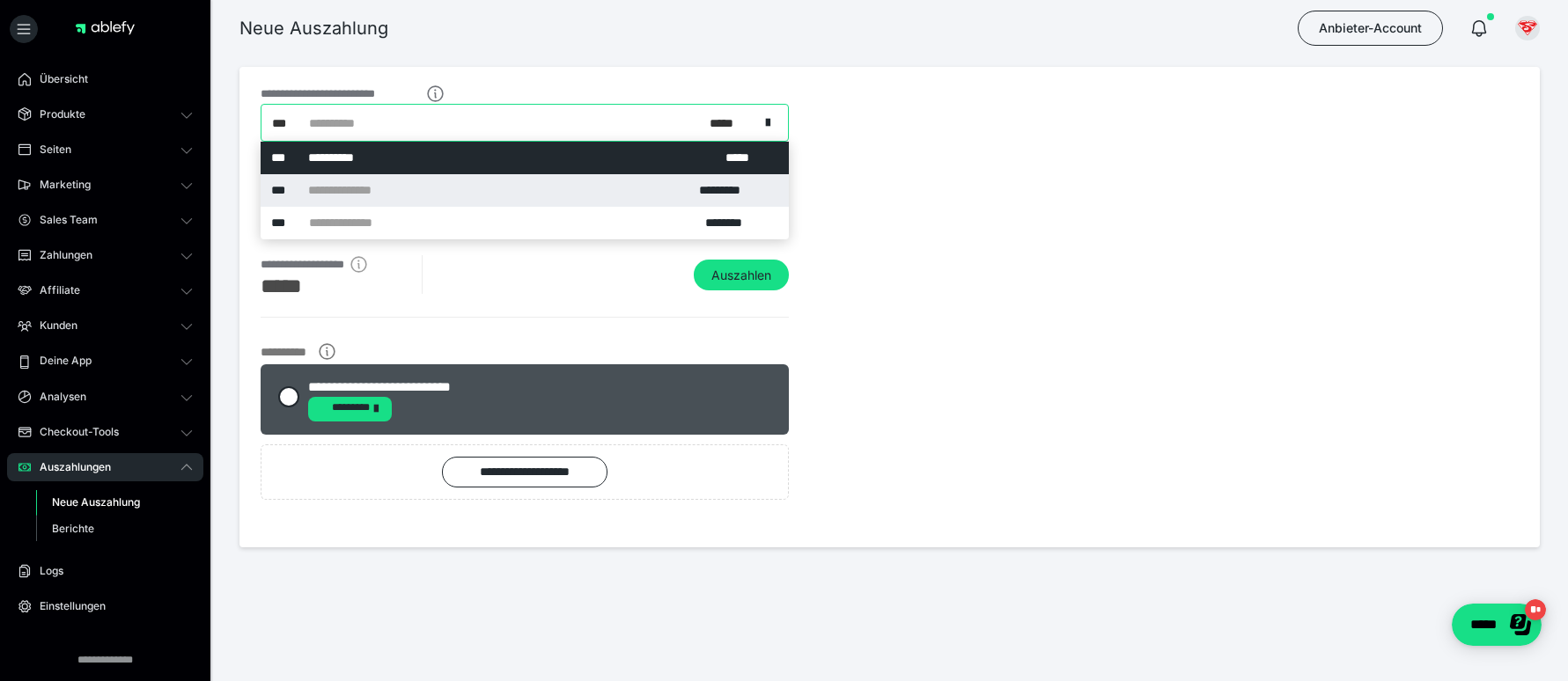click on "*********" at bounding box center (730, 190) 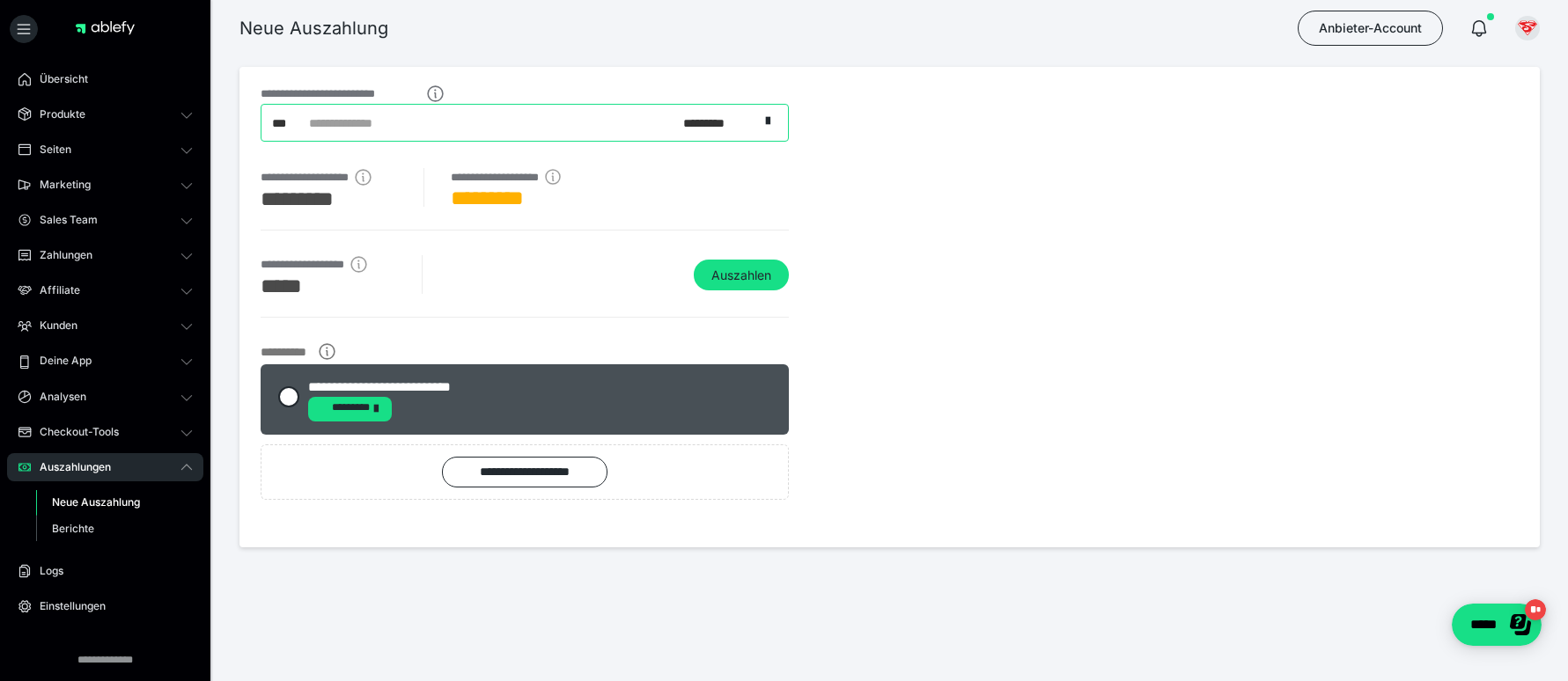 scroll, scrollTop: 0, scrollLeft: 0, axis: both 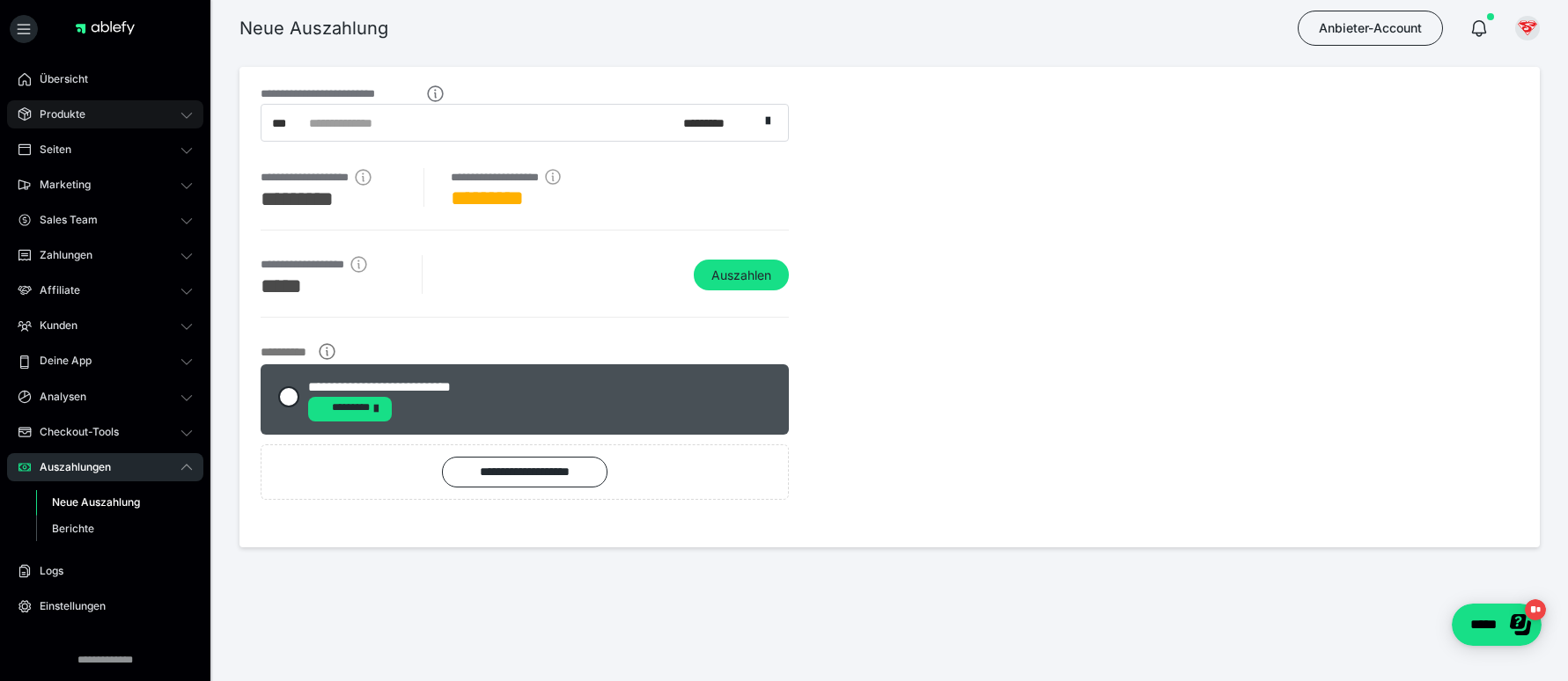 click on "Produkte" at bounding box center [56, 114] 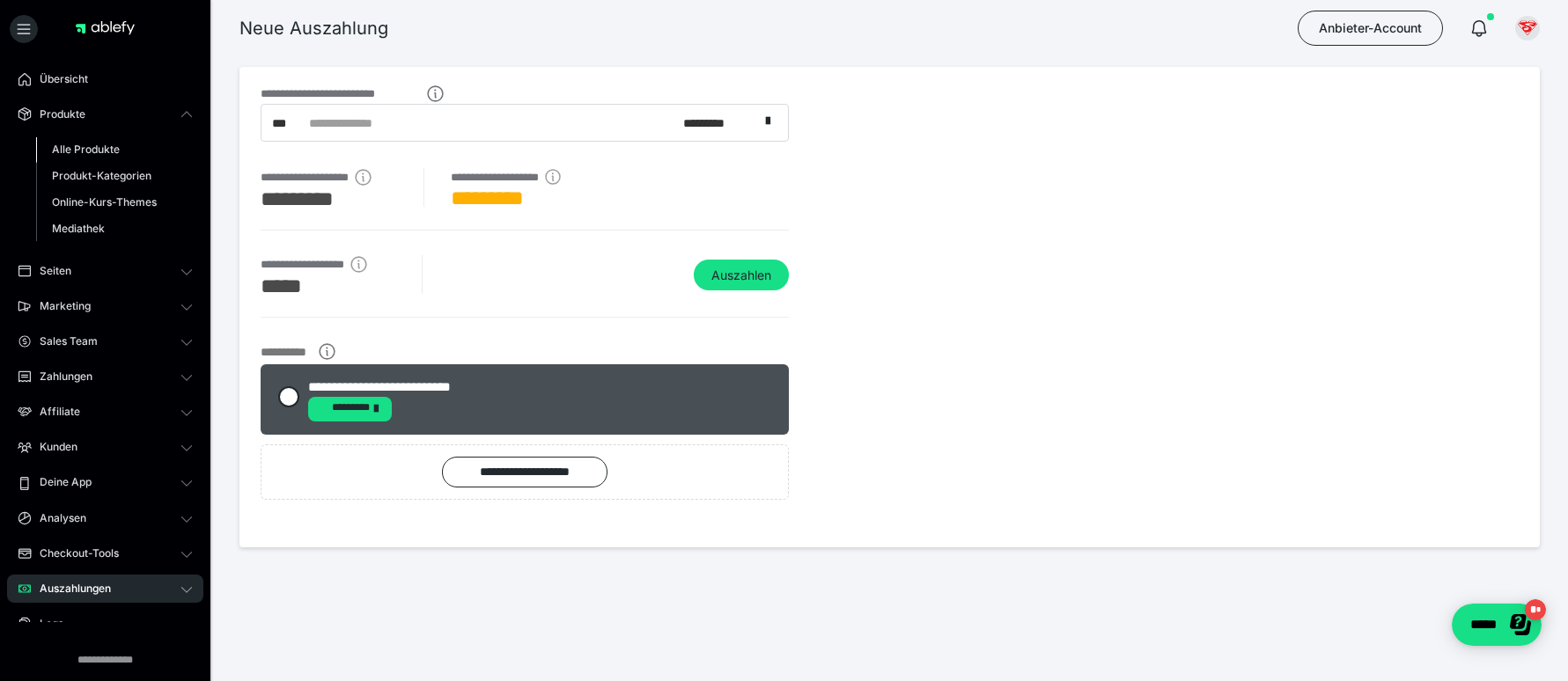 click on "Alle Produkte" at bounding box center [85, 149] 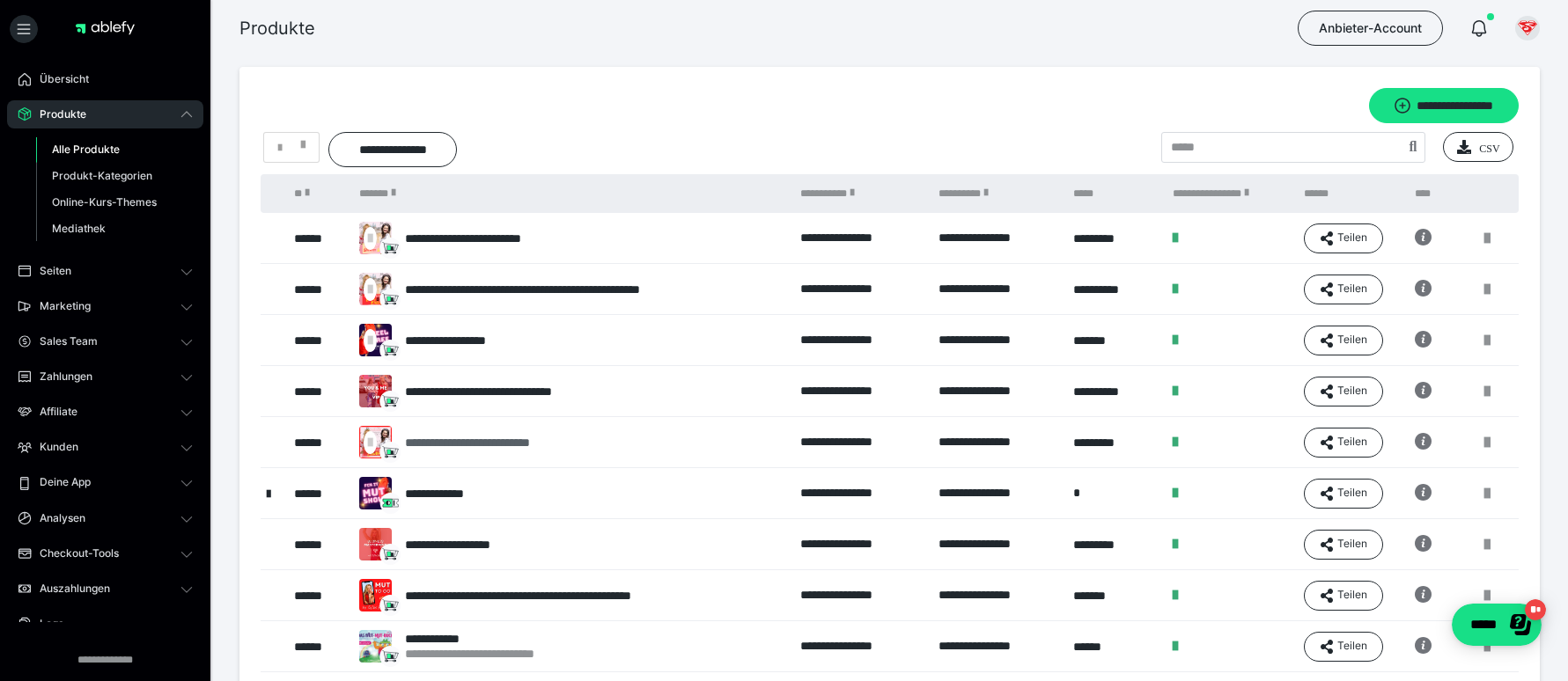 click on "**********" at bounding box center (475, 442) 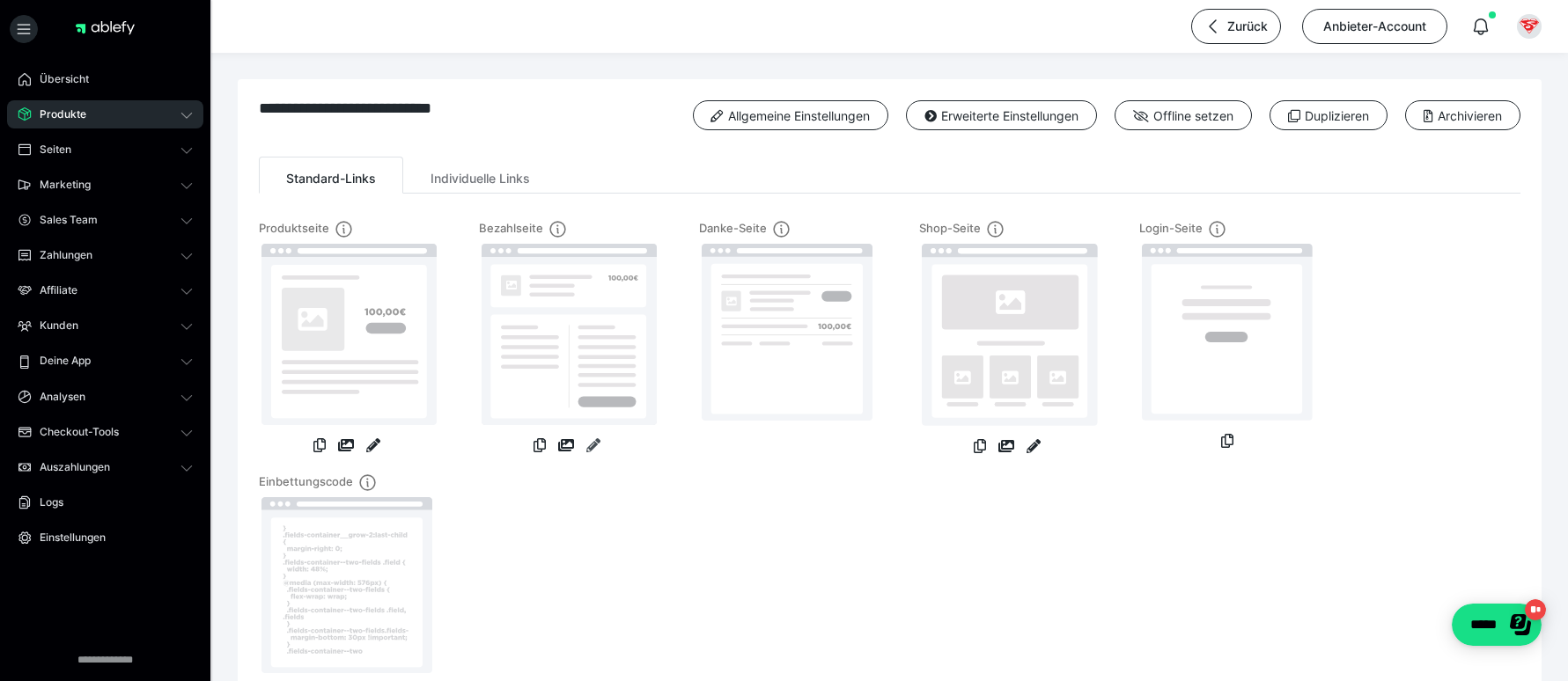 click at bounding box center (593, 445) 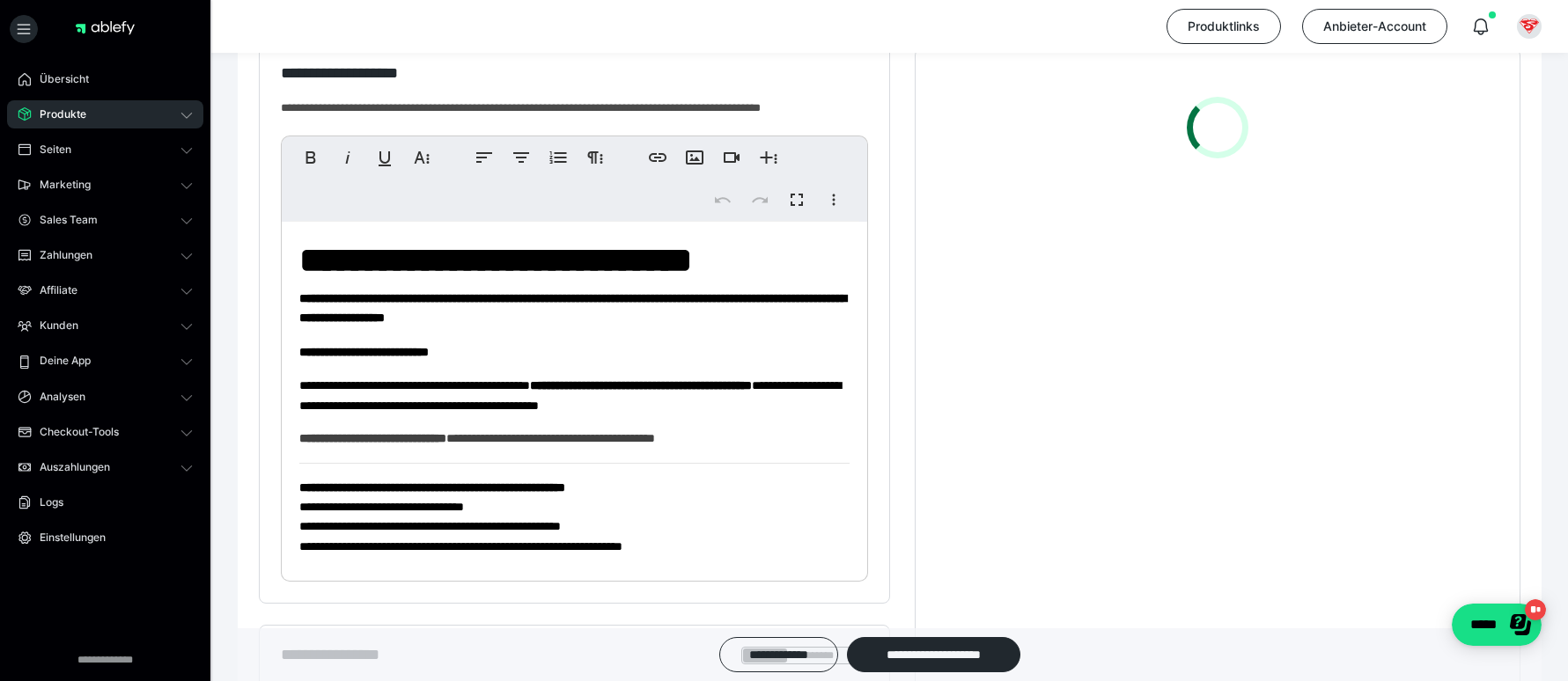 scroll, scrollTop: 405, scrollLeft: 0, axis: vertical 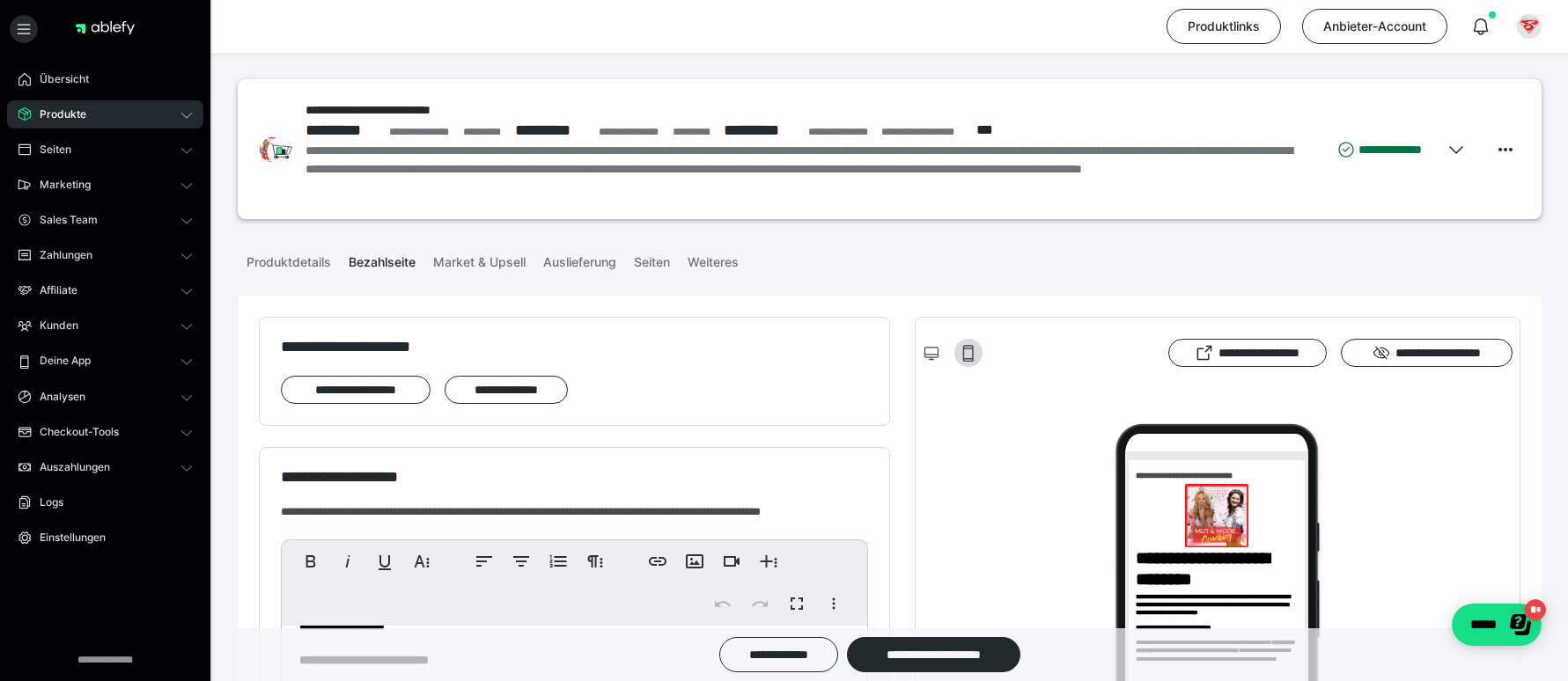click on "Bezahlseite" at bounding box center (382, 259) 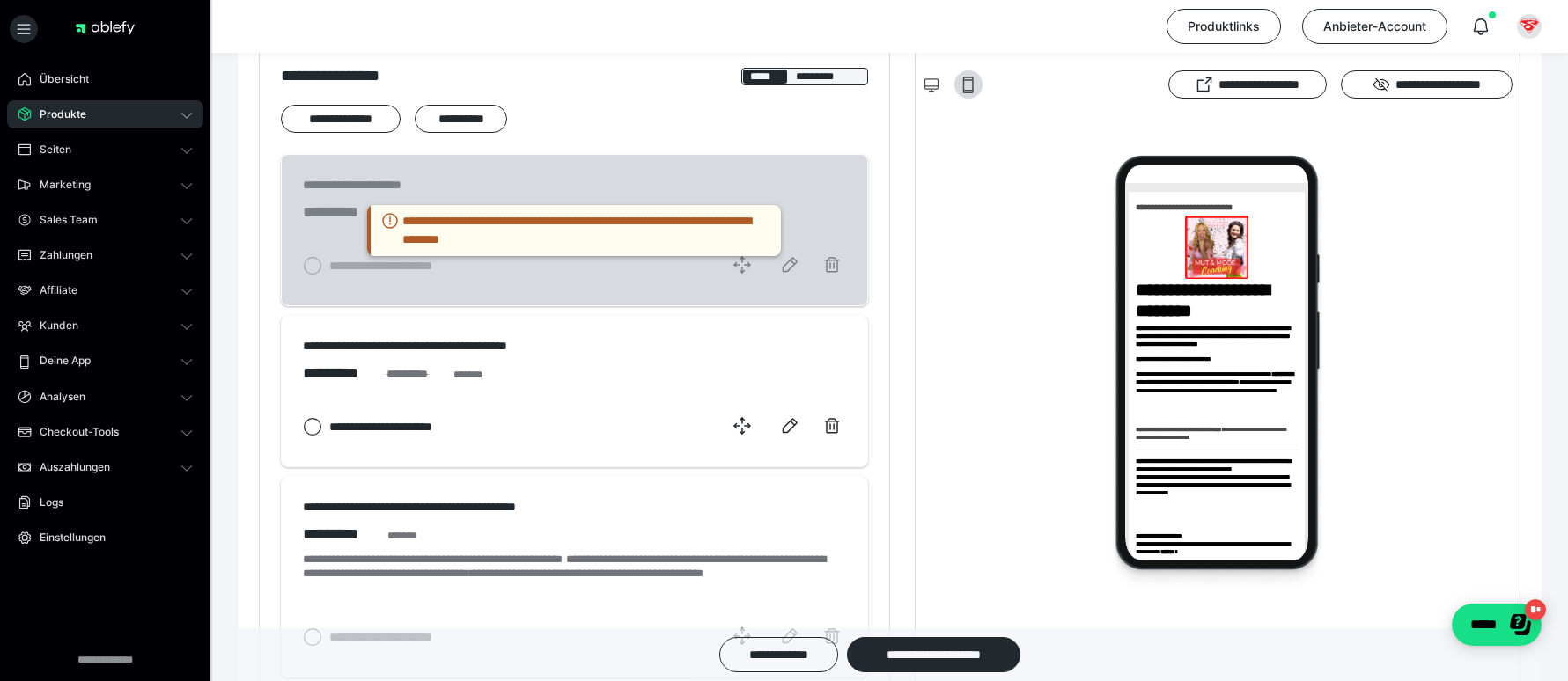 scroll, scrollTop: 981, scrollLeft: 0, axis: vertical 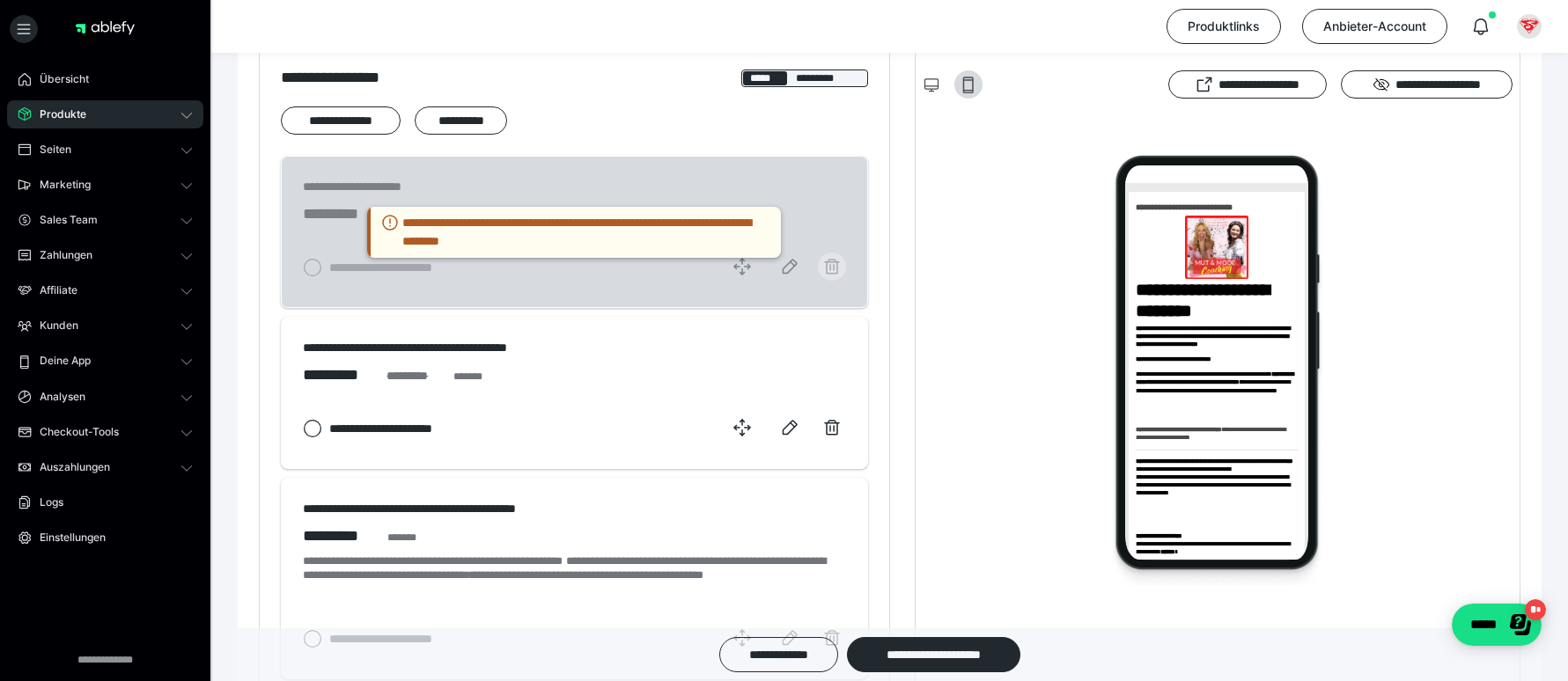 click 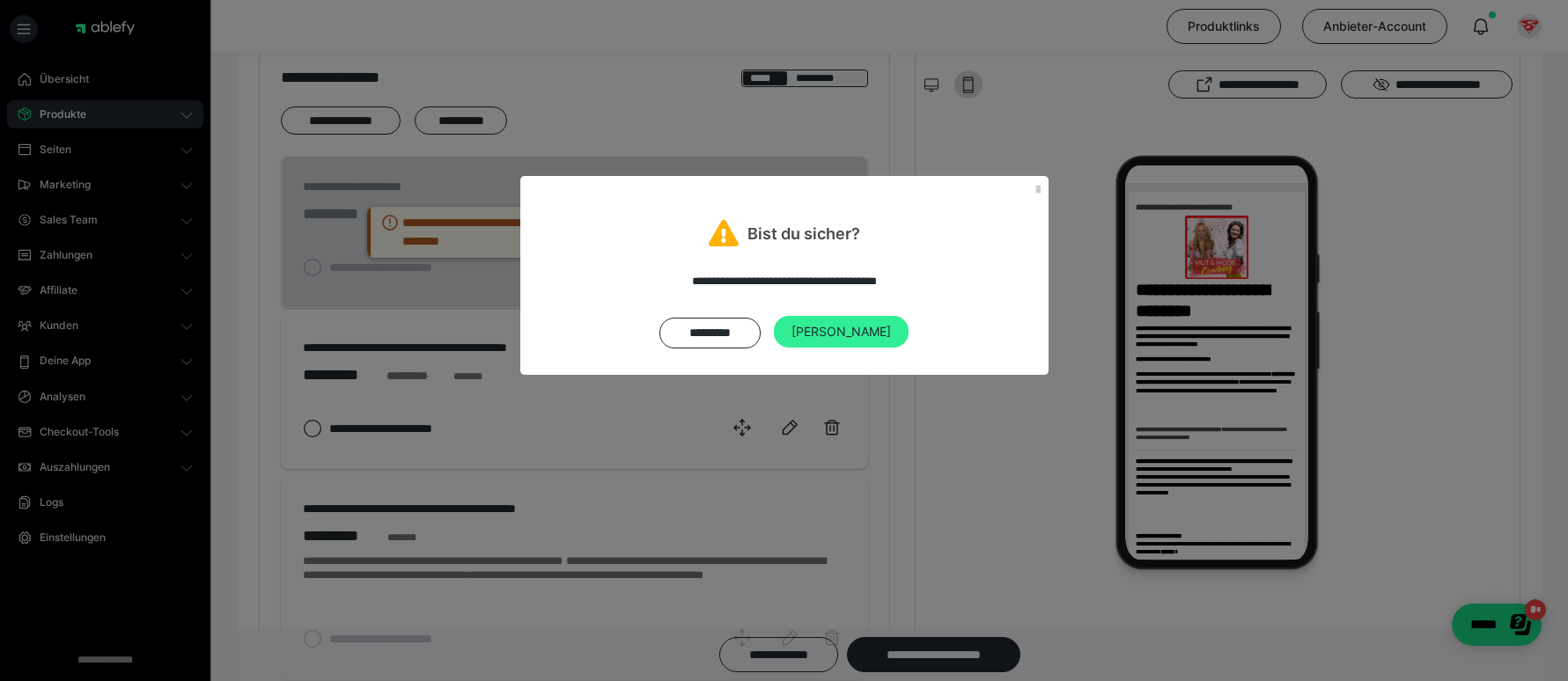 click on "[PERSON_NAME]" at bounding box center [841, 332] 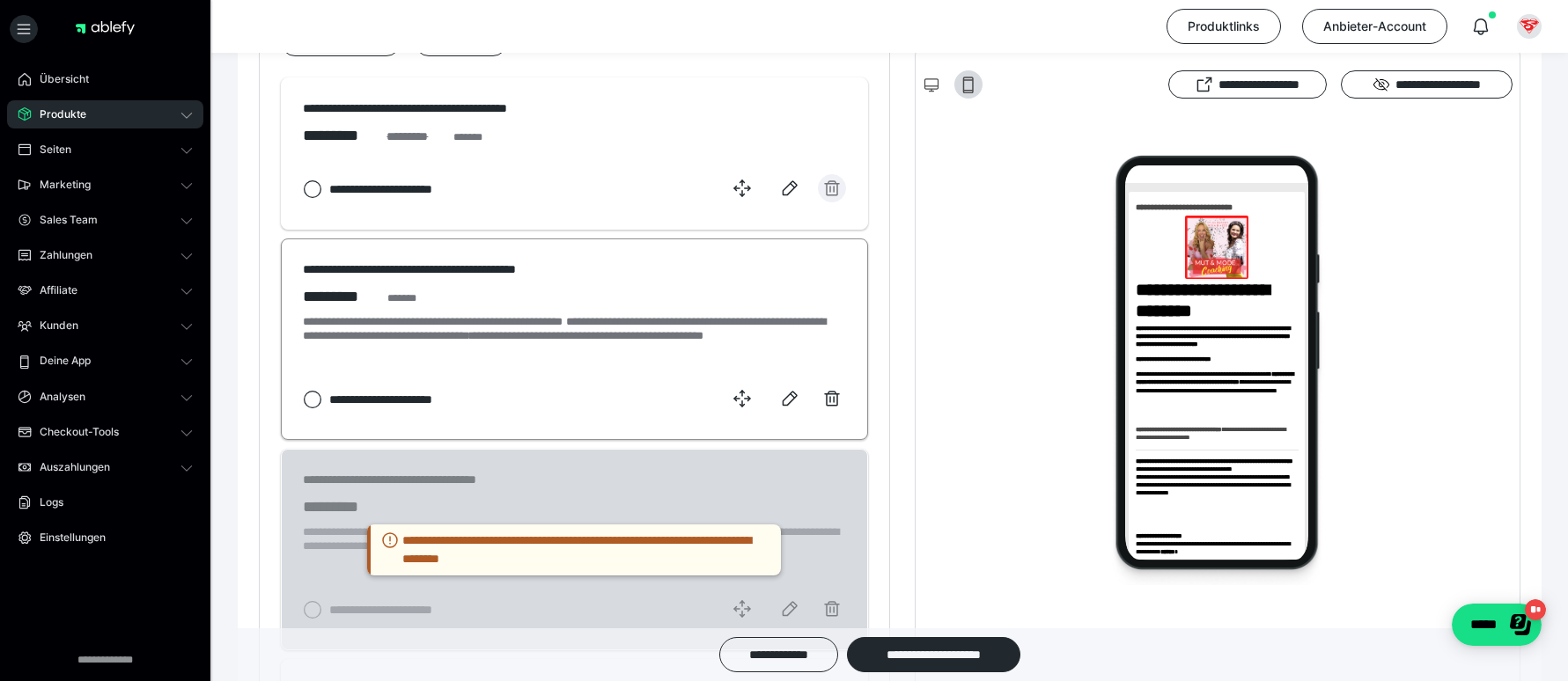 scroll, scrollTop: 1047, scrollLeft: 0, axis: vertical 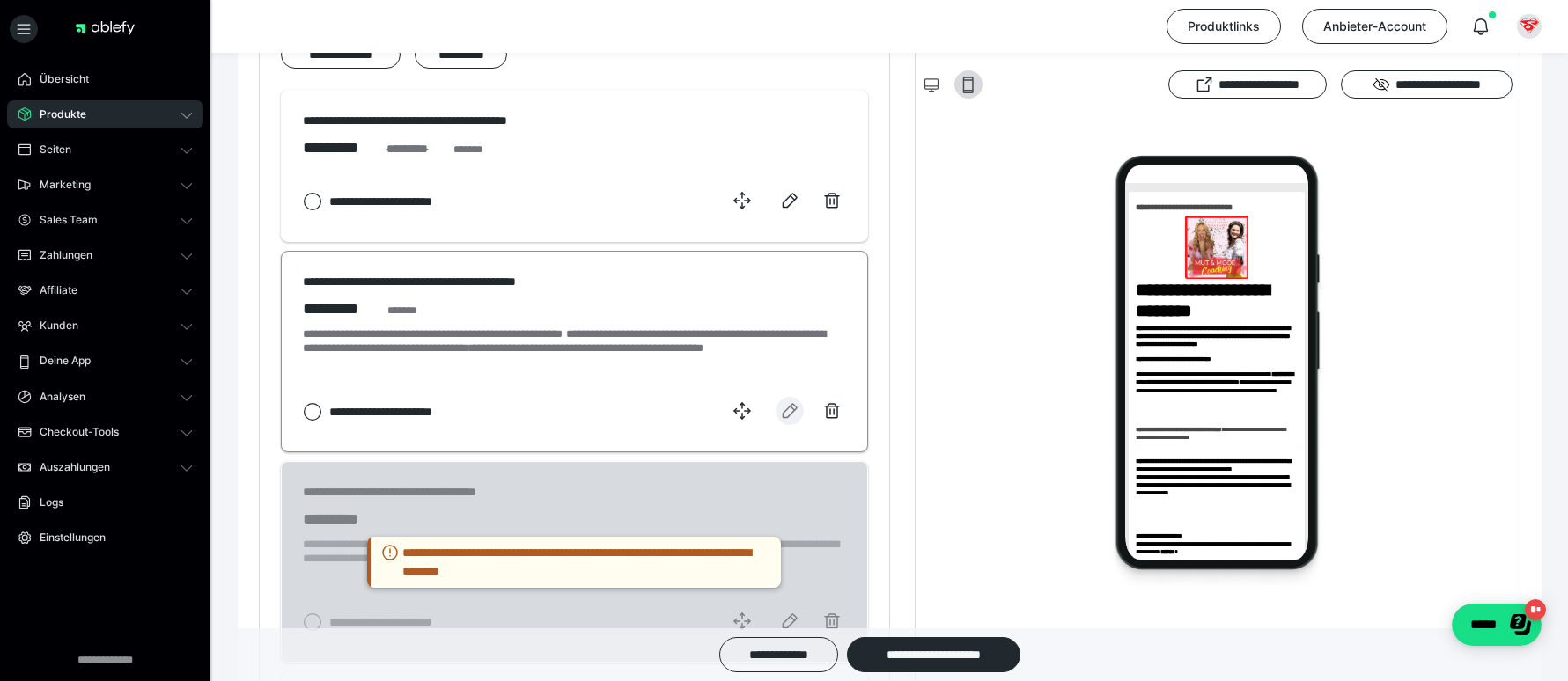 click 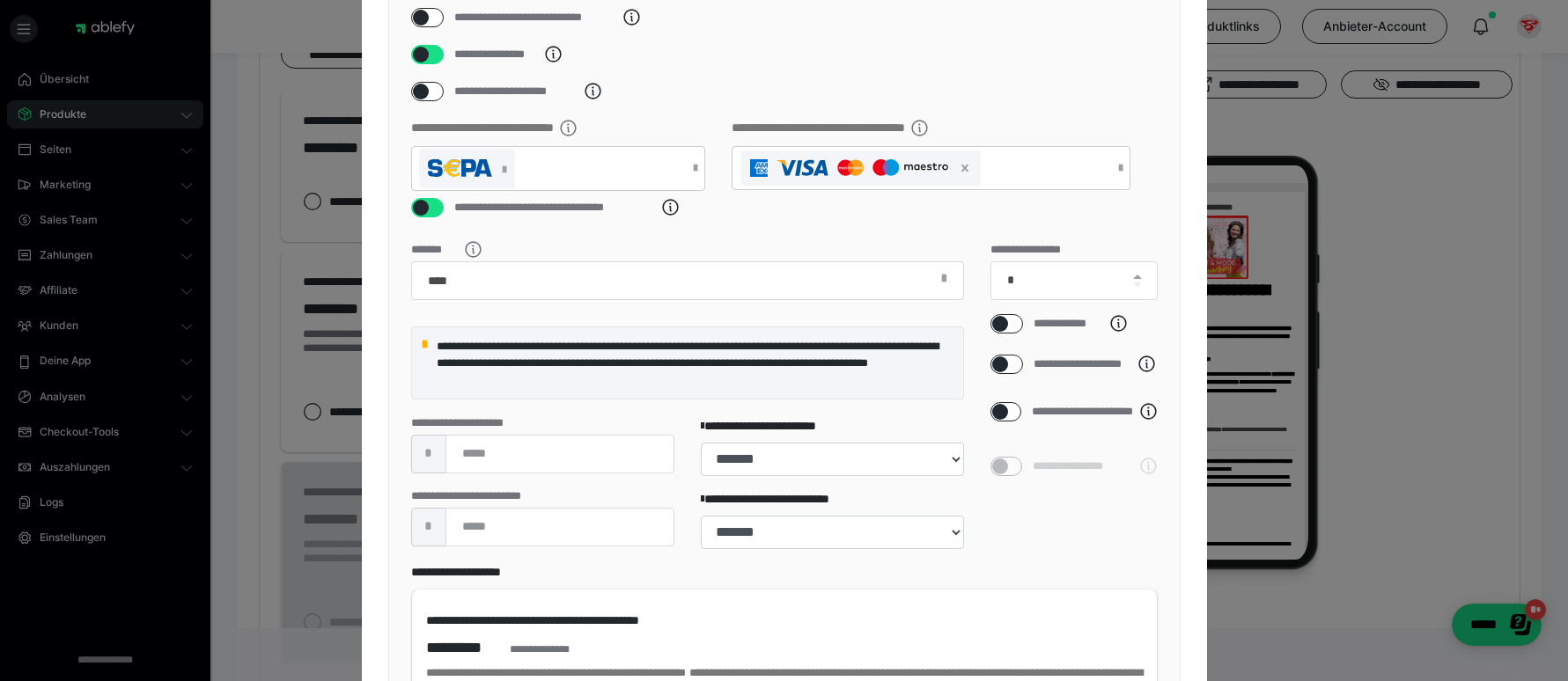 scroll, scrollTop: 456, scrollLeft: 0, axis: vertical 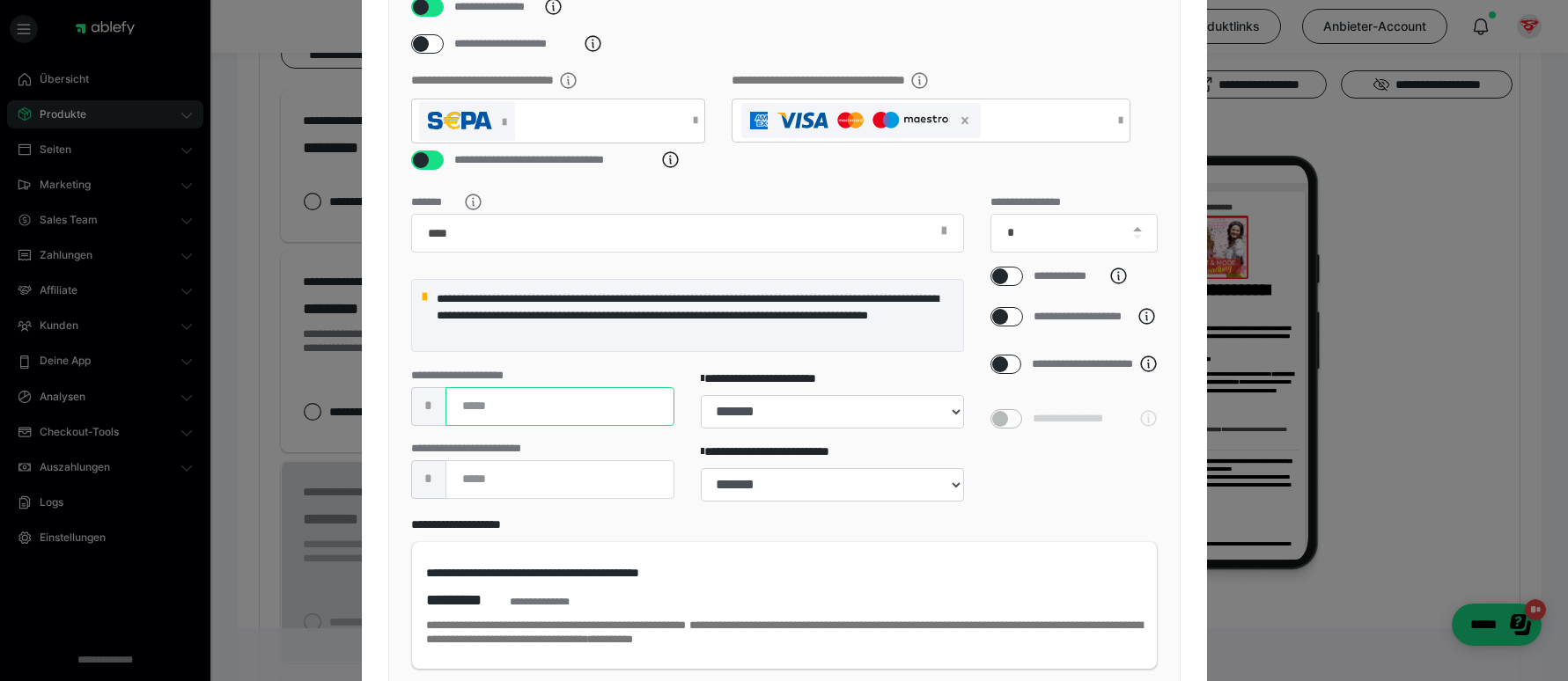 click on "****" at bounding box center (560, 406) 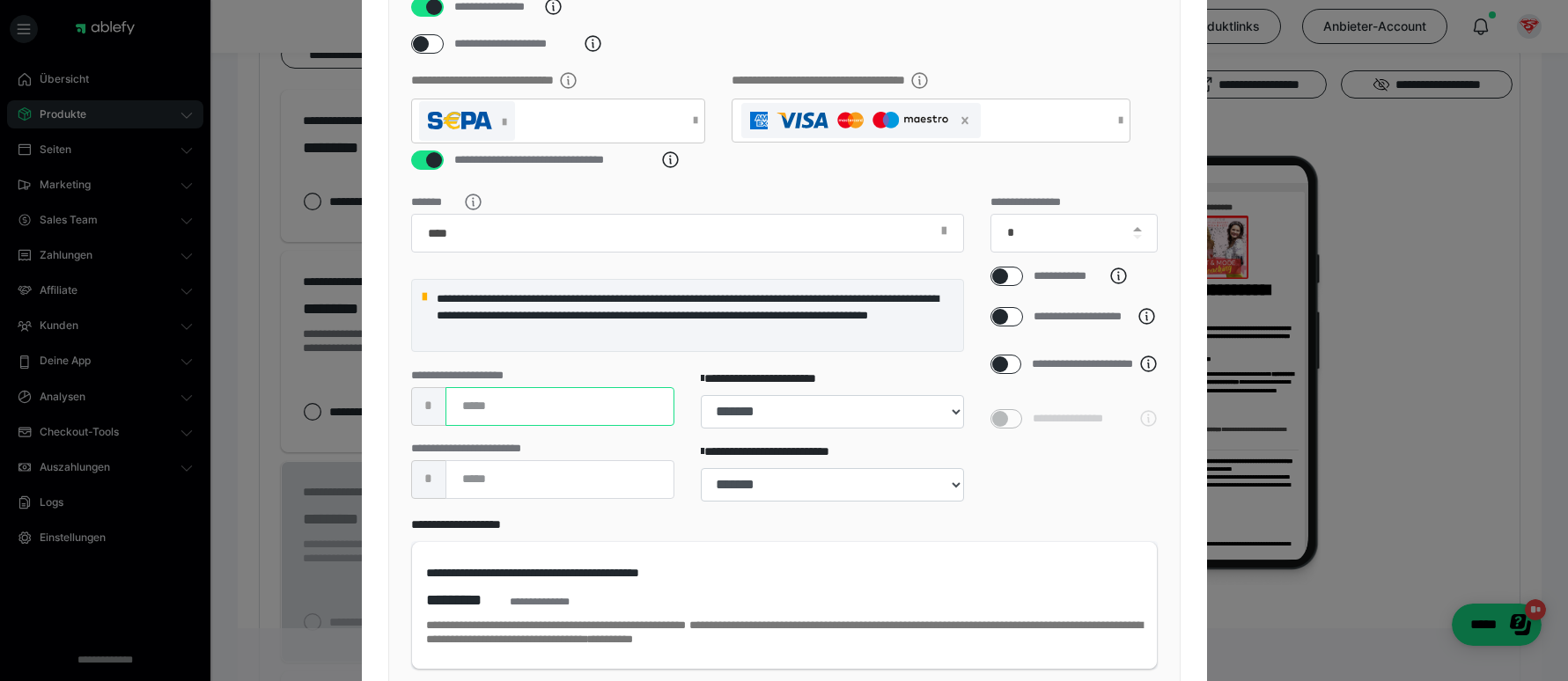 type on "****" 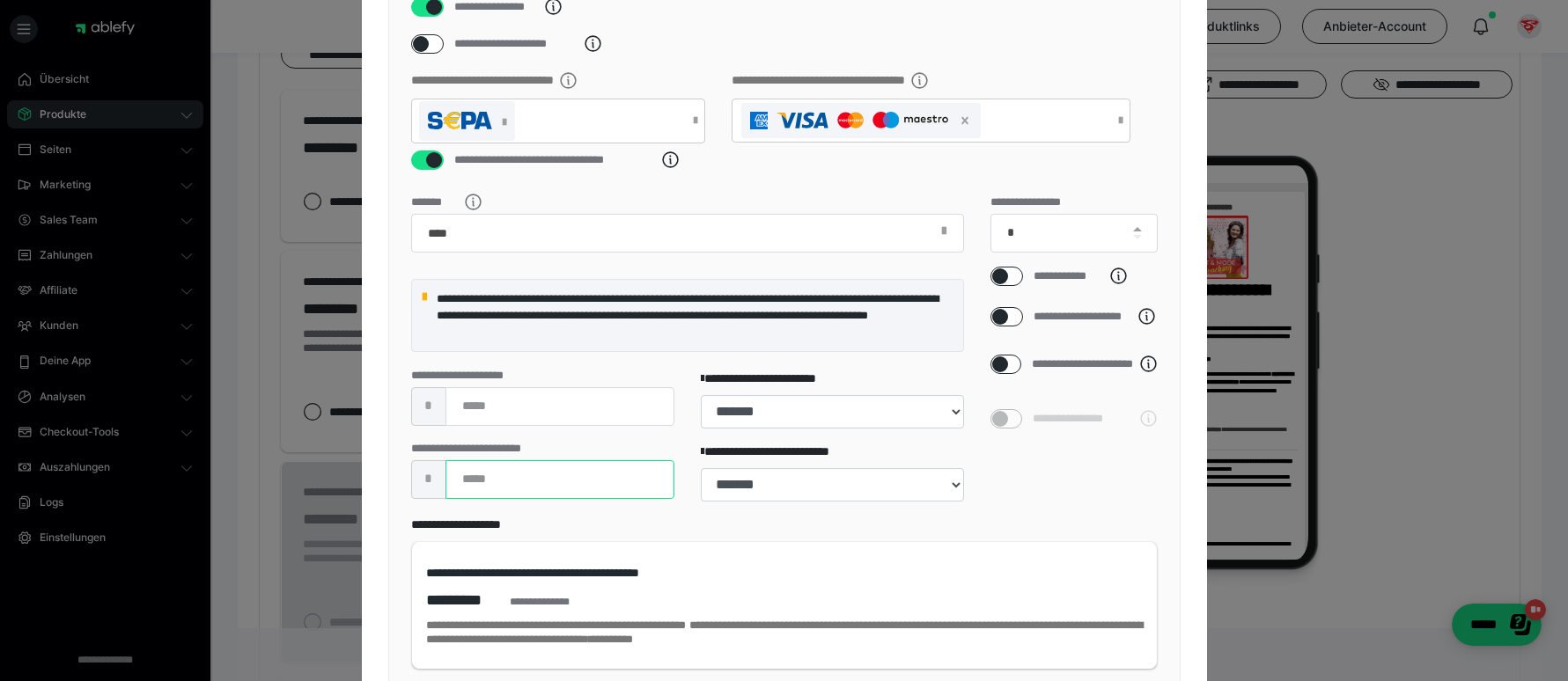 click on "****" at bounding box center [560, 480] 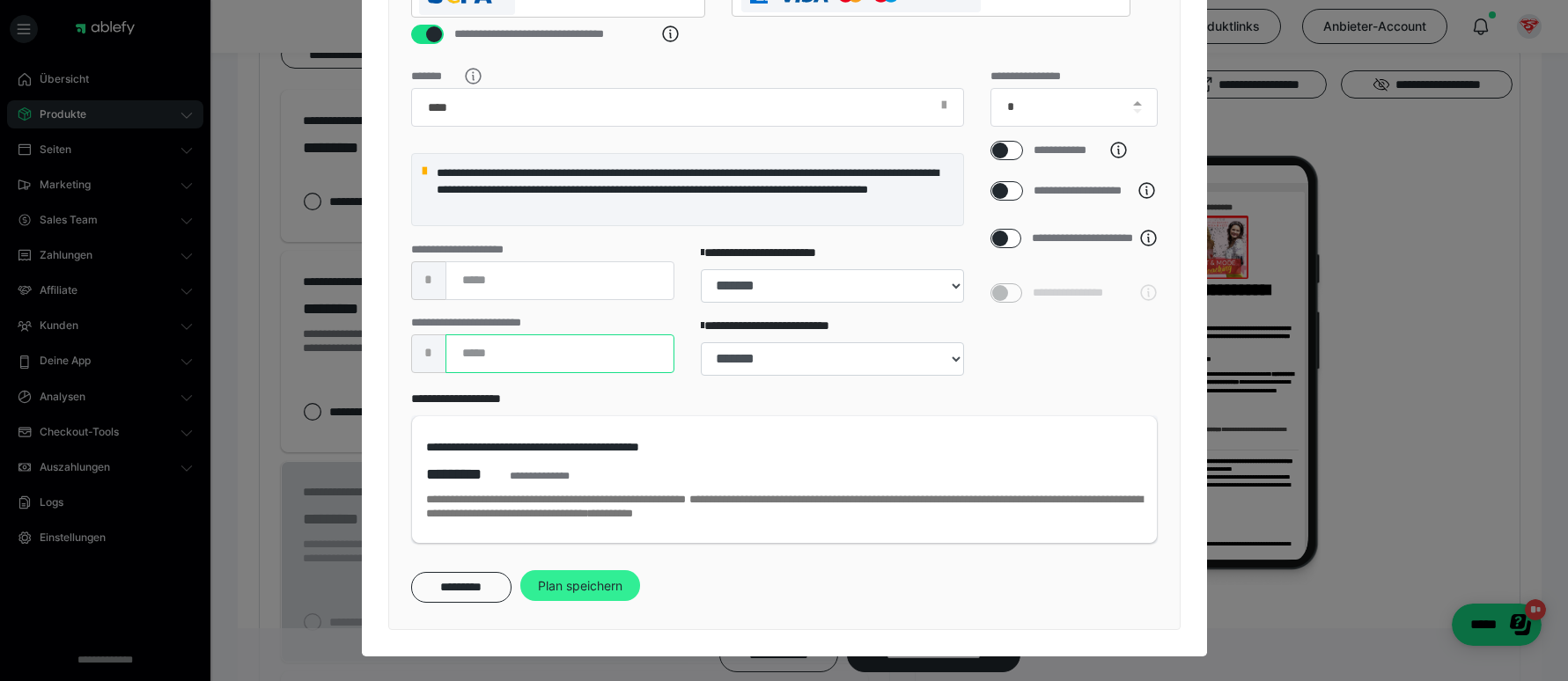 scroll, scrollTop: 604, scrollLeft: 0, axis: vertical 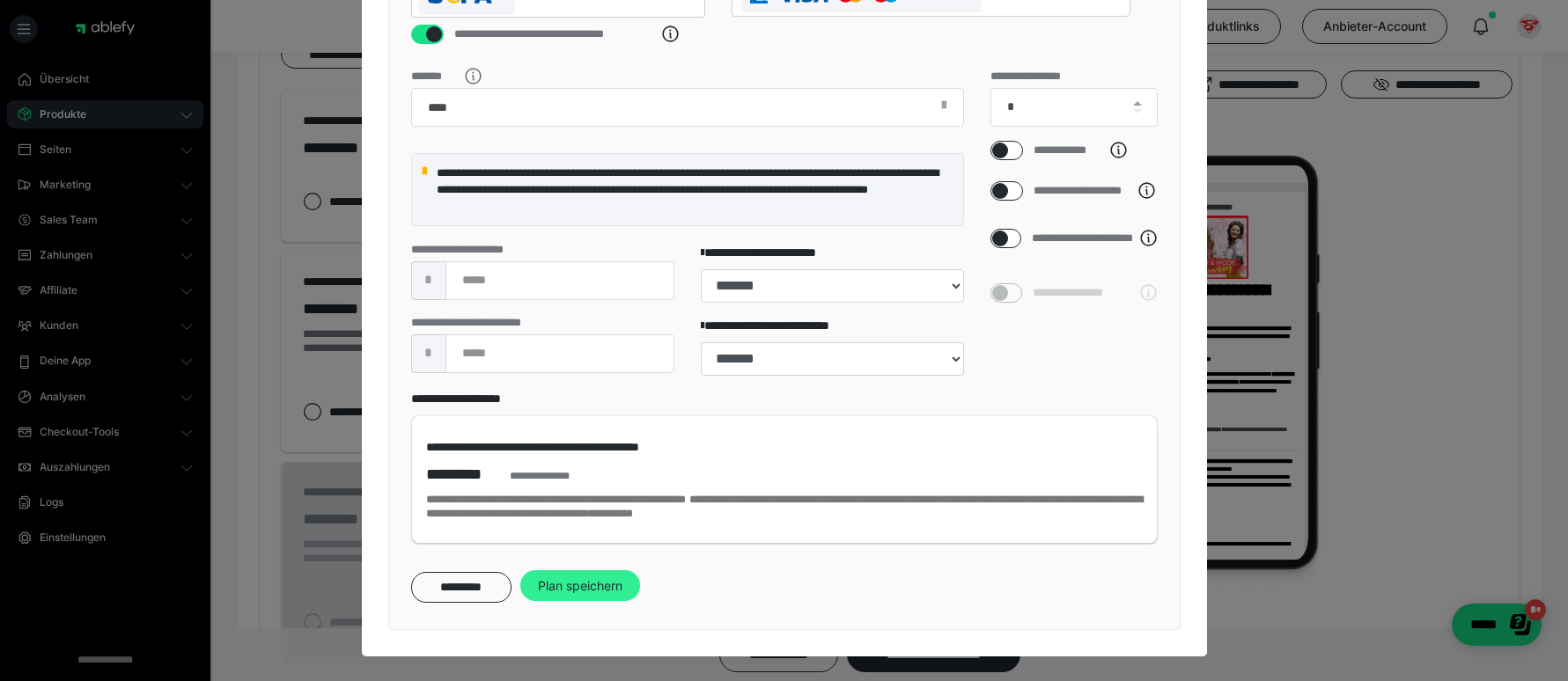 click on "Plan speichern" at bounding box center [580, 586] 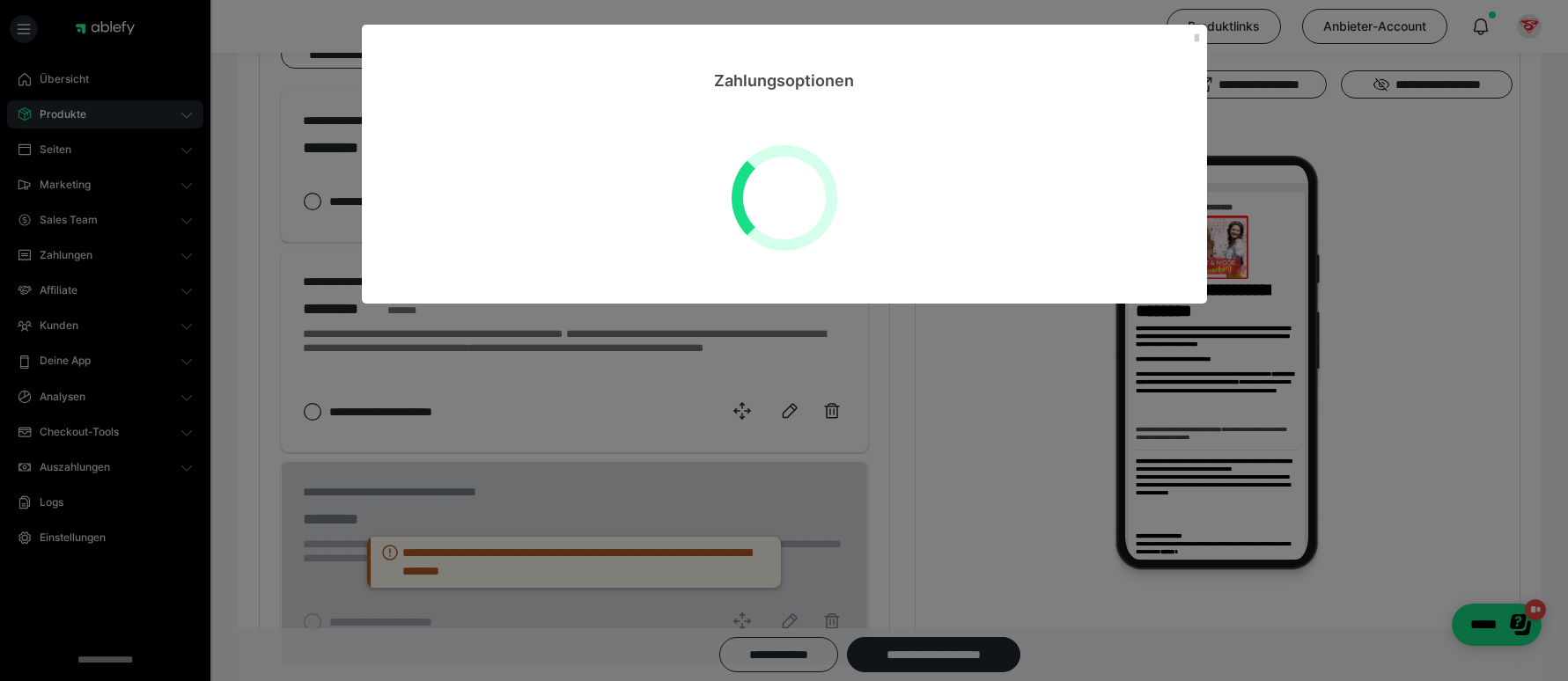select on "**" 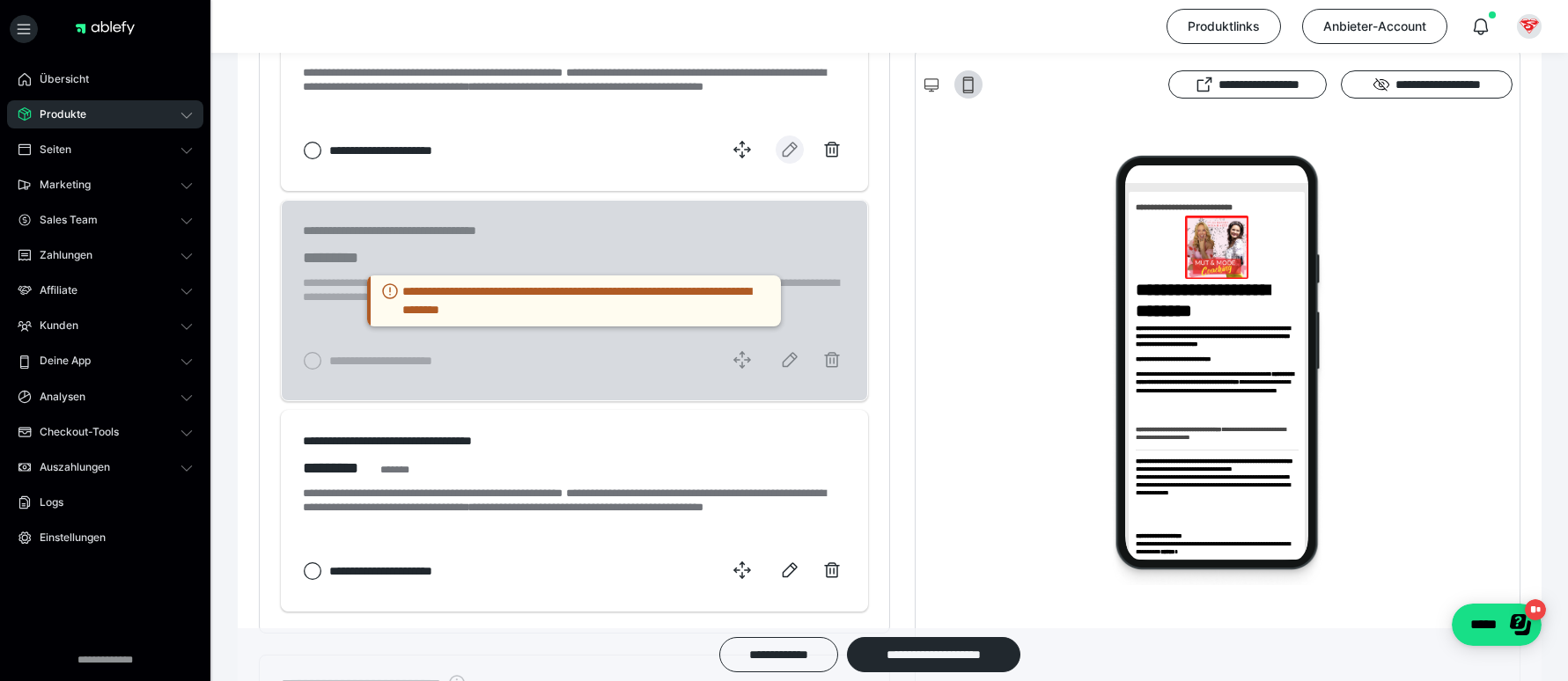 scroll, scrollTop: 1310, scrollLeft: 0, axis: vertical 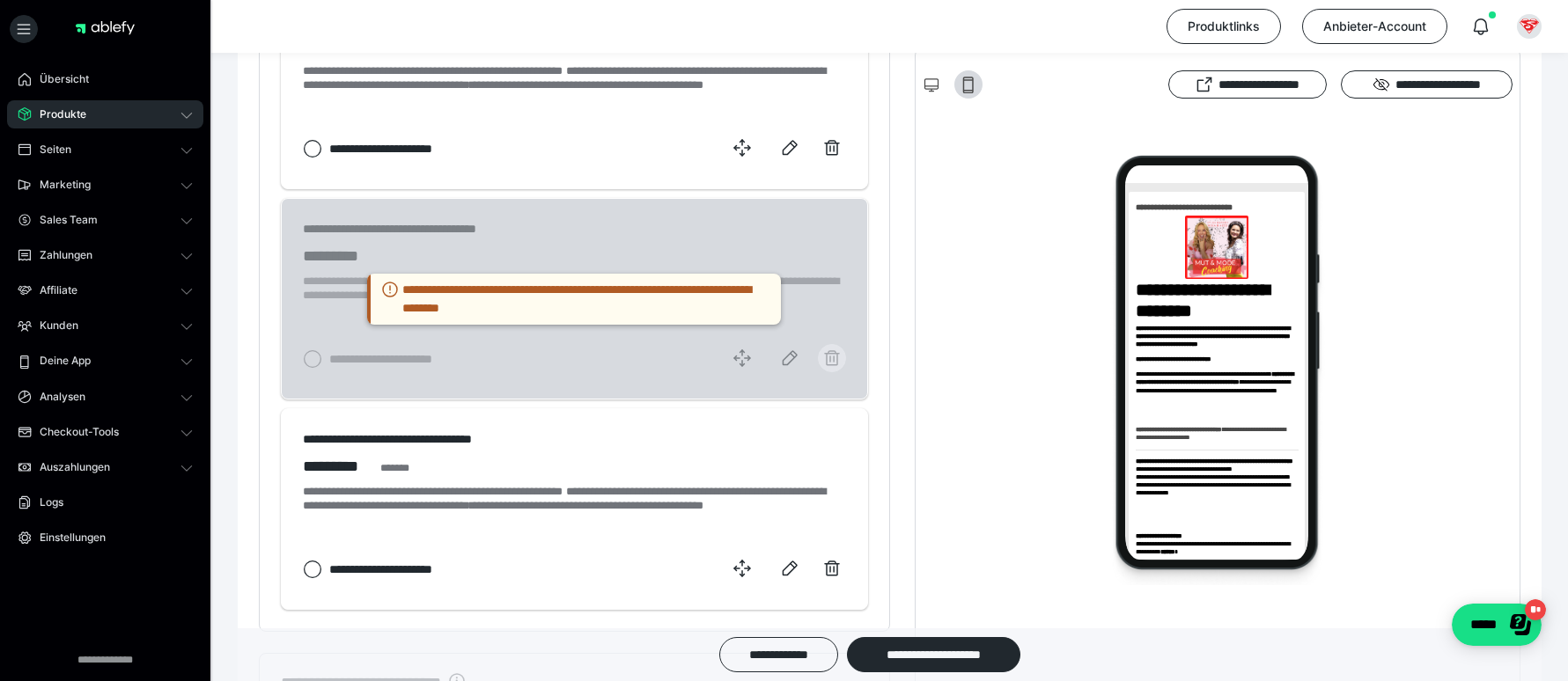 click 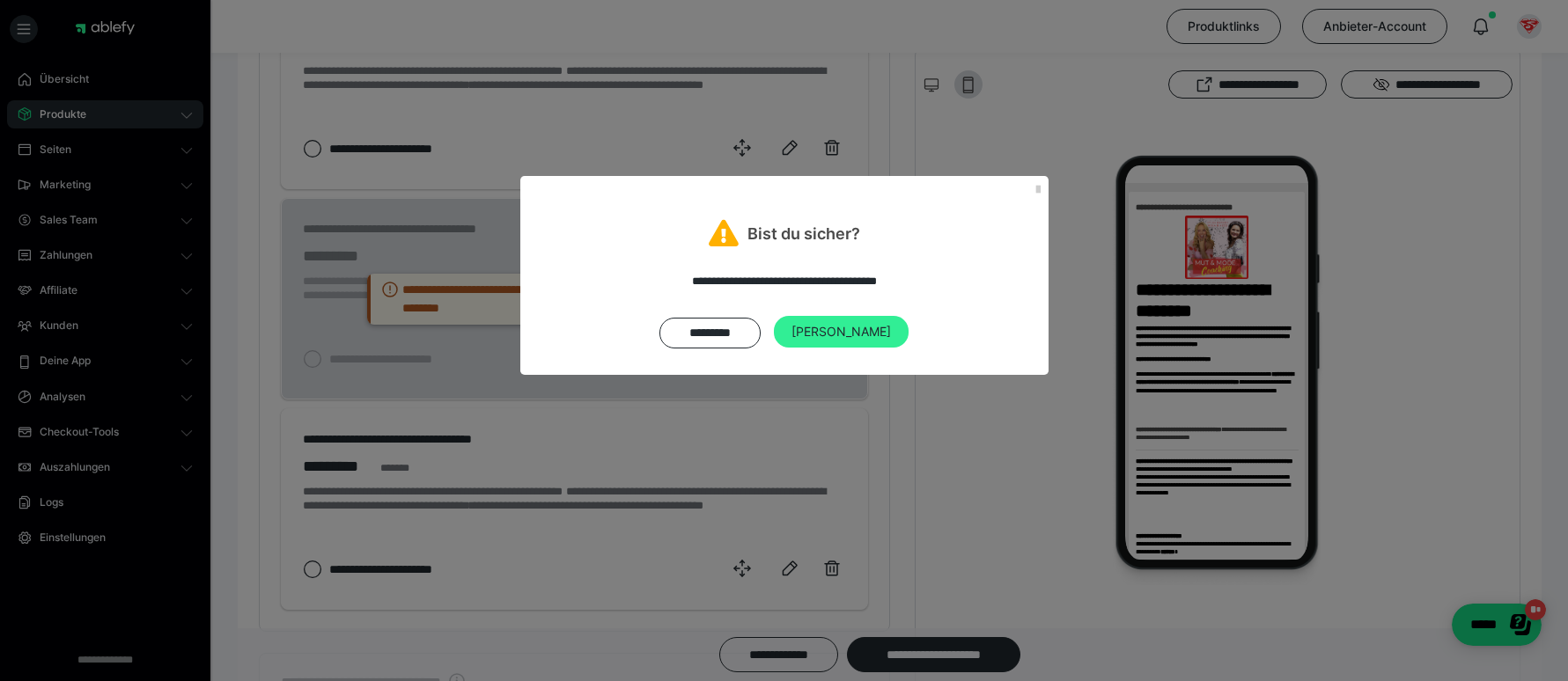 click on "[PERSON_NAME]" at bounding box center [841, 332] 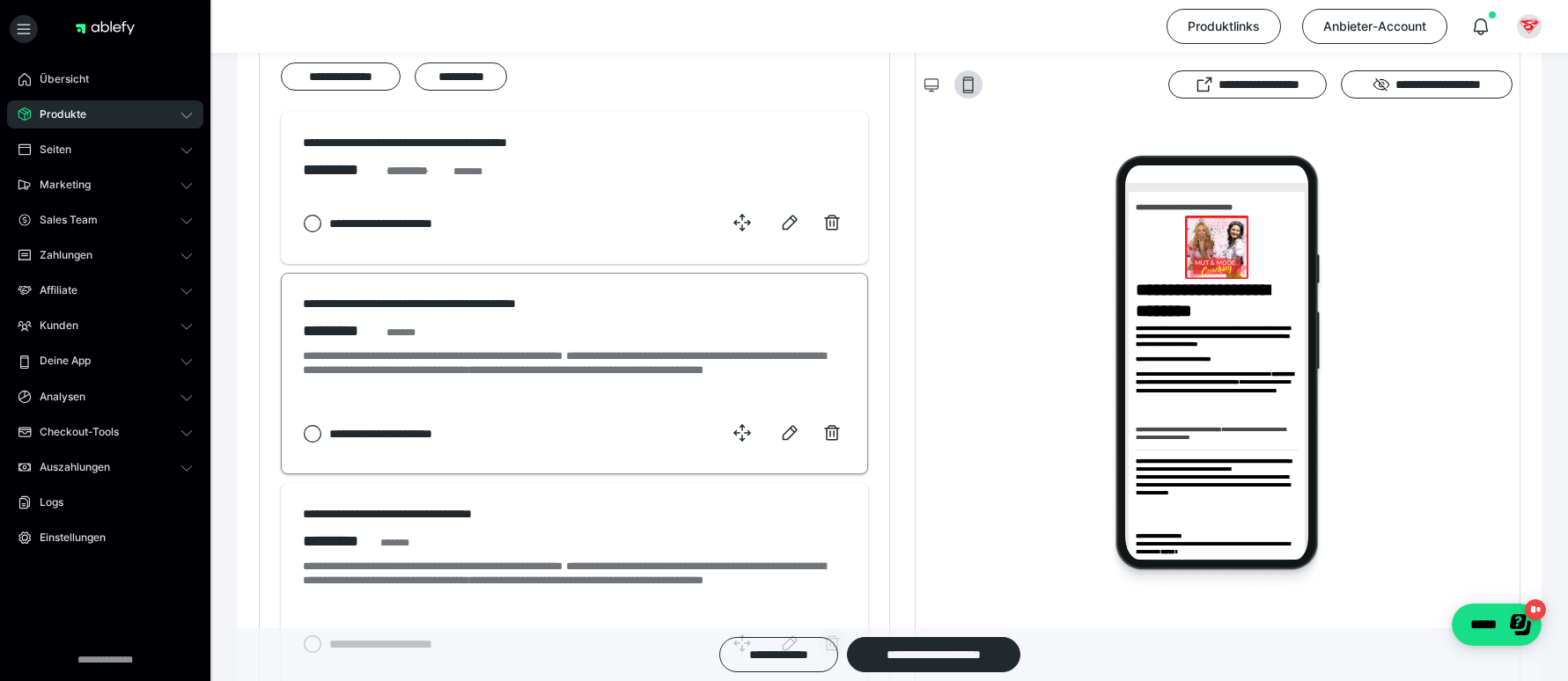 scroll, scrollTop: 1002, scrollLeft: 0, axis: vertical 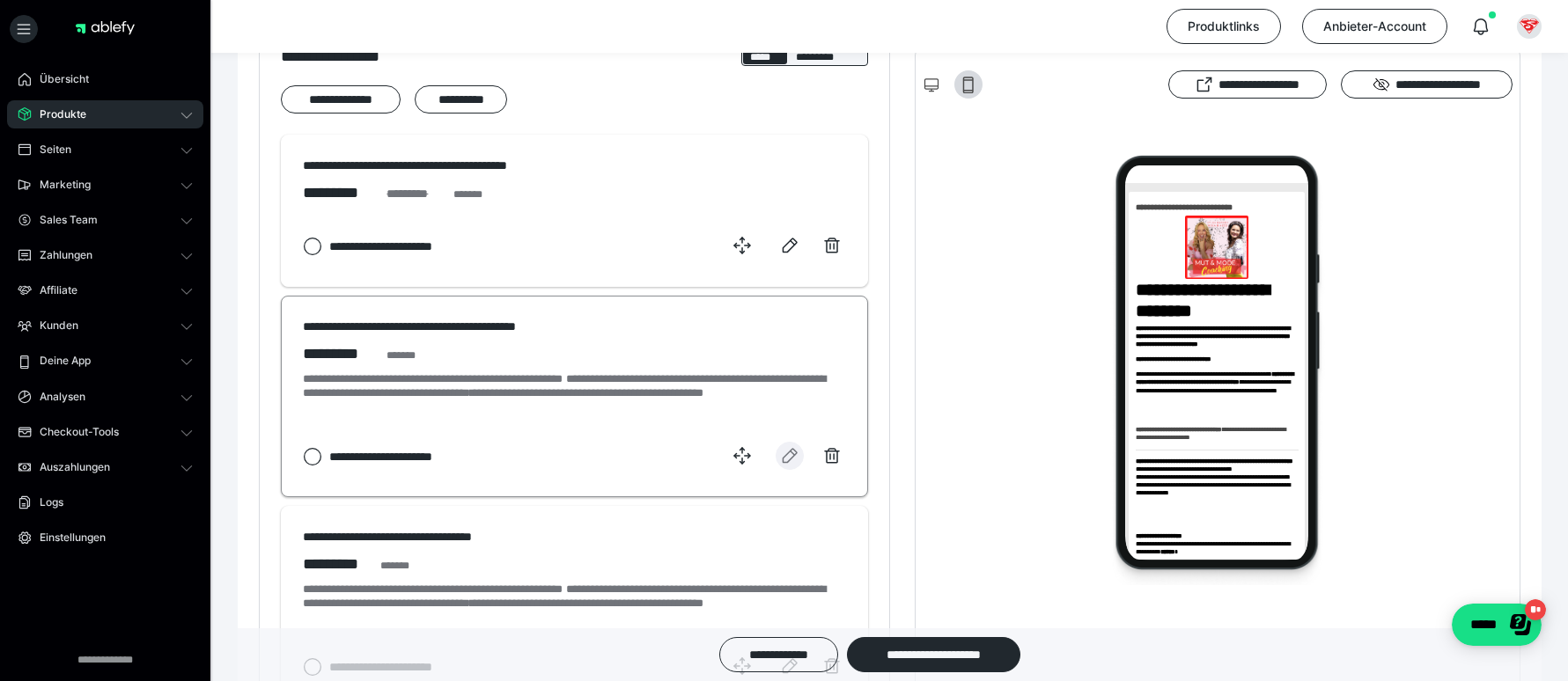 click 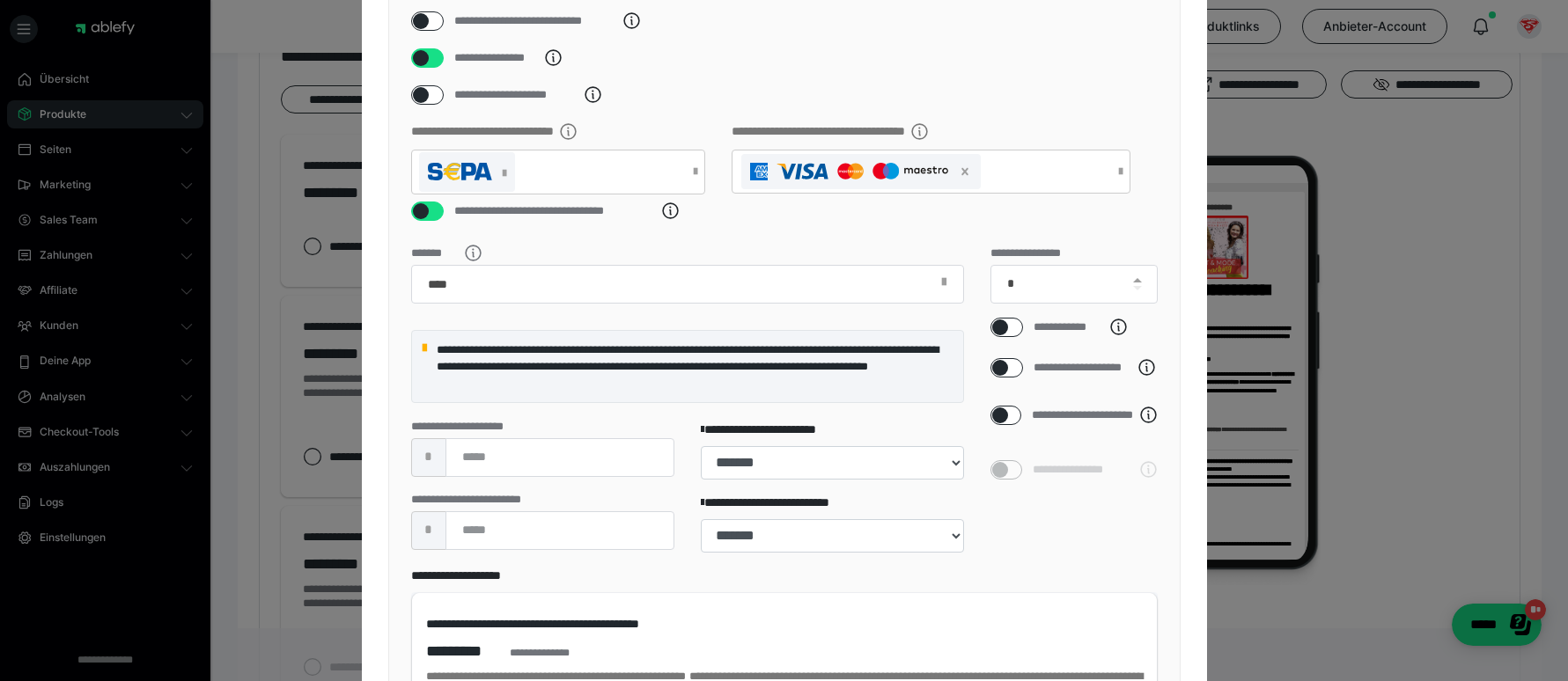 scroll, scrollTop: 470, scrollLeft: 0, axis: vertical 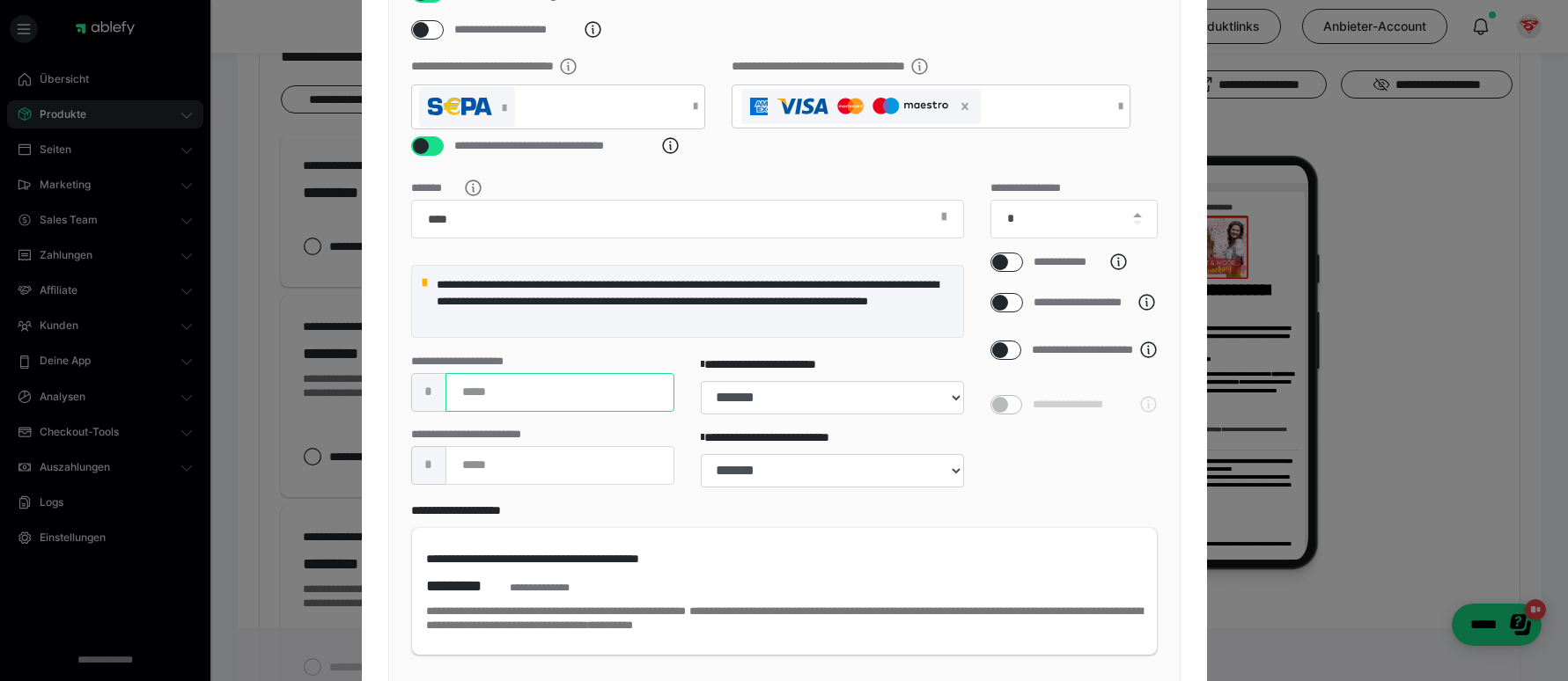 click on "****" at bounding box center [560, 392] 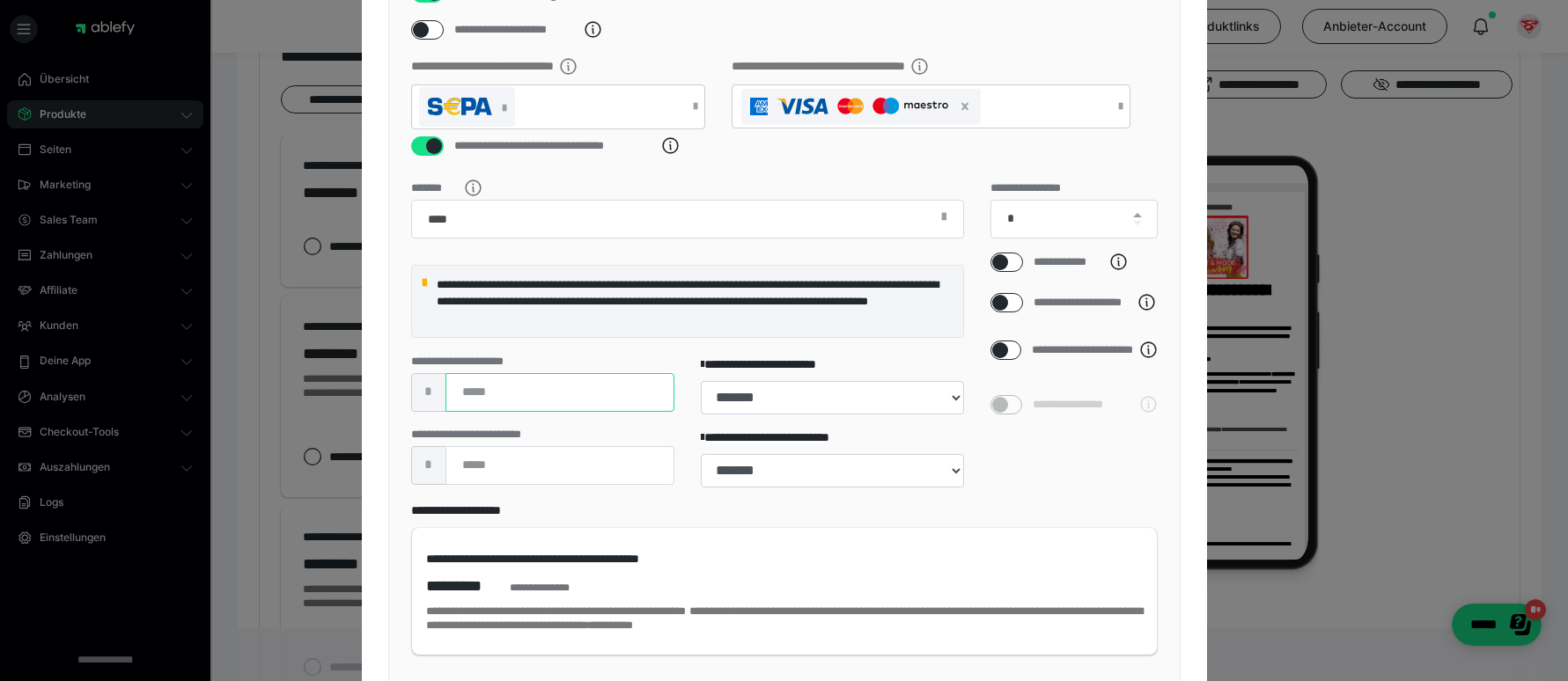 type on "****" 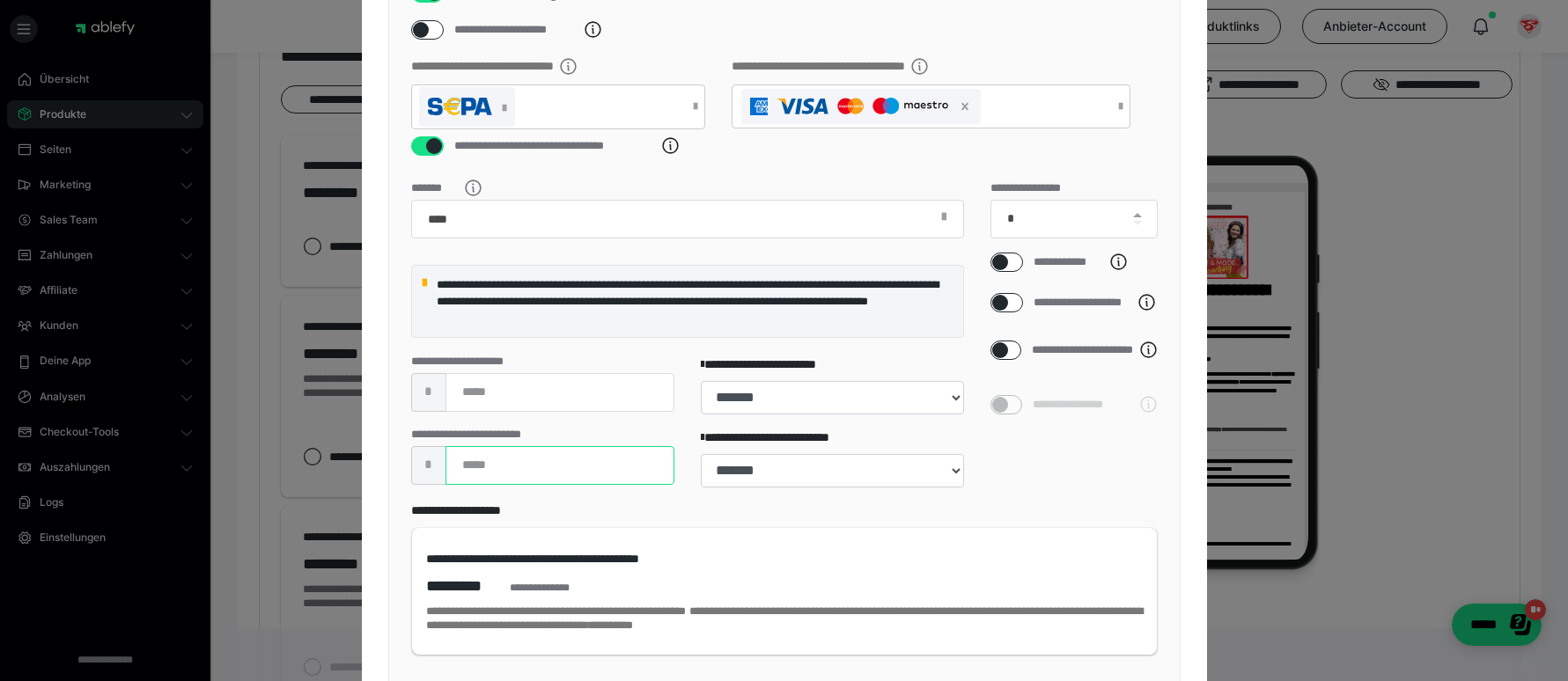 click on "****" at bounding box center (560, 465) 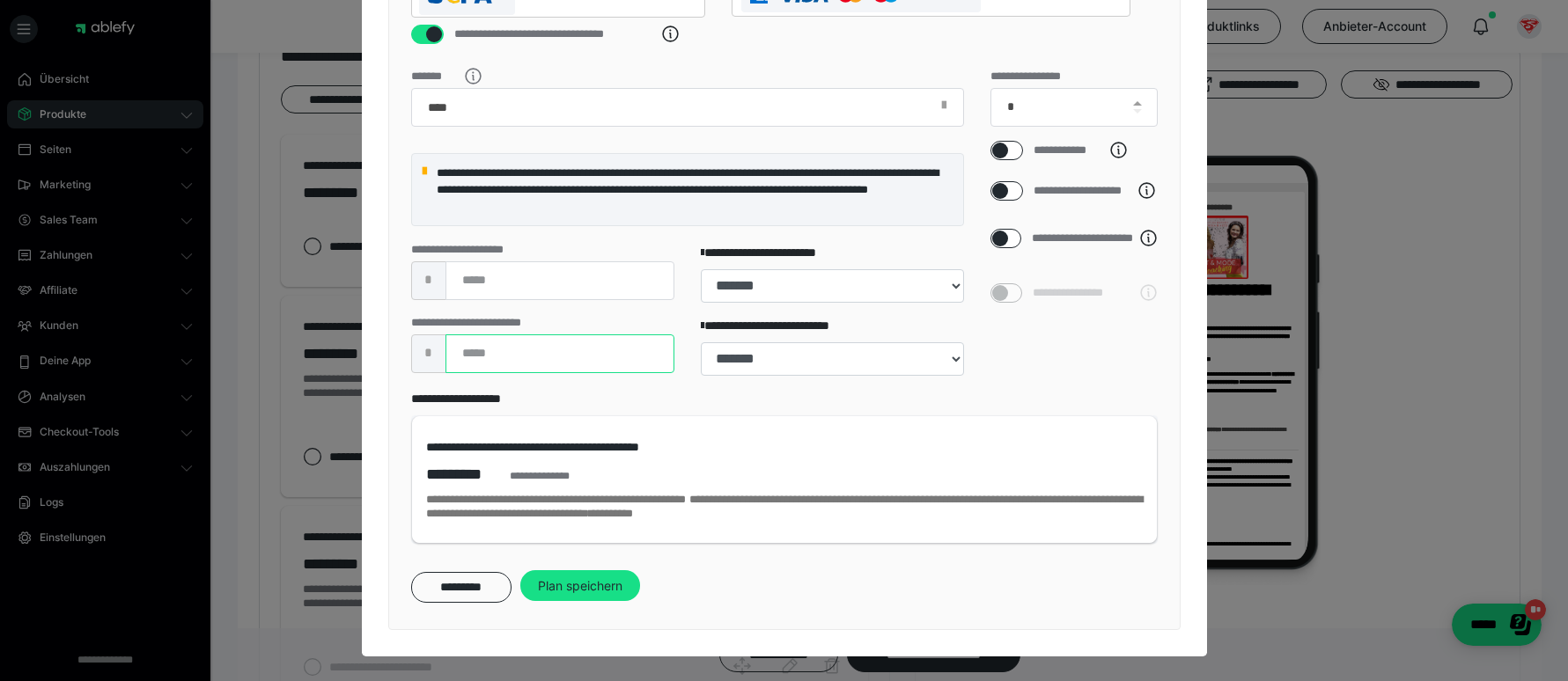 scroll, scrollTop: 604, scrollLeft: 0, axis: vertical 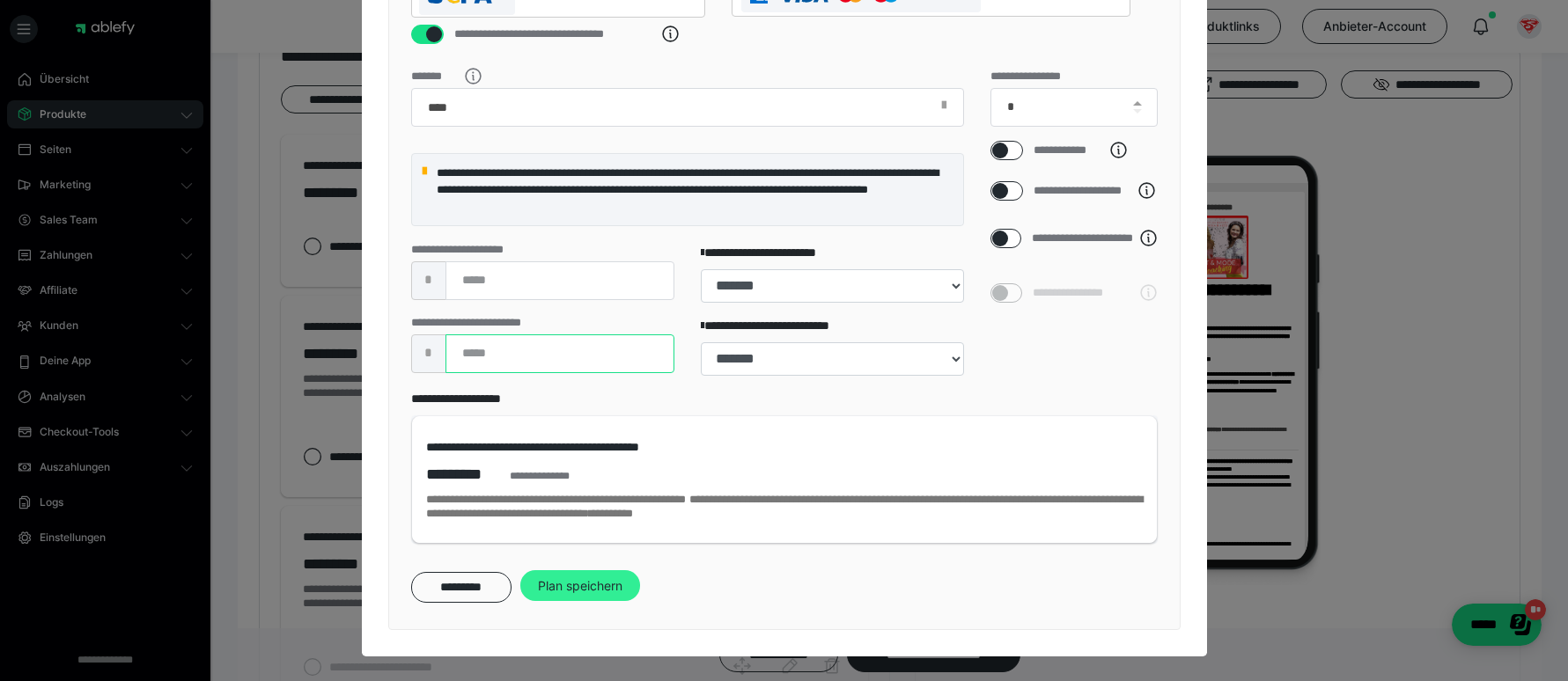 type on "****" 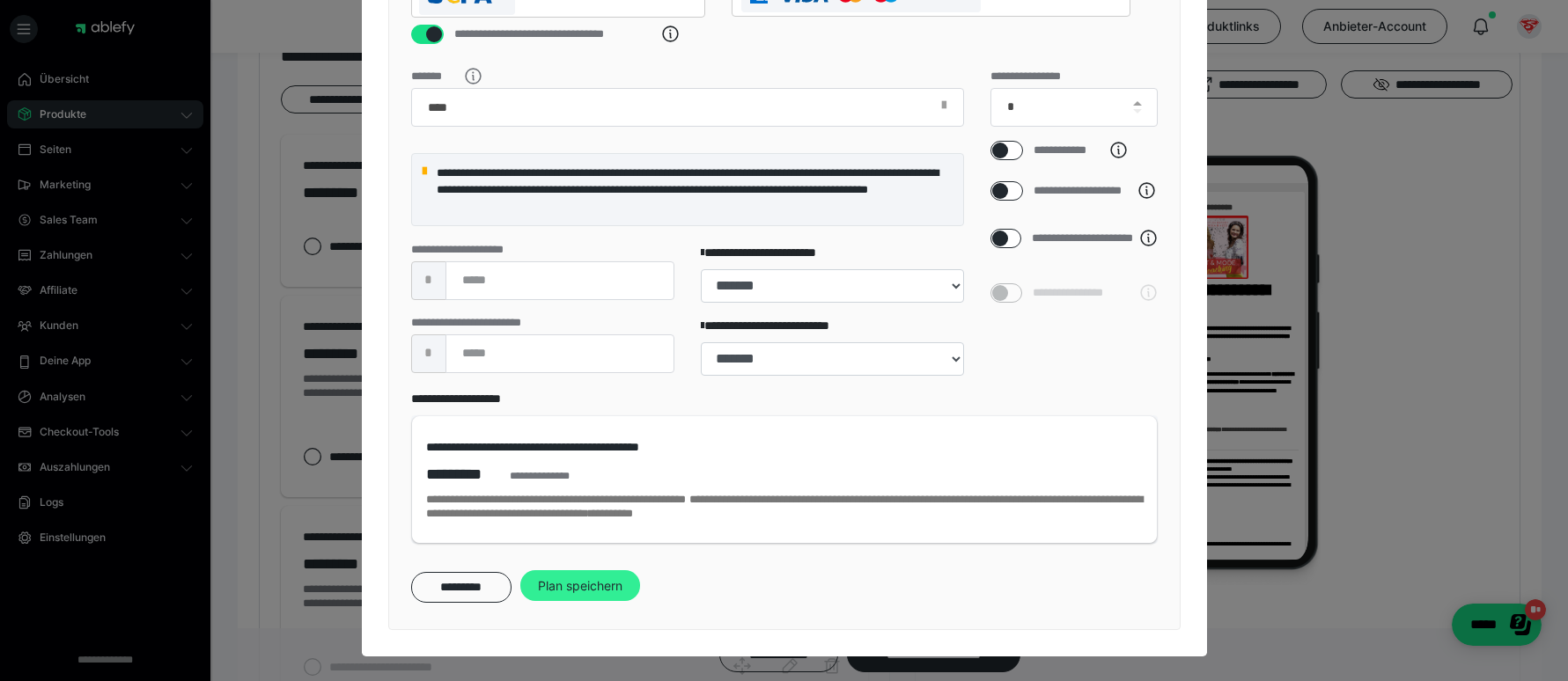 click on "Plan speichern" at bounding box center (580, 586) 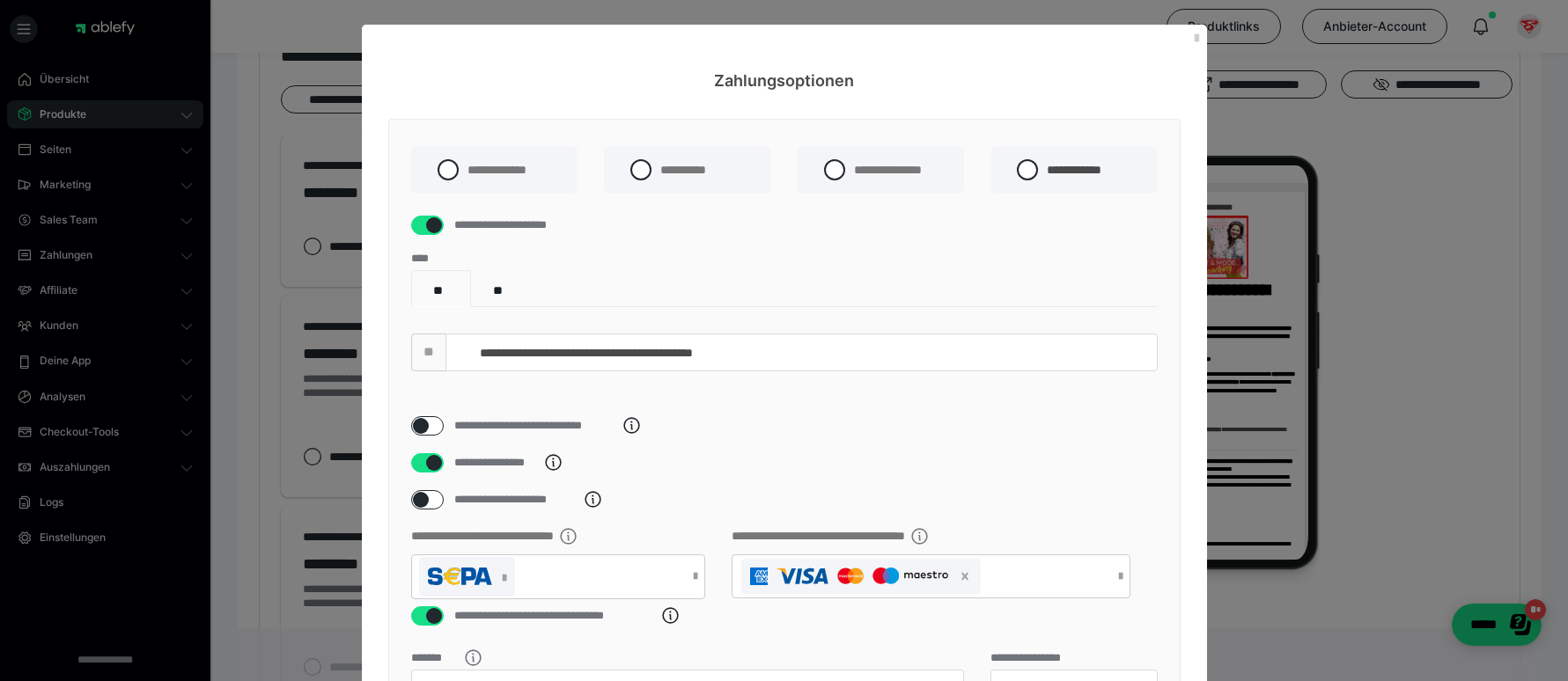 select on "**" 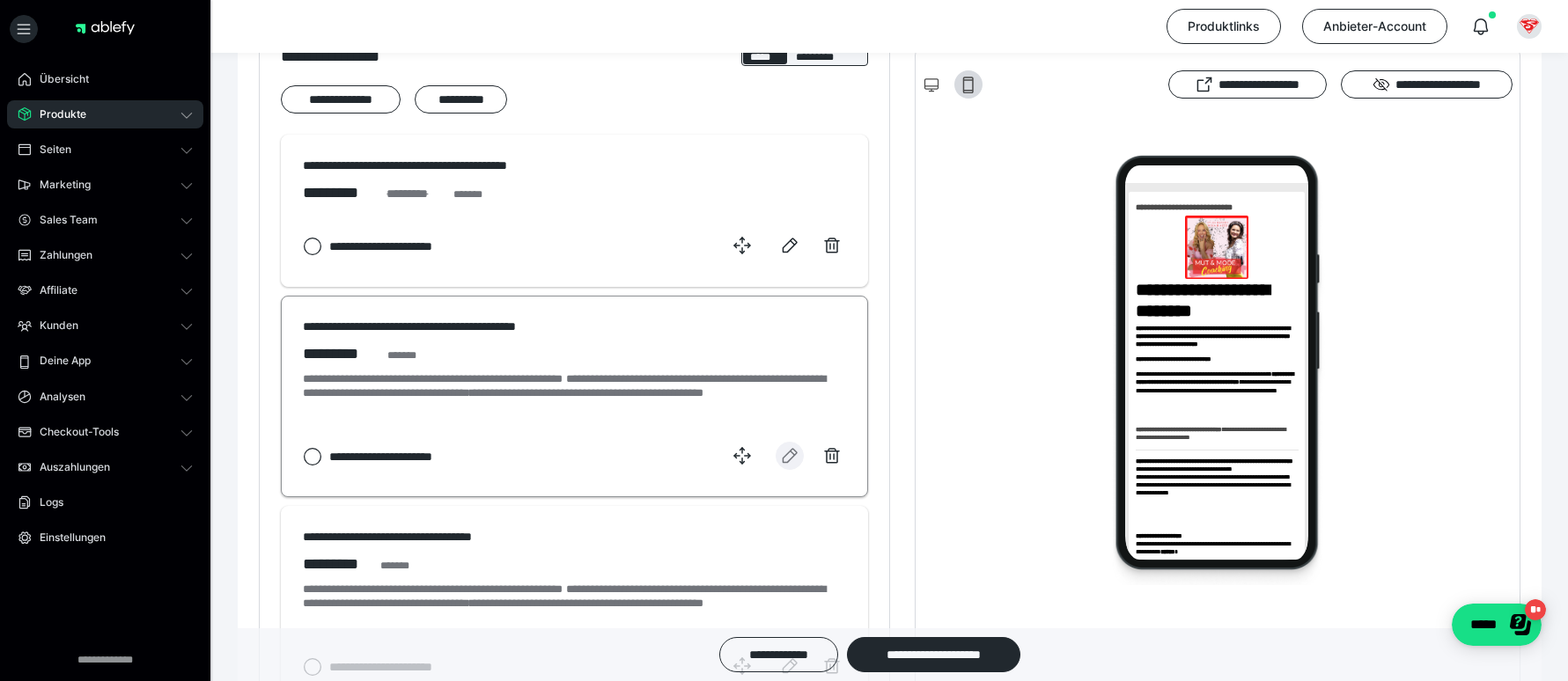 click 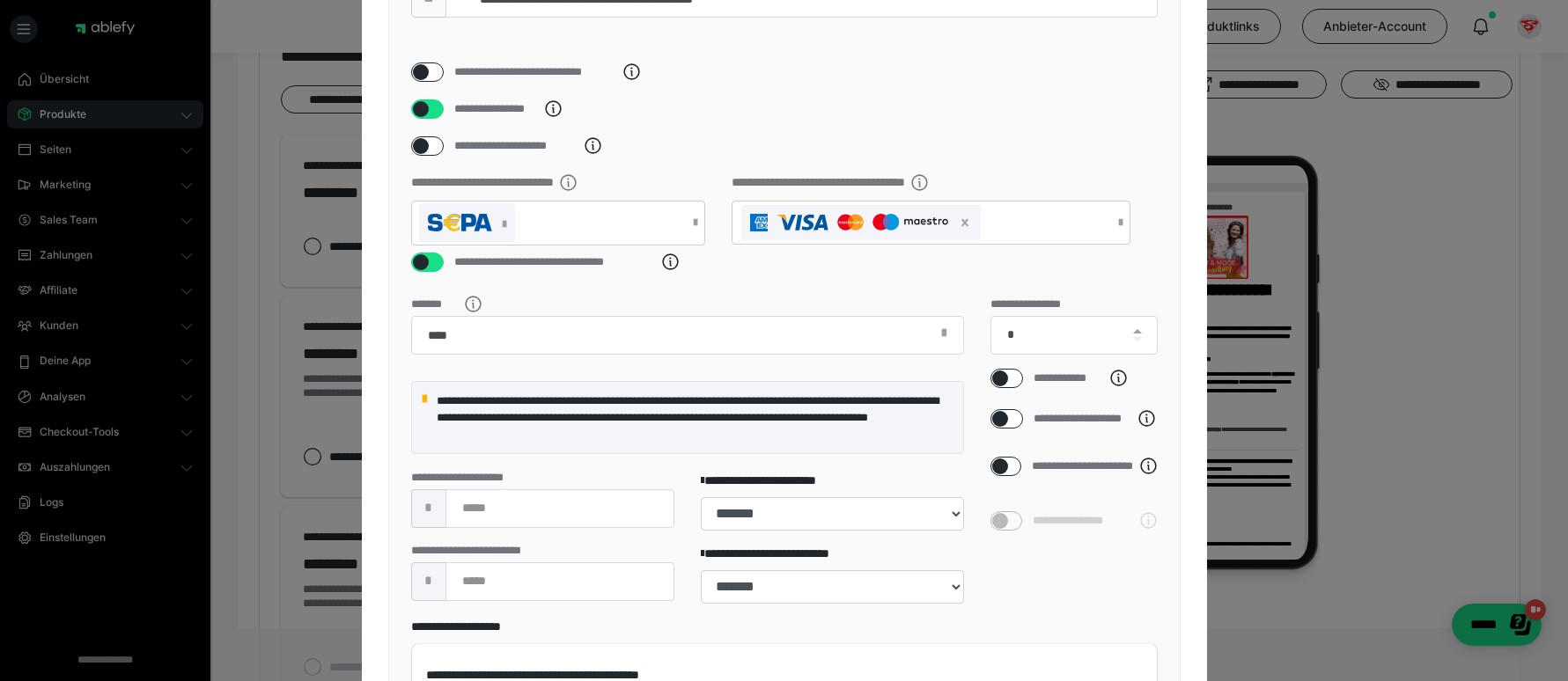 scroll, scrollTop: 399, scrollLeft: 0, axis: vertical 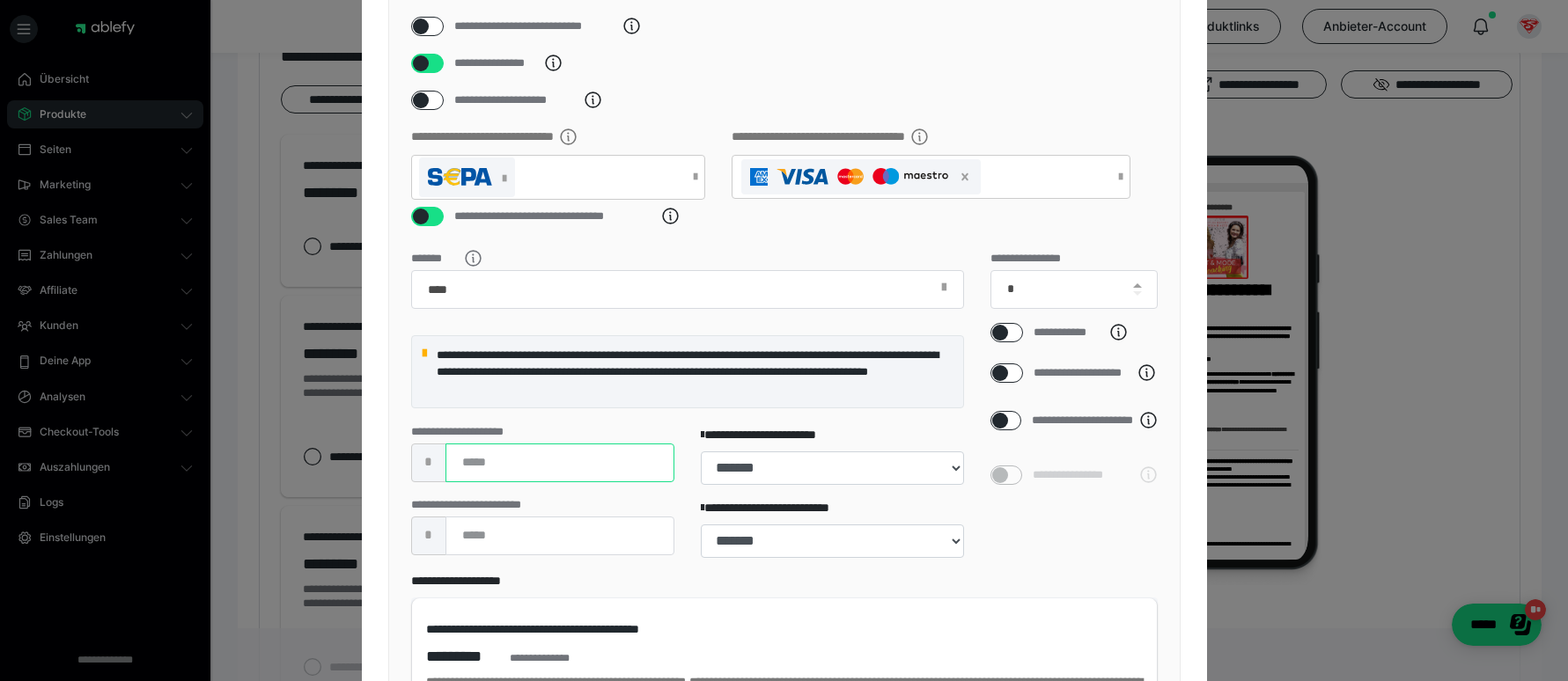 drag, startPoint x: 494, startPoint y: 485, endPoint x: 471, endPoint y: 484, distance: 23.021729 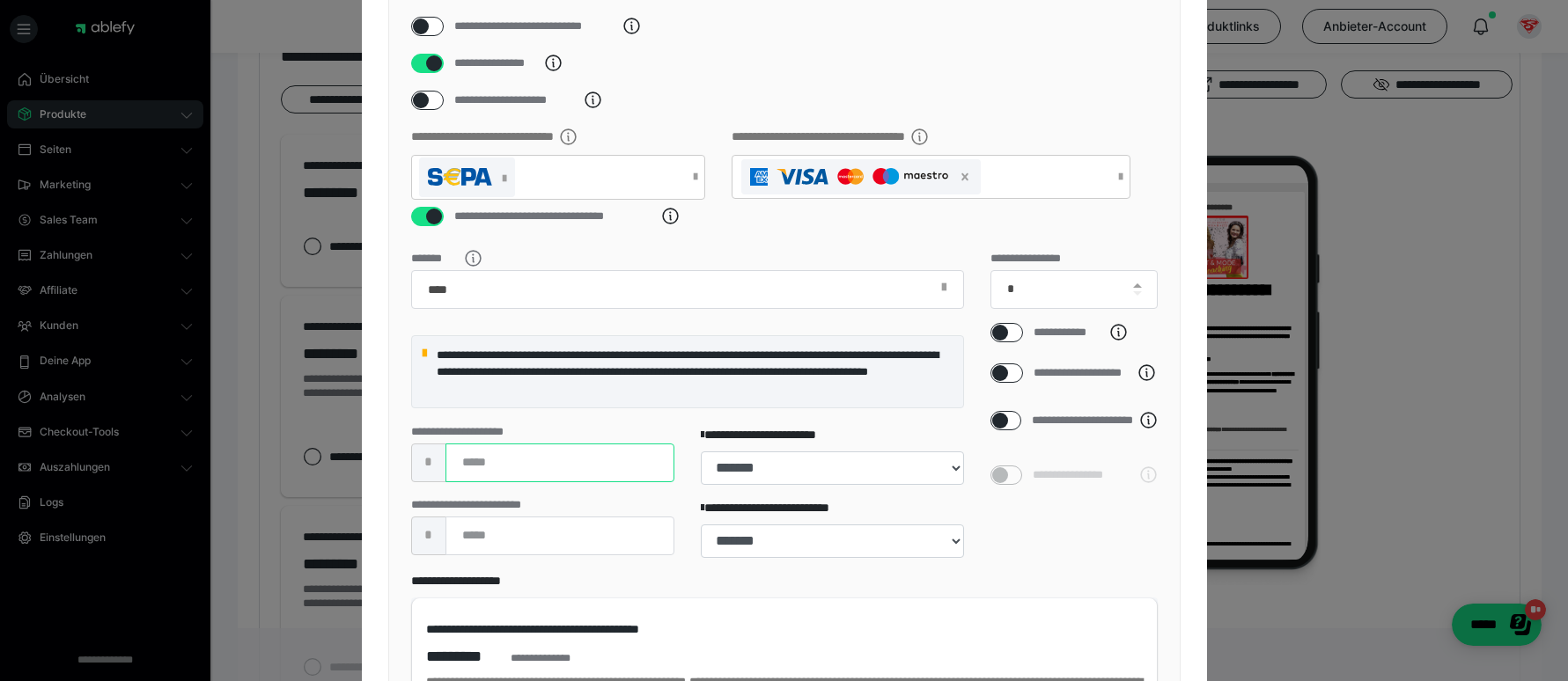 type on "****" 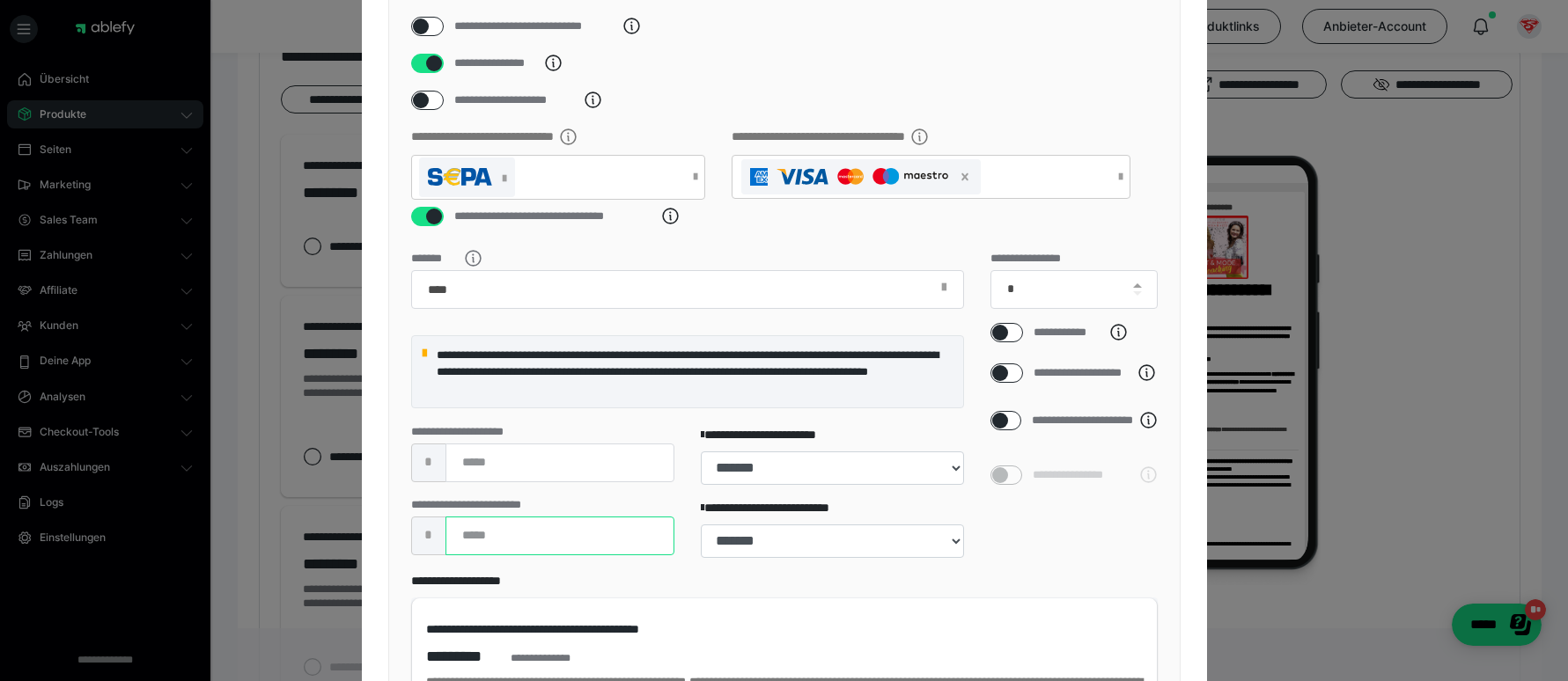 click on "****" at bounding box center (560, 536) 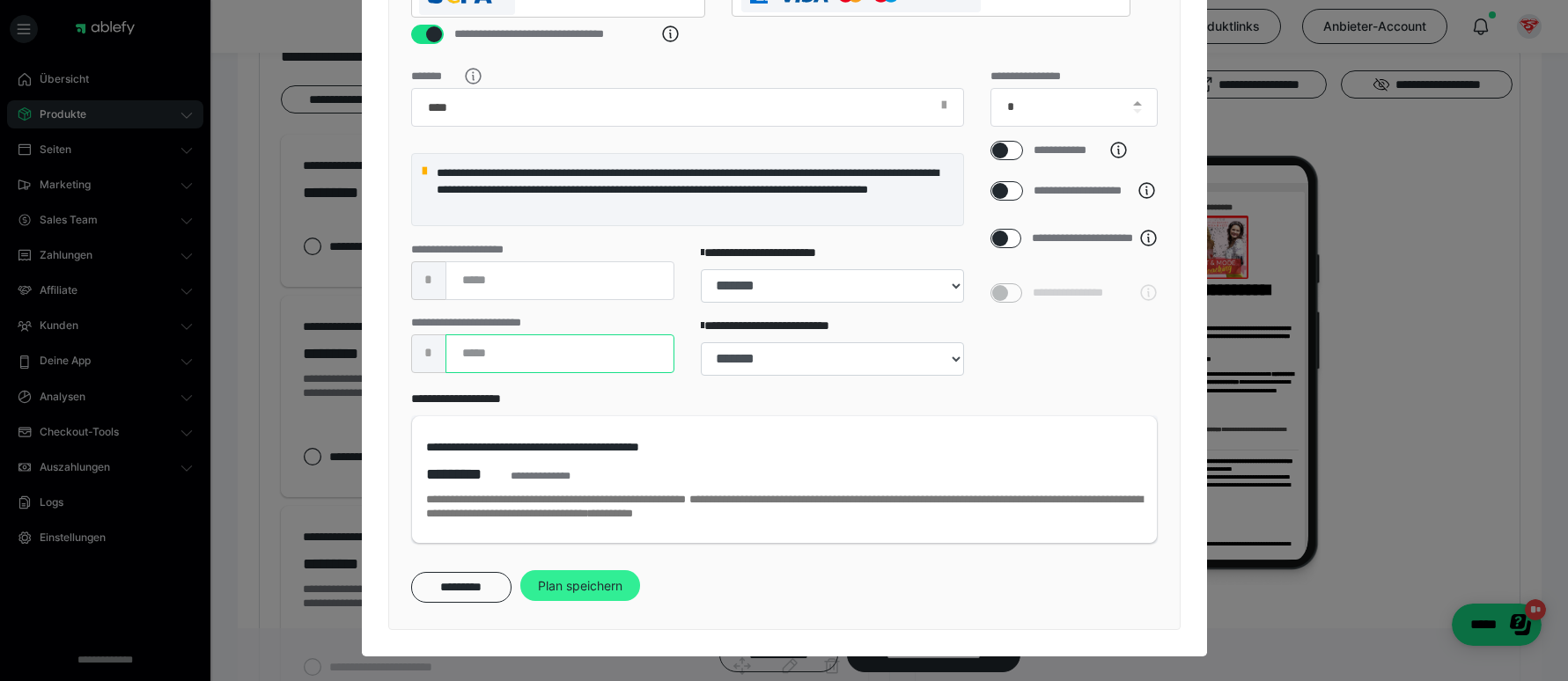 scroll, scrollTop: 604, scrollLeft: 0, axis: vertical 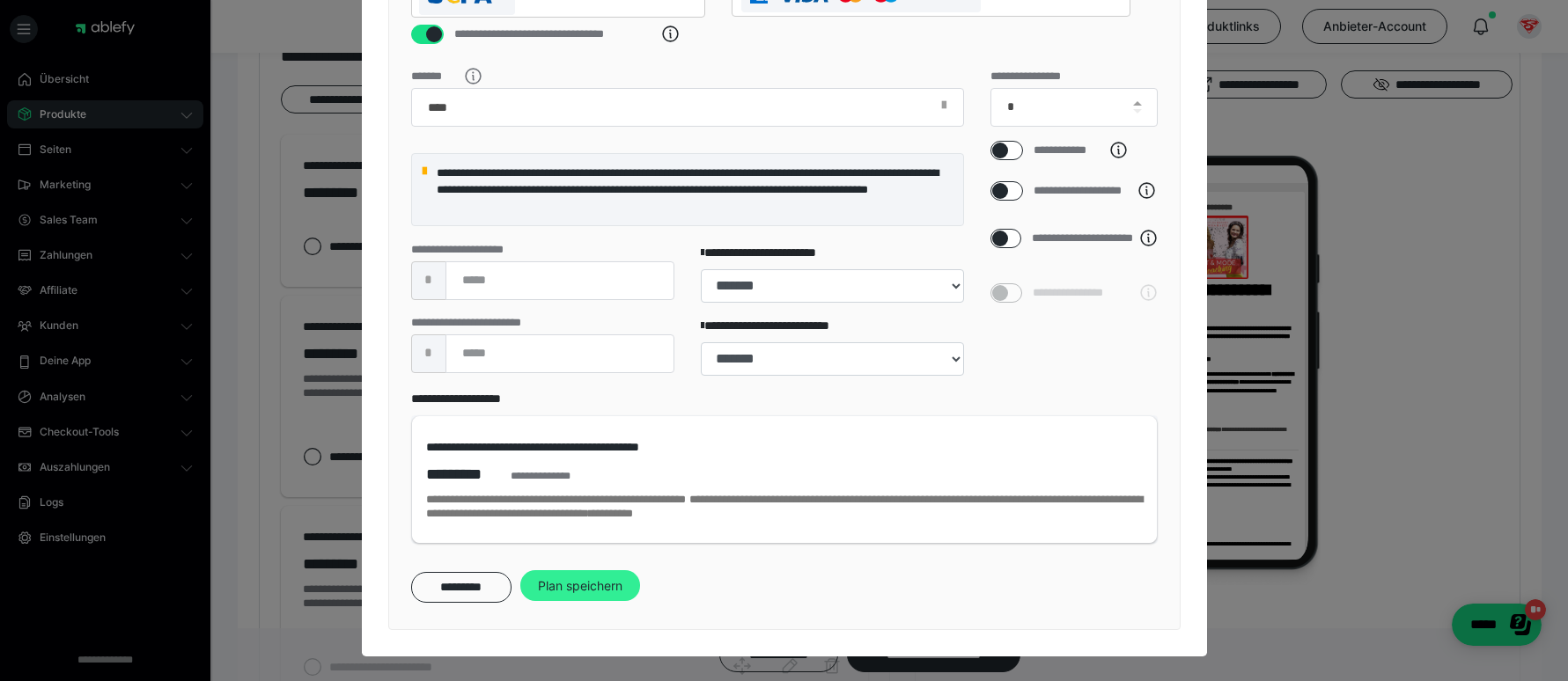 click on "Plan speichern" at bounding box center [580, 586] 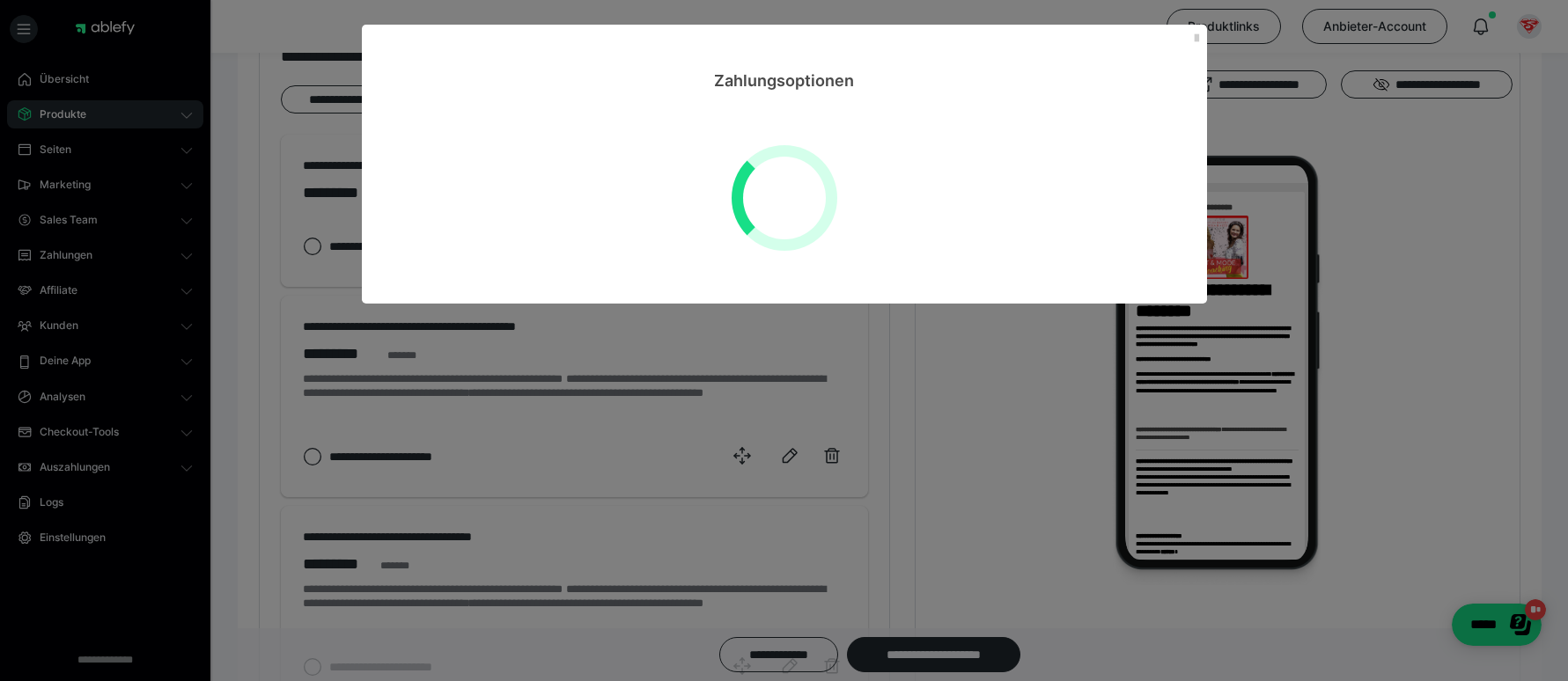 scroll, scrollTop: 0, scrollLeft: 0, axis: both 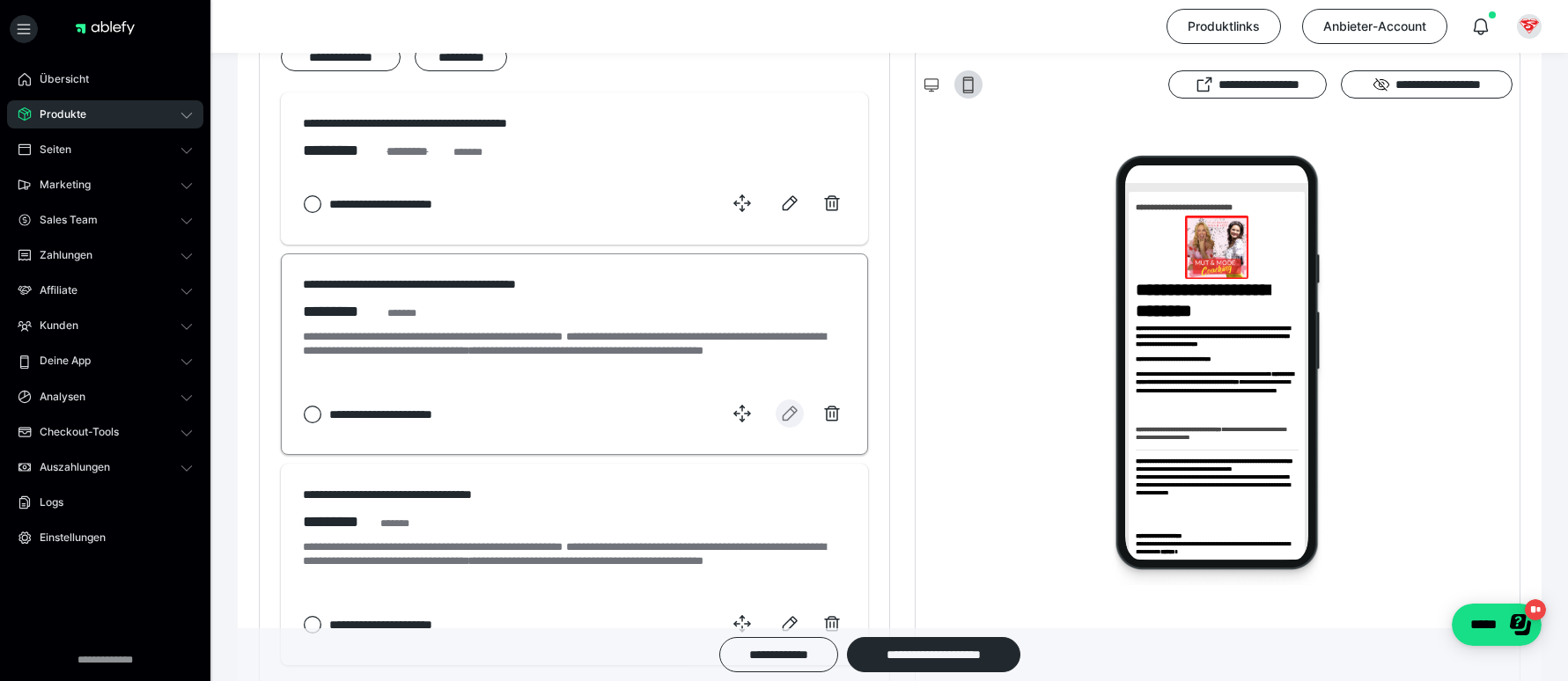 click 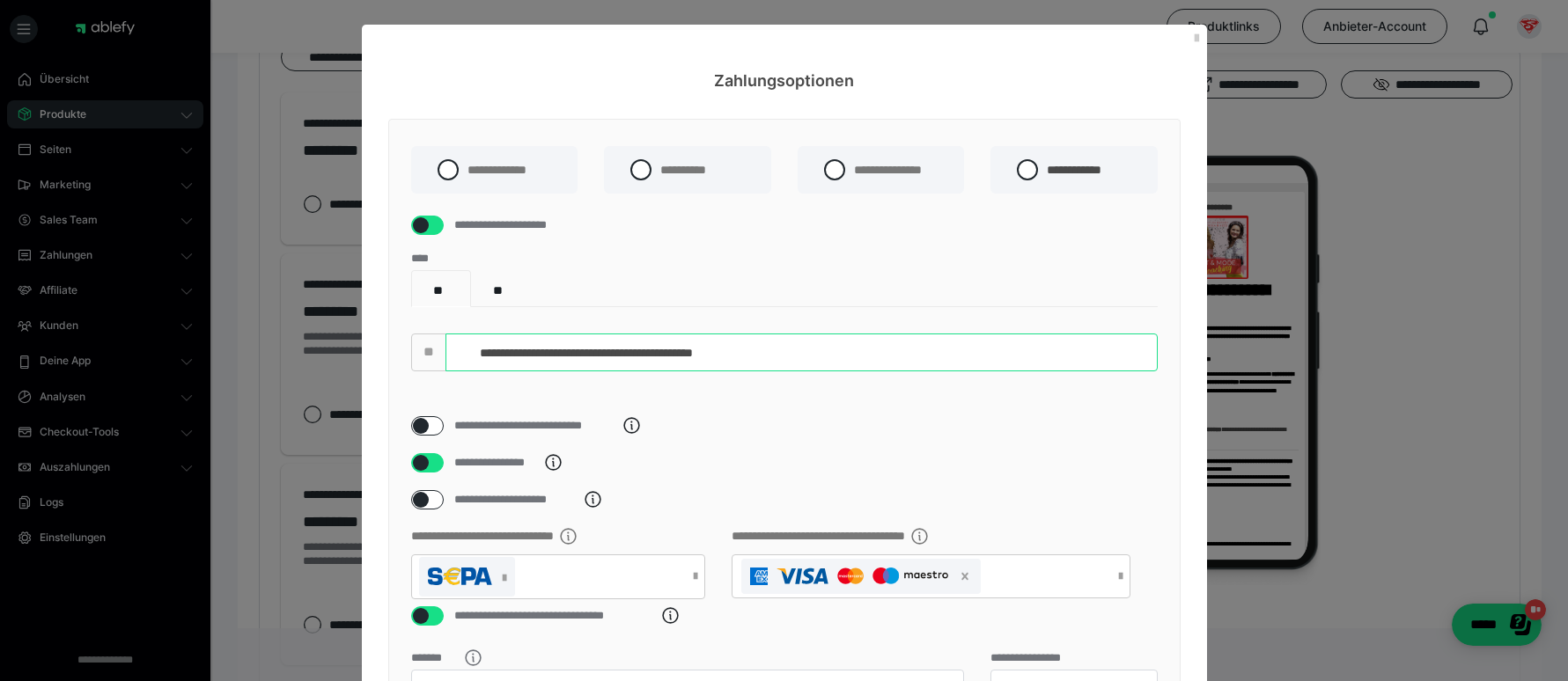 click on "**********" at bounding box center [801, 352] 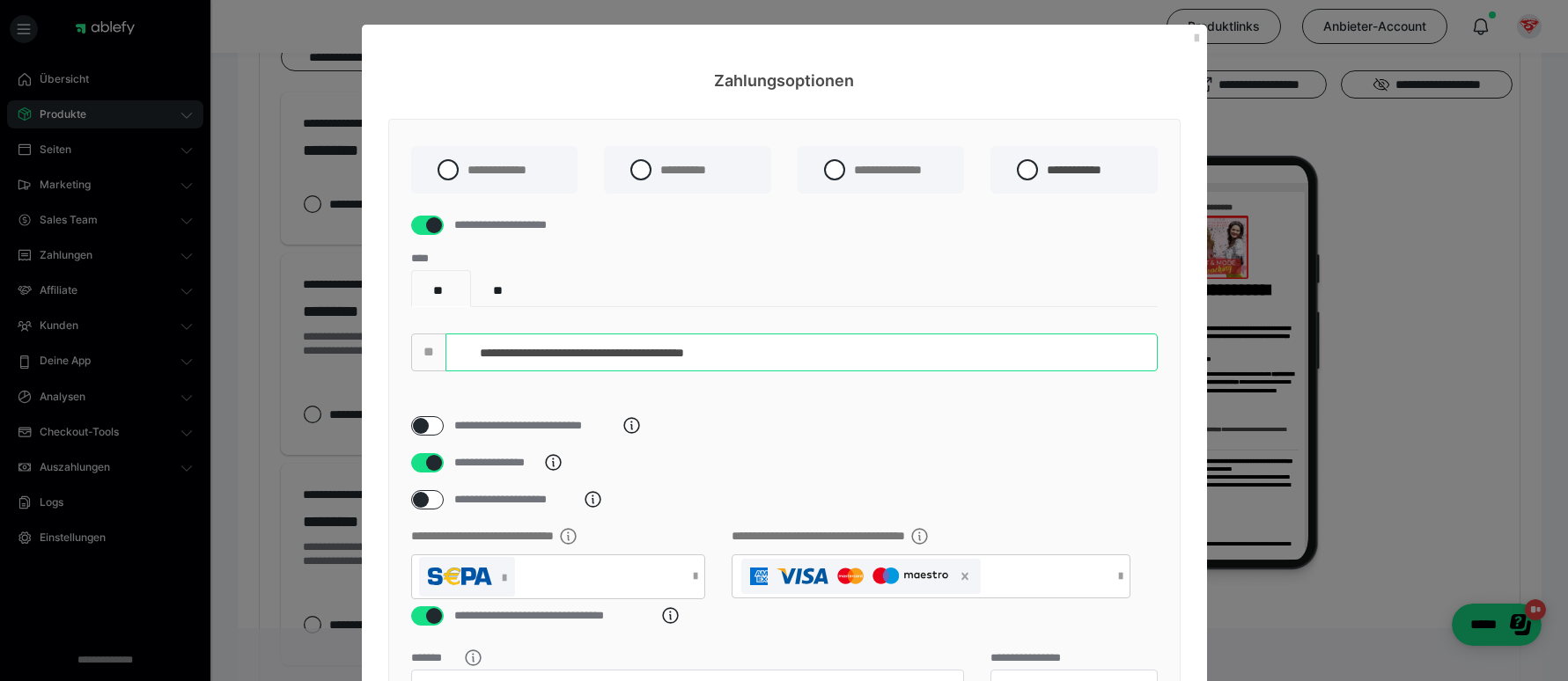 click on "**********" at bounding box center [801, 352] 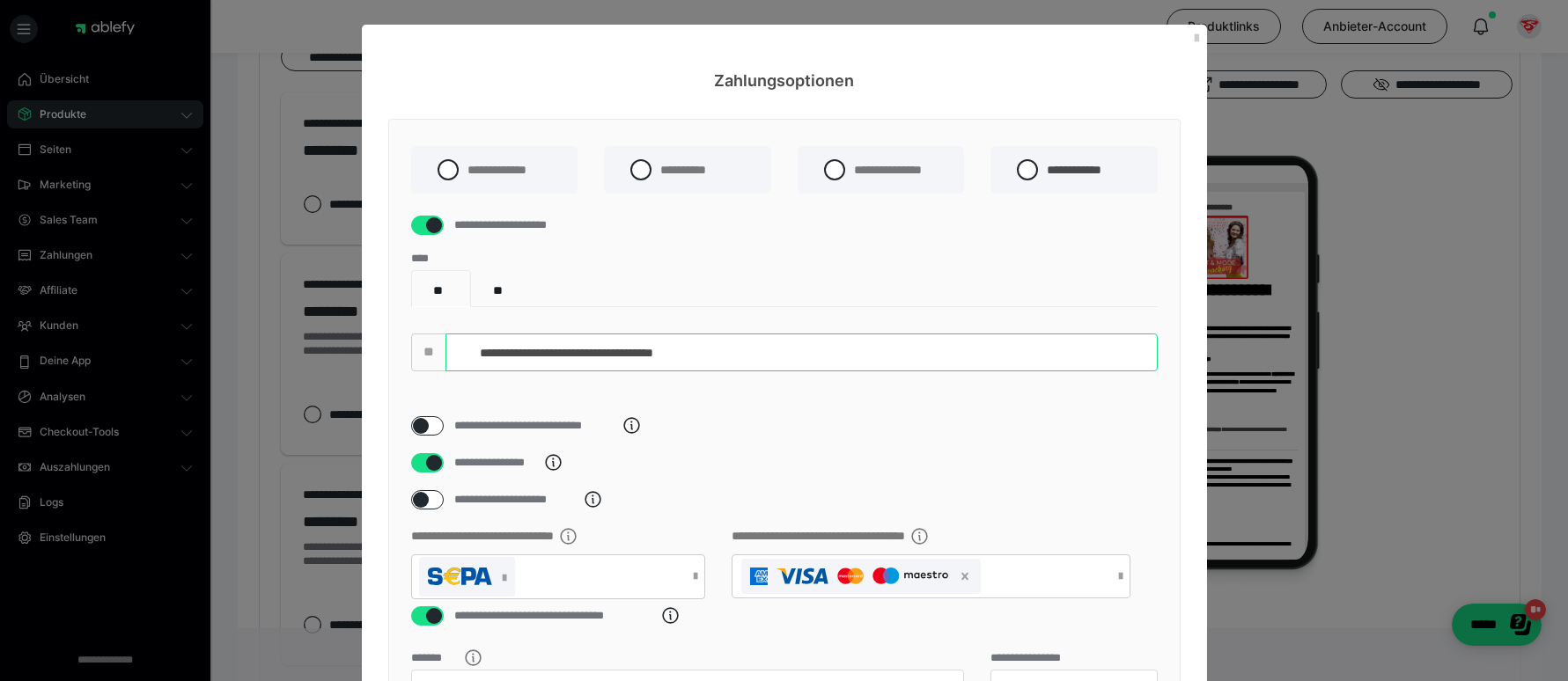 drag, startPoint x: 743, startPoint y: 390, endPoint x: 637, endPoint y: 367, distance: 108.46658 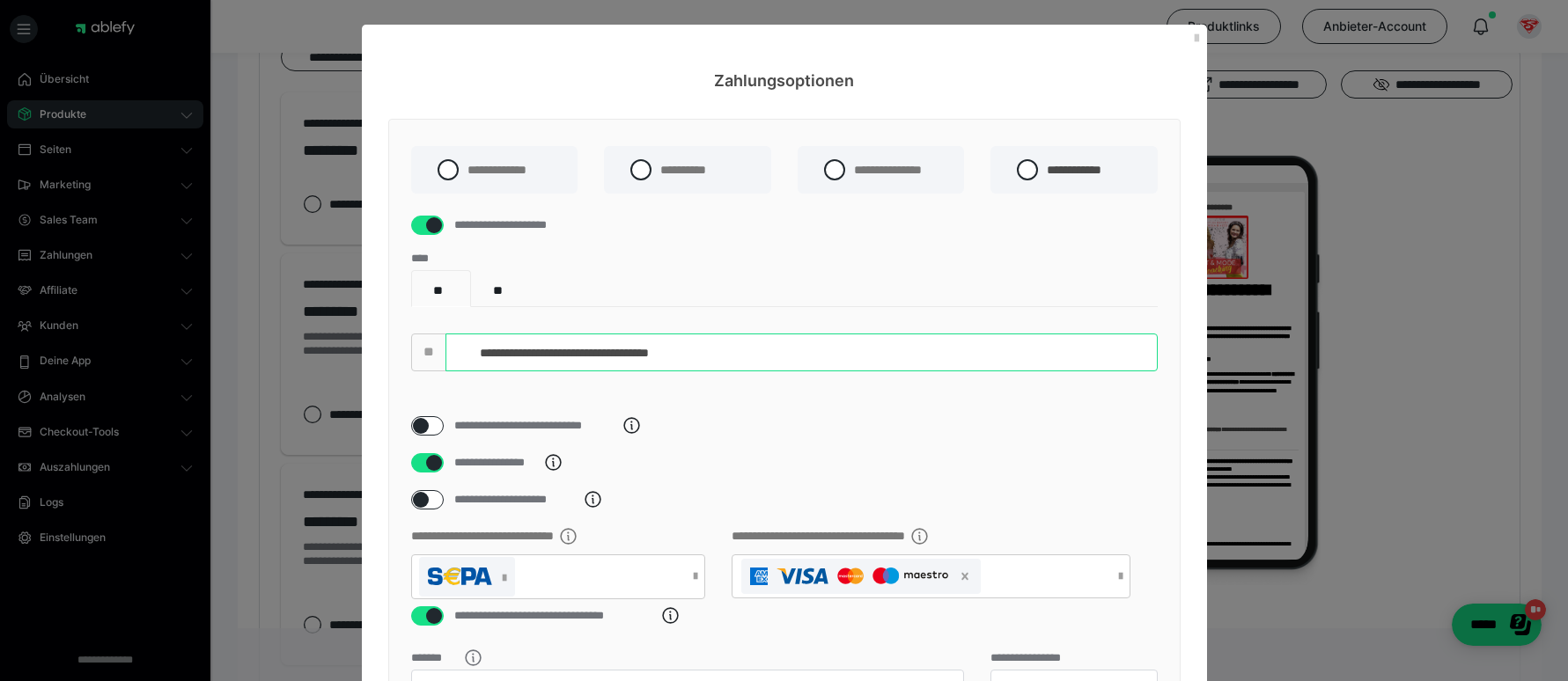 drag, startPoint x: 686, startPoint y: 371, endPoint x: 632, endPoint y: 371, distance: 54 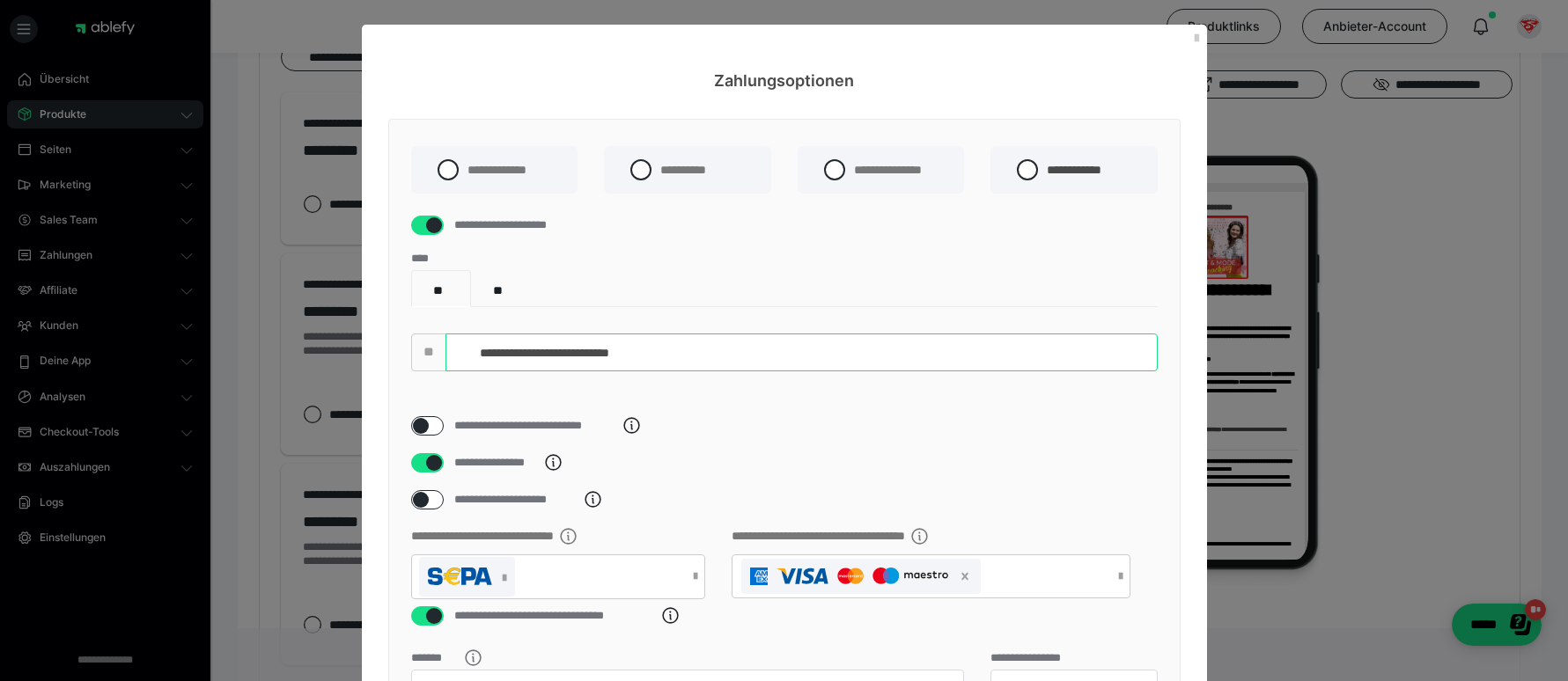 click on "**********" at bounding box center [801, 352] 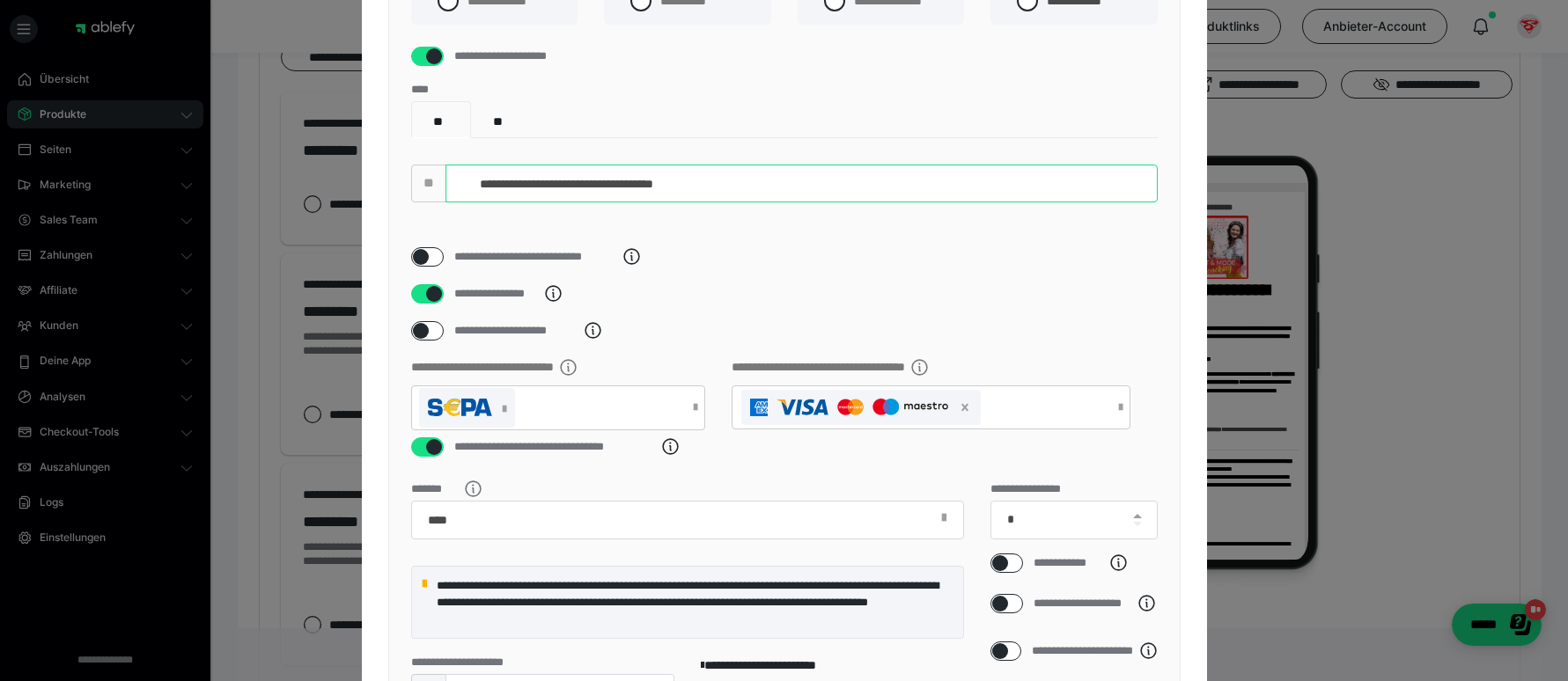 scroll, scrollTop: 170, scrollLeft: 0, axis: vertical 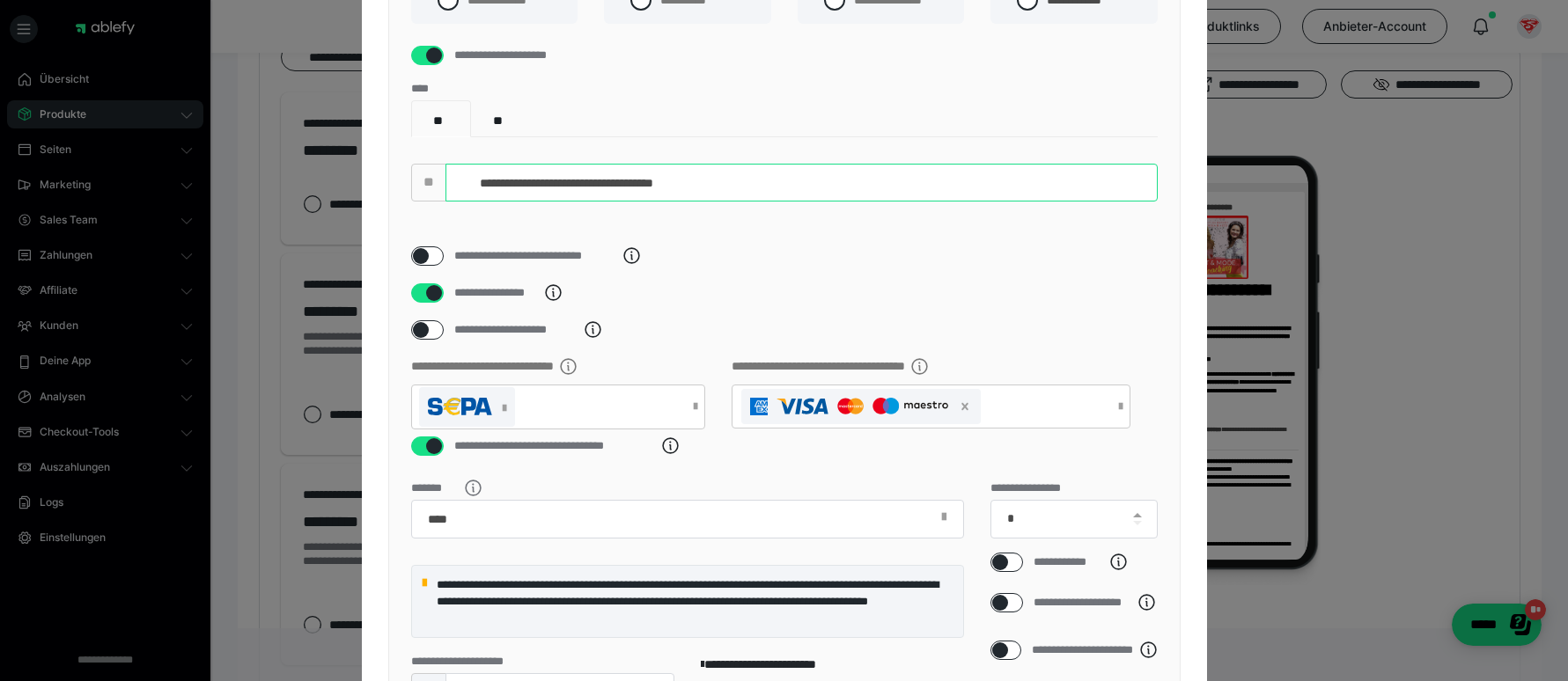 click on "**********" at bounding box center [801, 182] 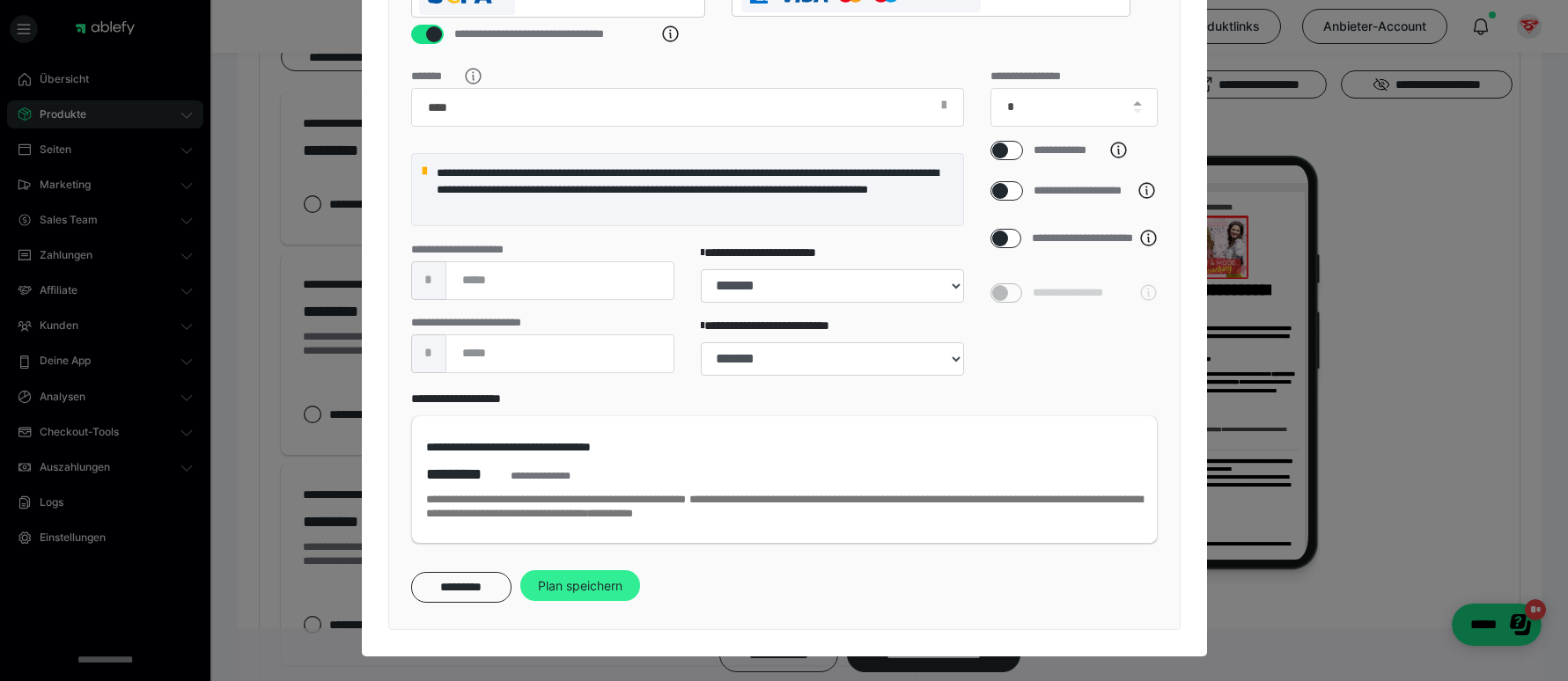 scroll, scrollTop: 604, scrollLeft: 0, axis: vertical 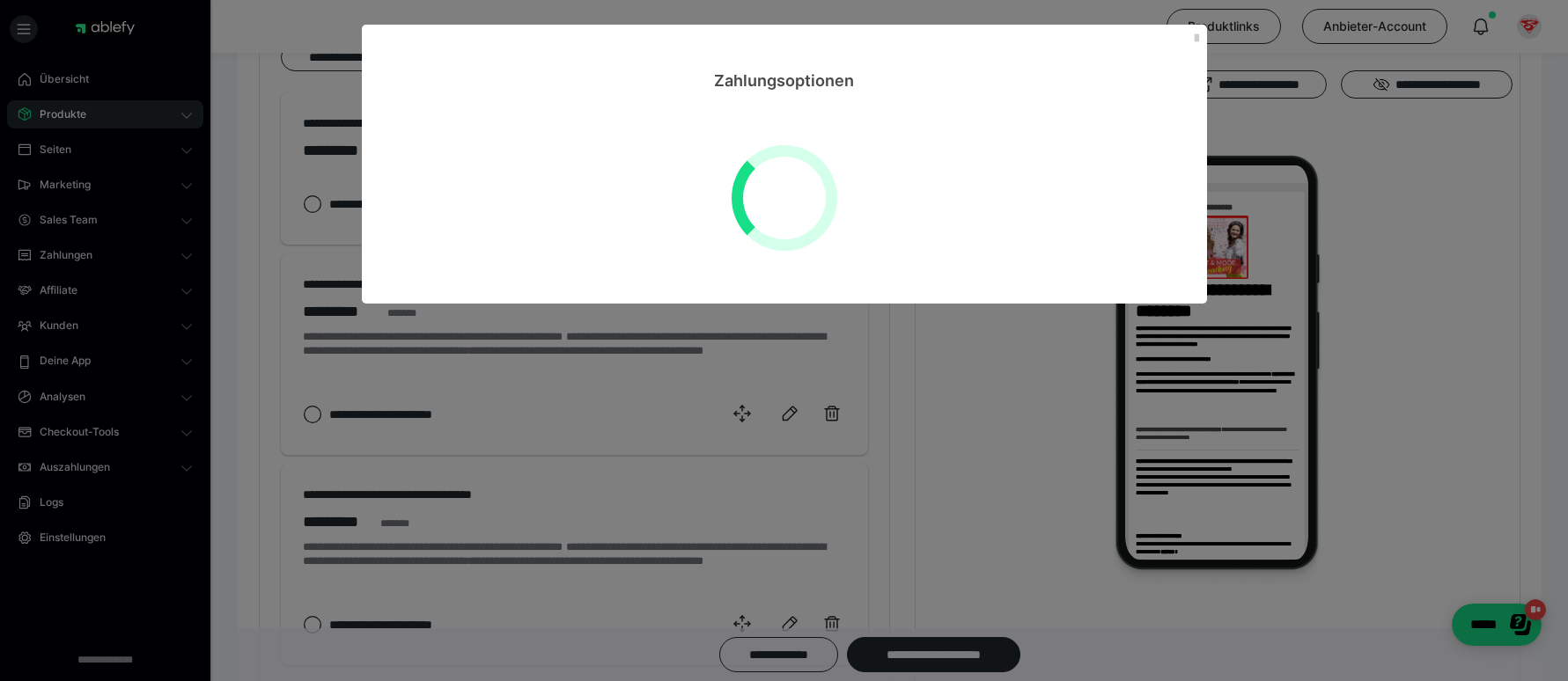 select on "**" 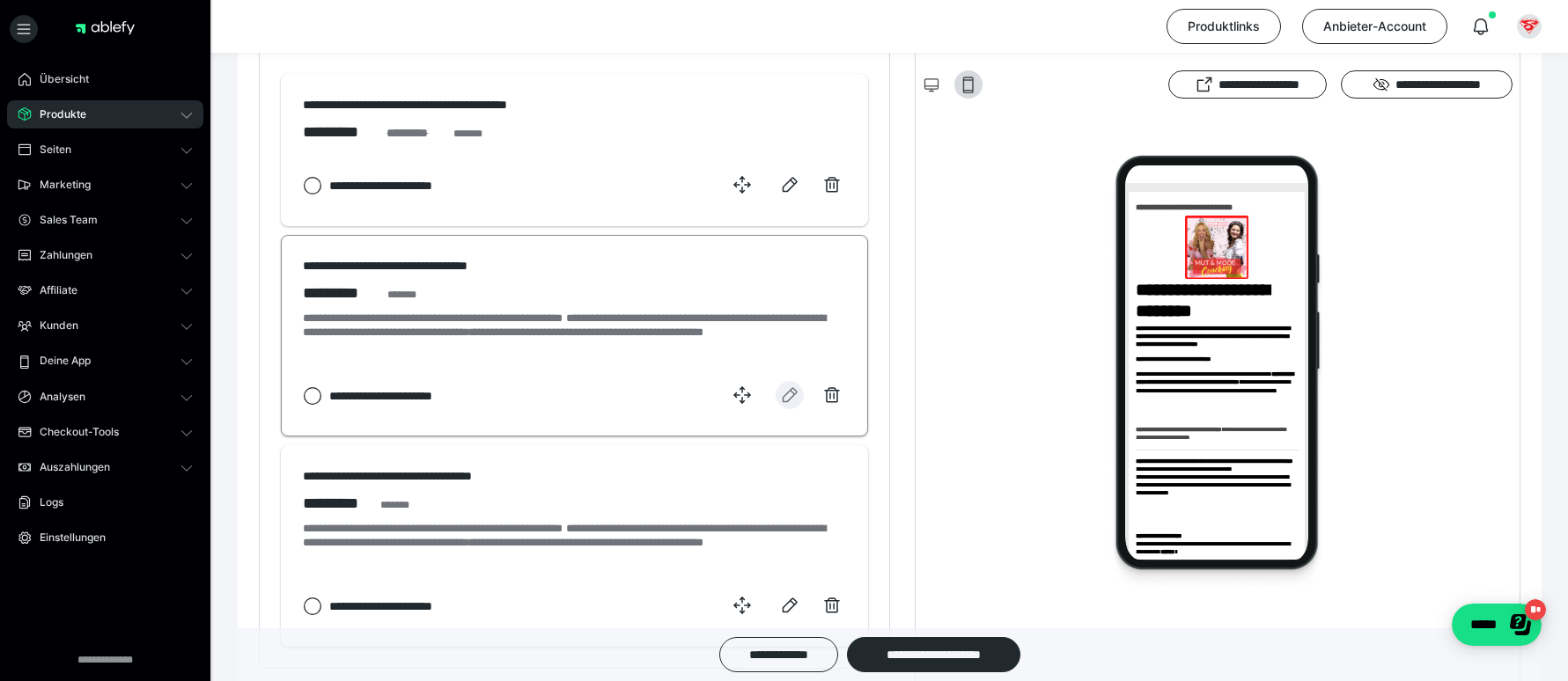 scroll, scrollTop: 1099, scrollLeft: 0, axis: vertical 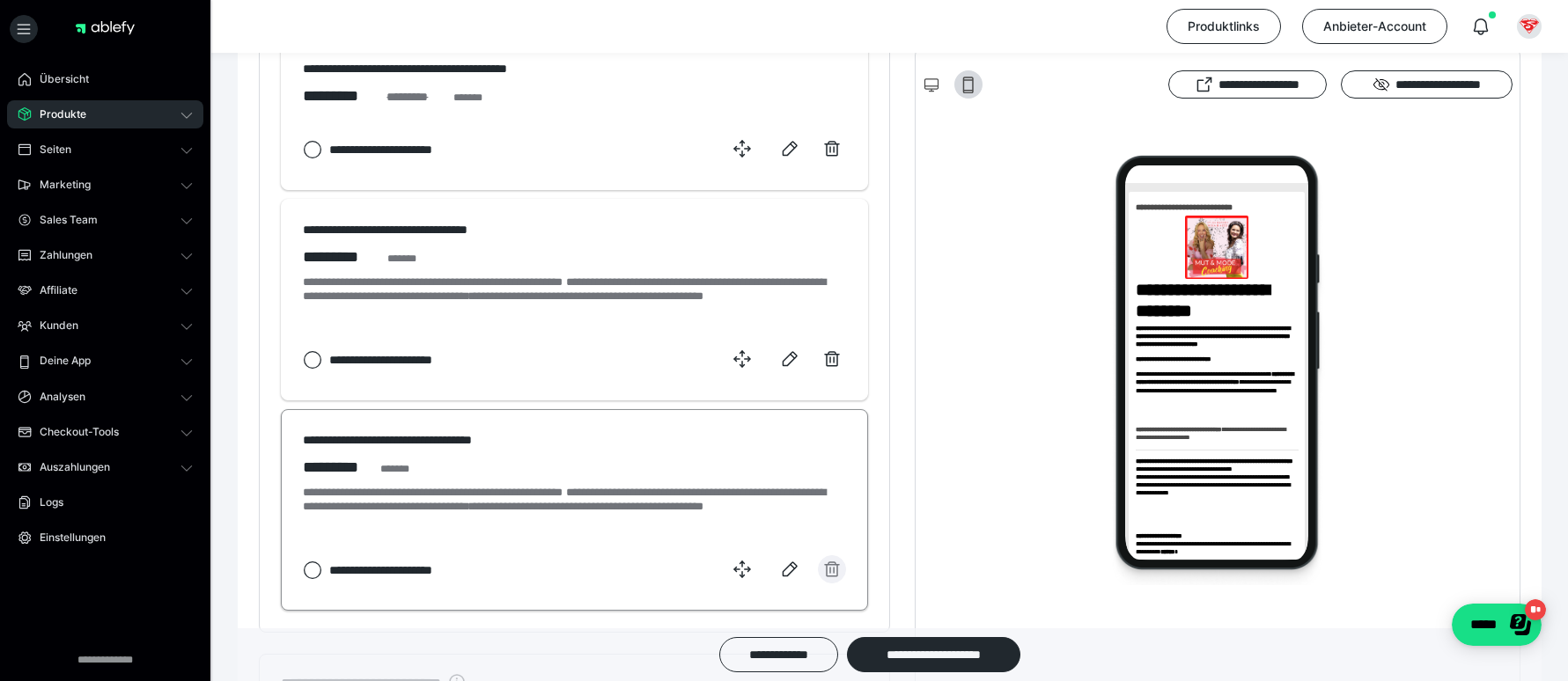 click 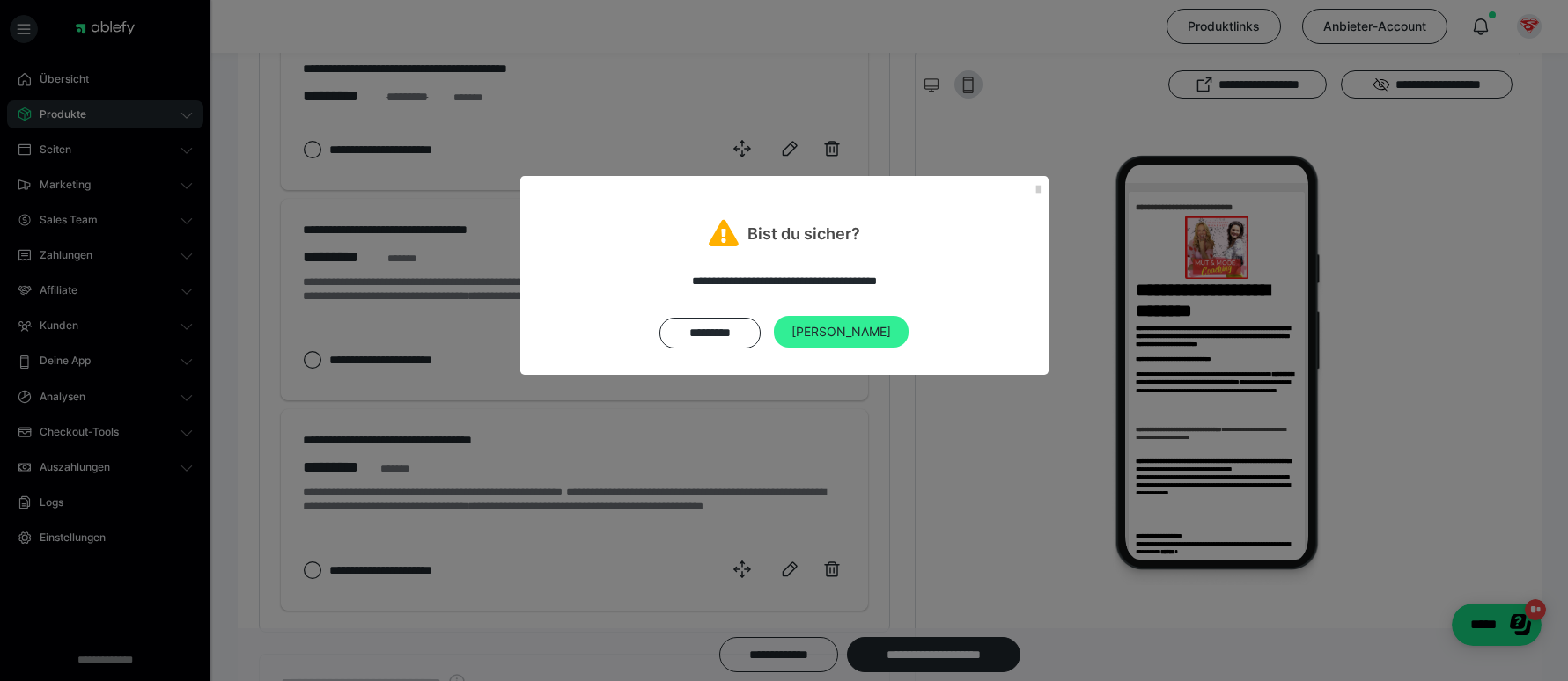 click on "[PERSON_NAME]" at bounding box center (841, 332) 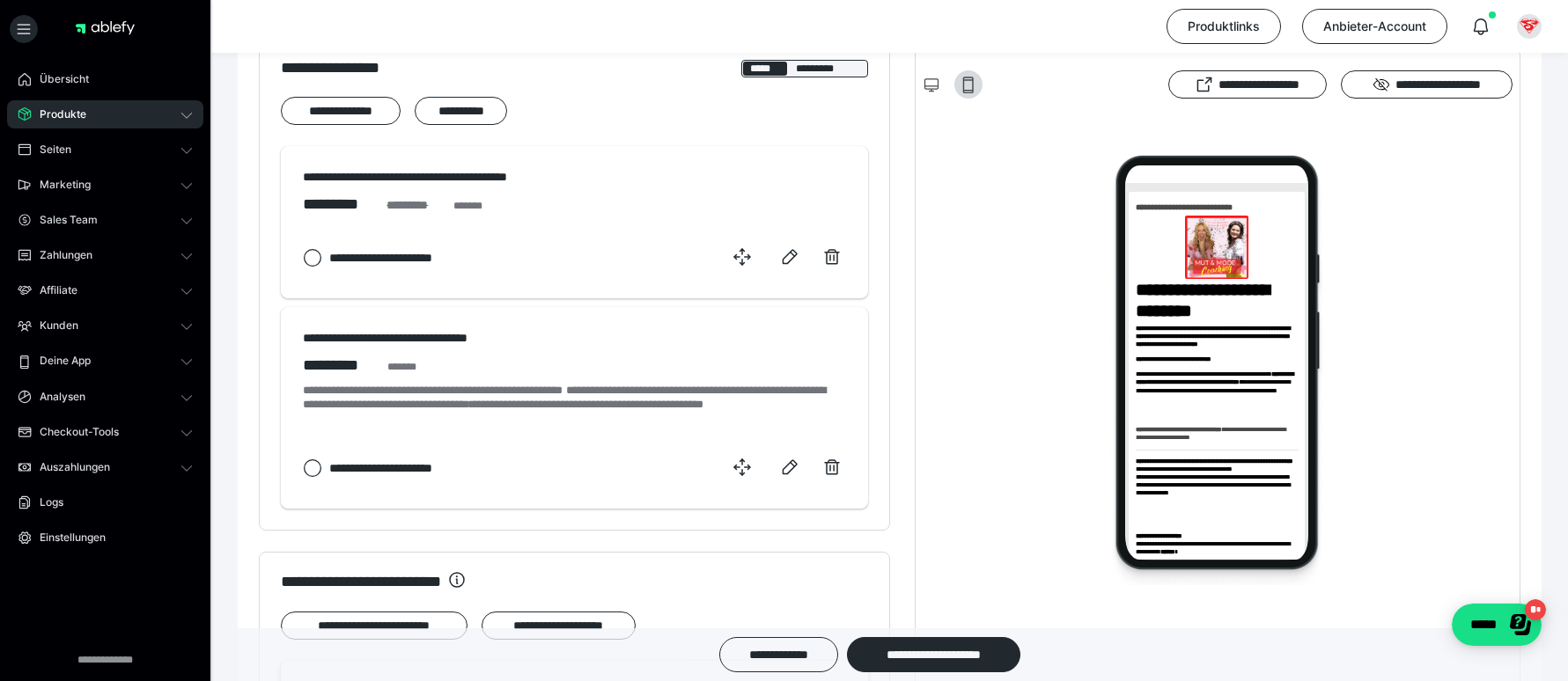 scroll, scrollTop: 996, scrollLeft: 0, axis: vertical 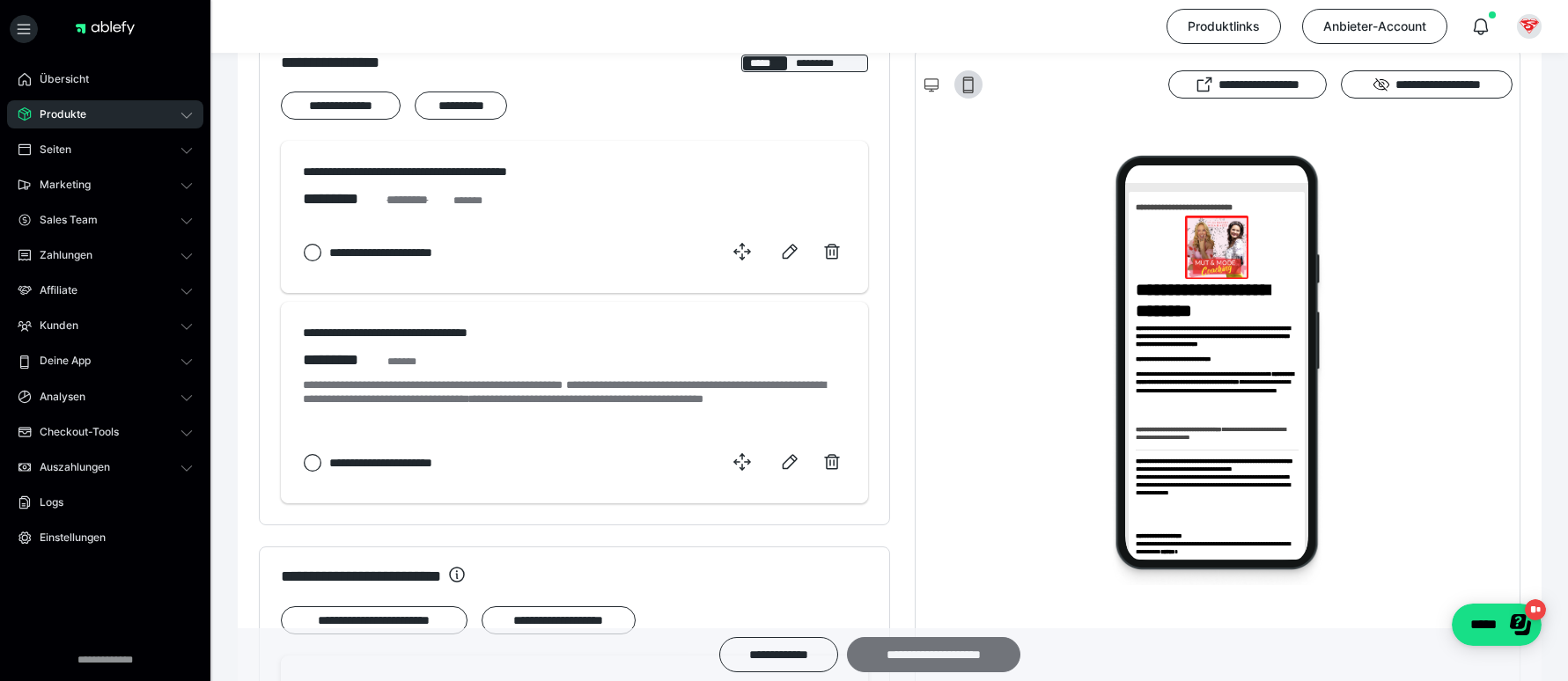 click on "**********" at bounding box center (933, 655) 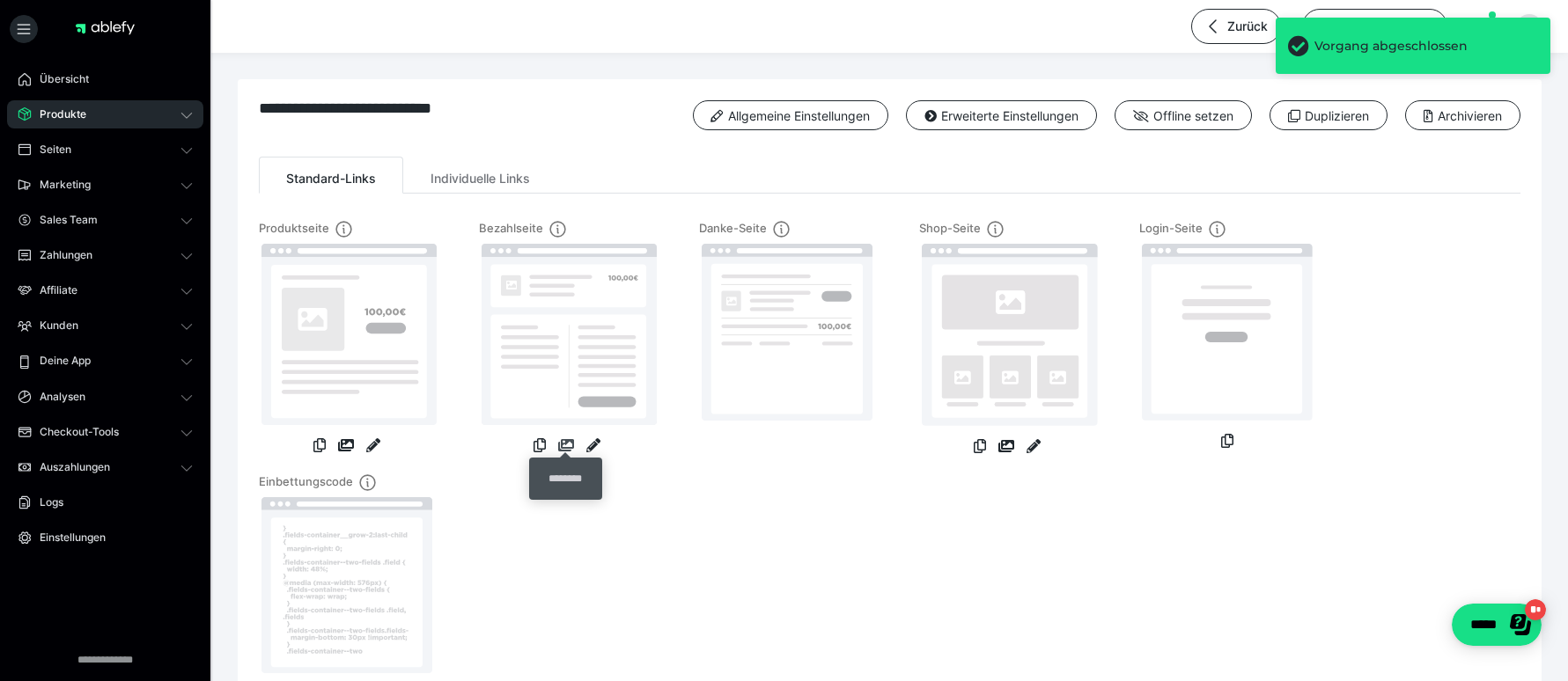 click at bounding box center (566, 445) 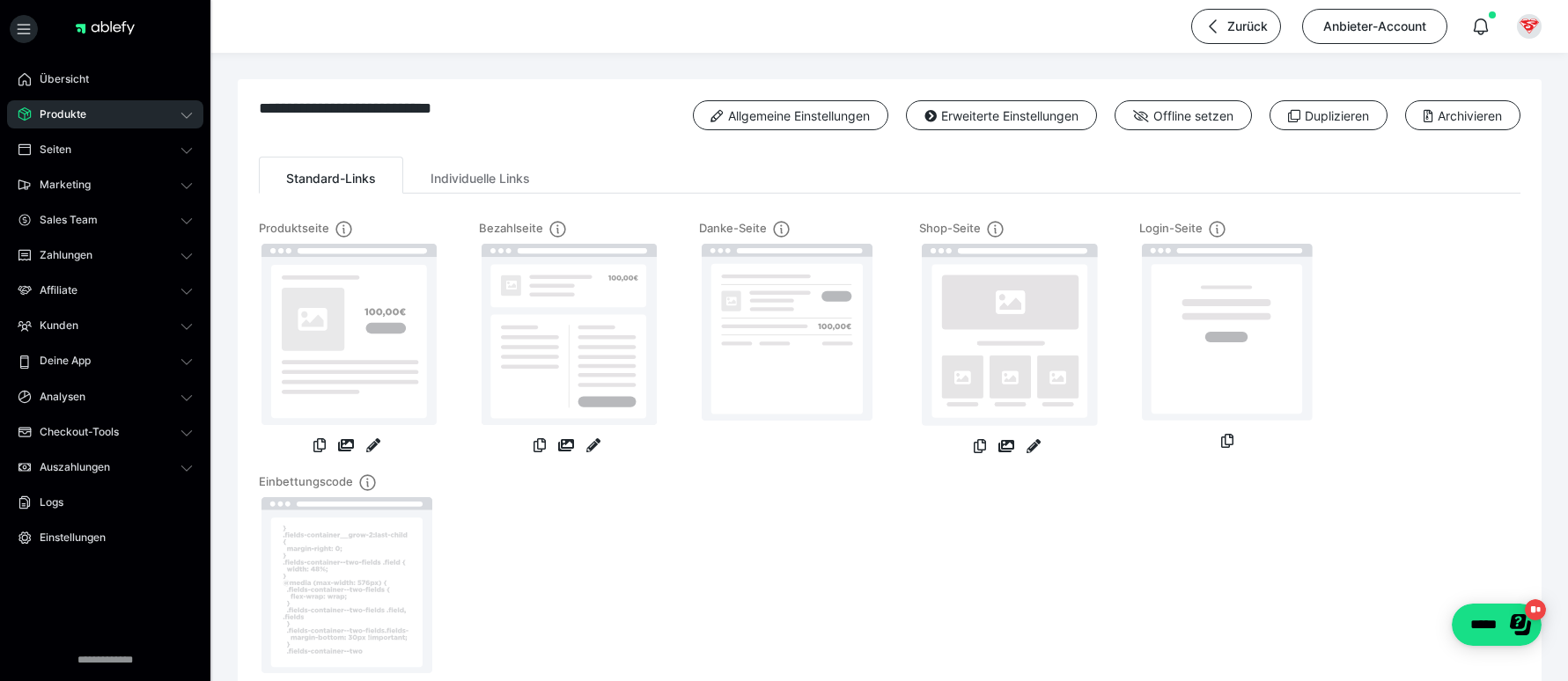 click on "Produkte" at bounding box center (105, 114) 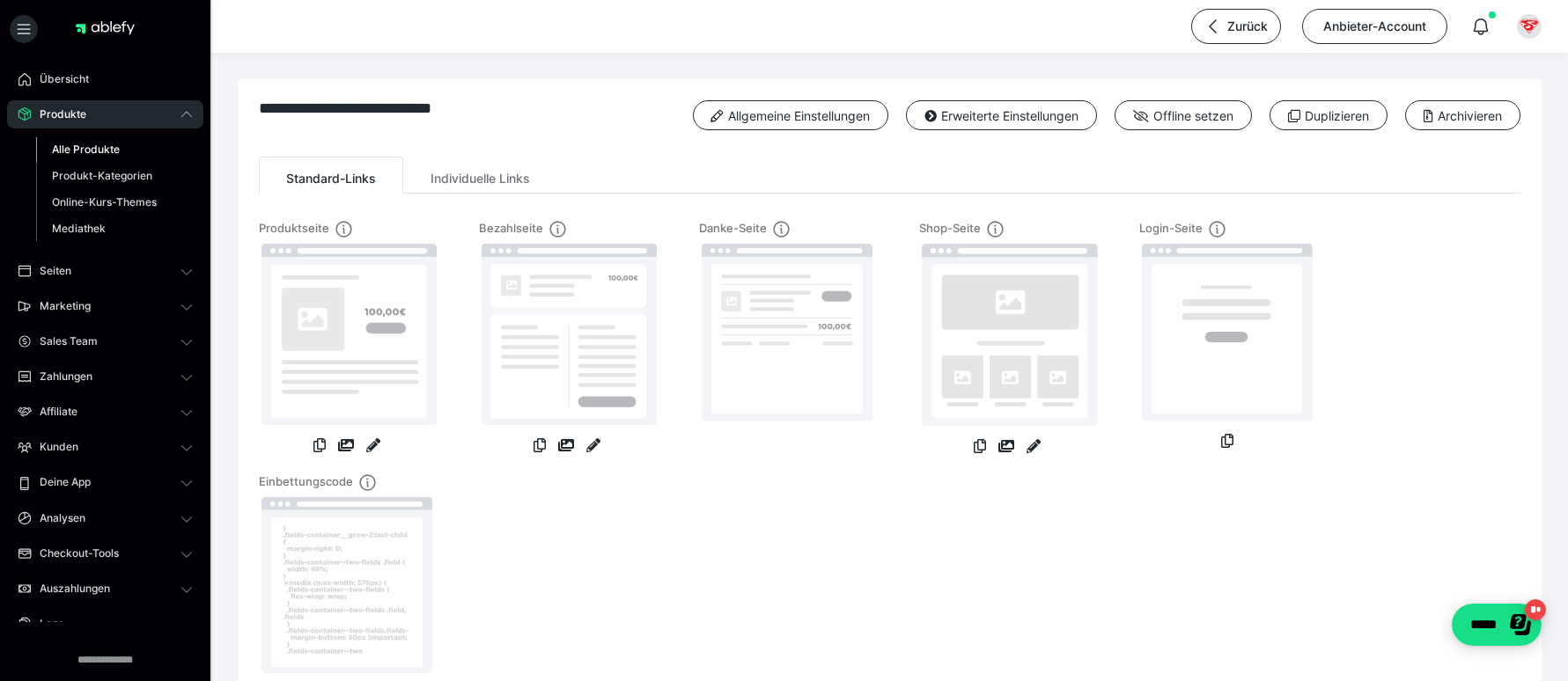 click on "Alle Produkte" at bounding box center (85, 149) 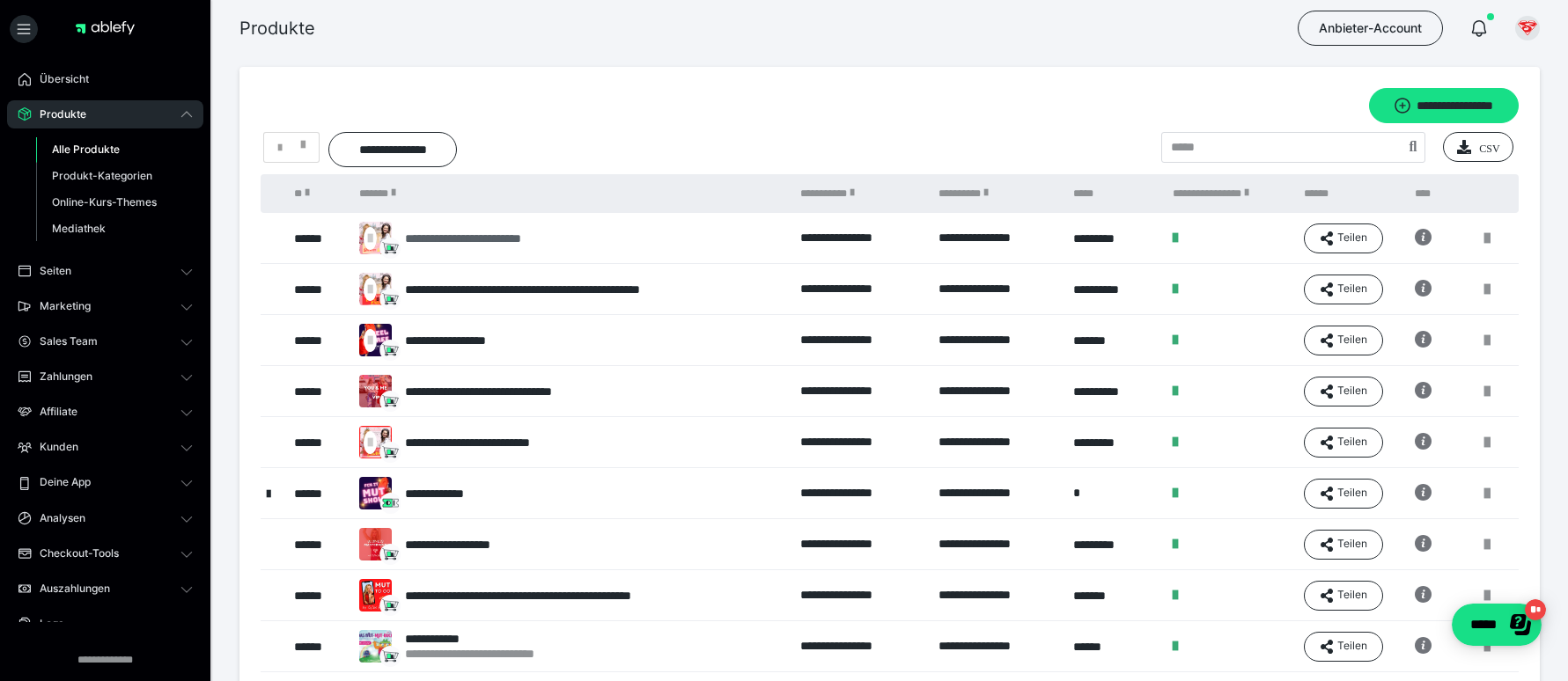click on "**********" at bounding box center (487, 238) 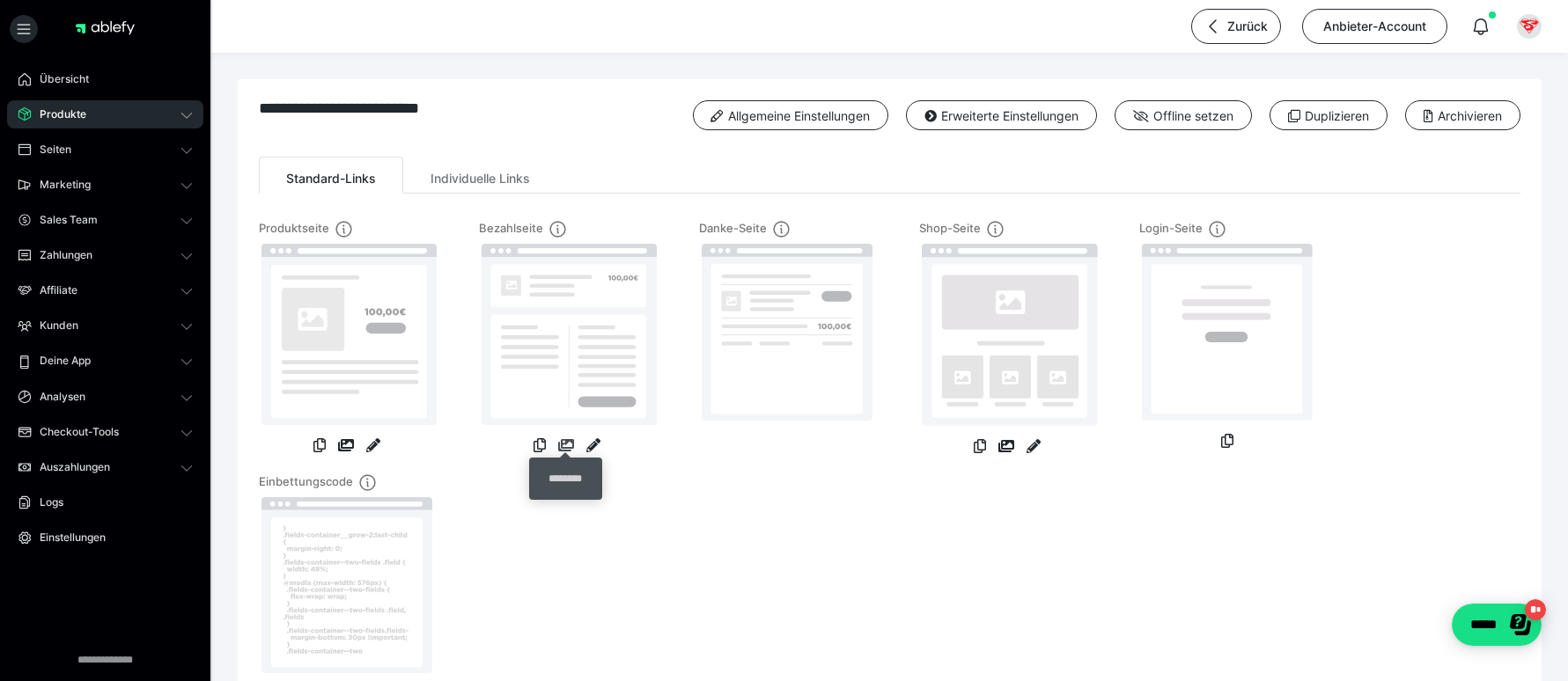 click at bounding box center (566, 445) 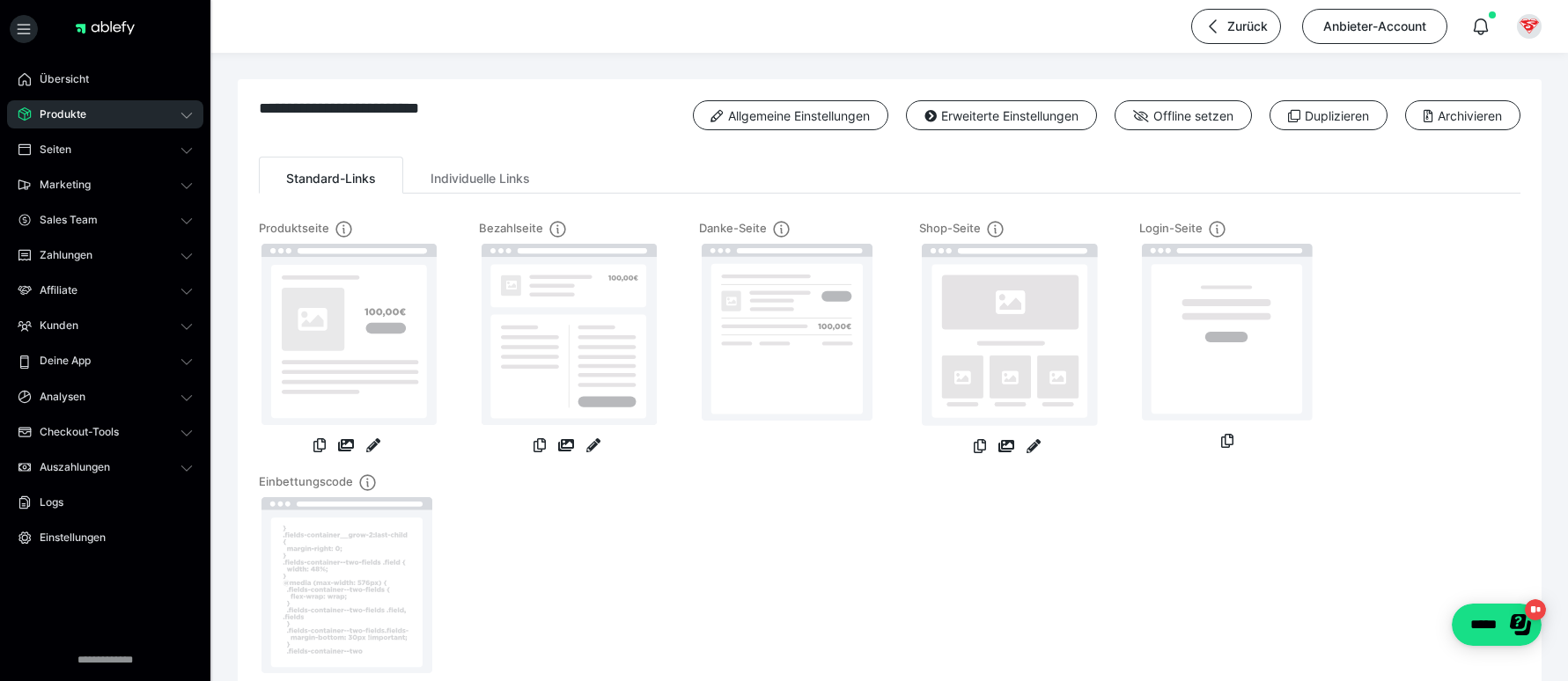 click on "Produkte" at bounding box center [105, 114] 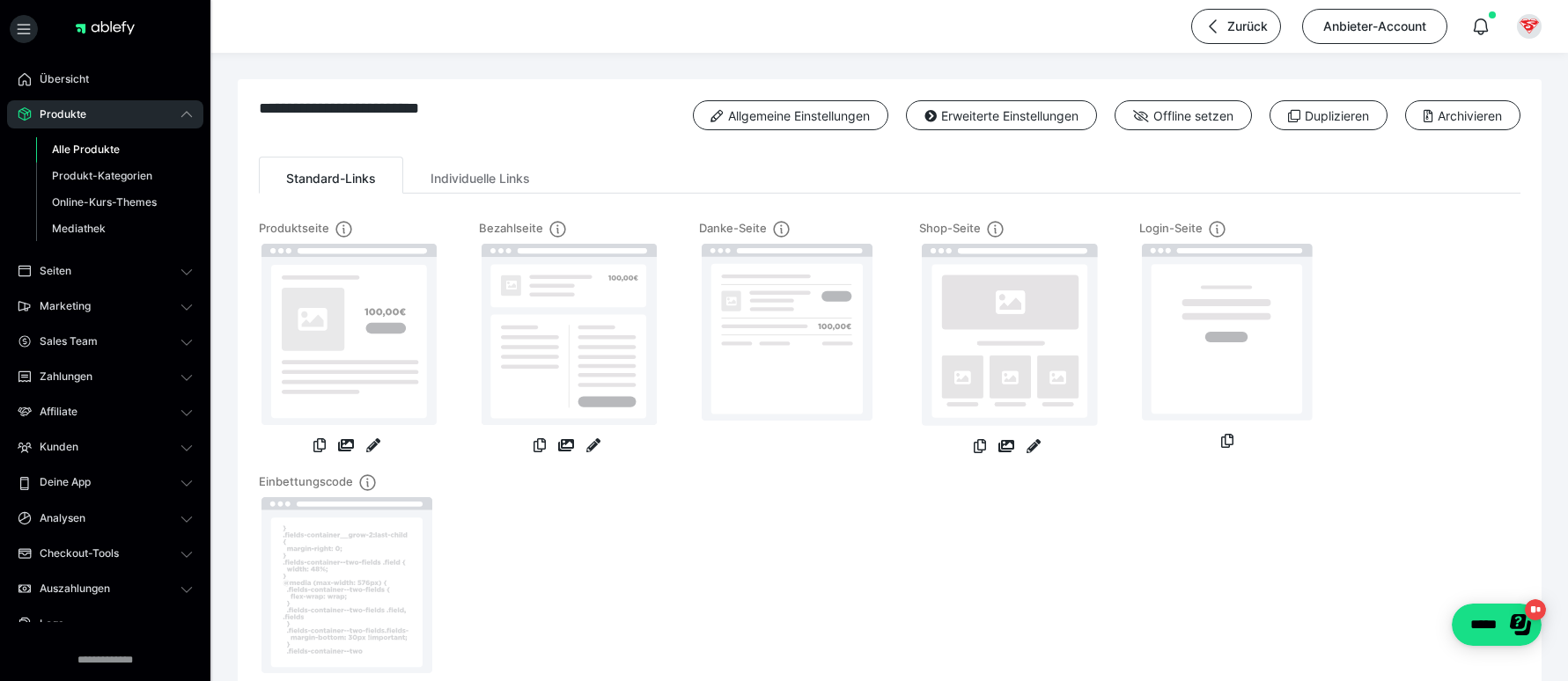 click on "Alle Produkte" at bounding box center [85, 149] 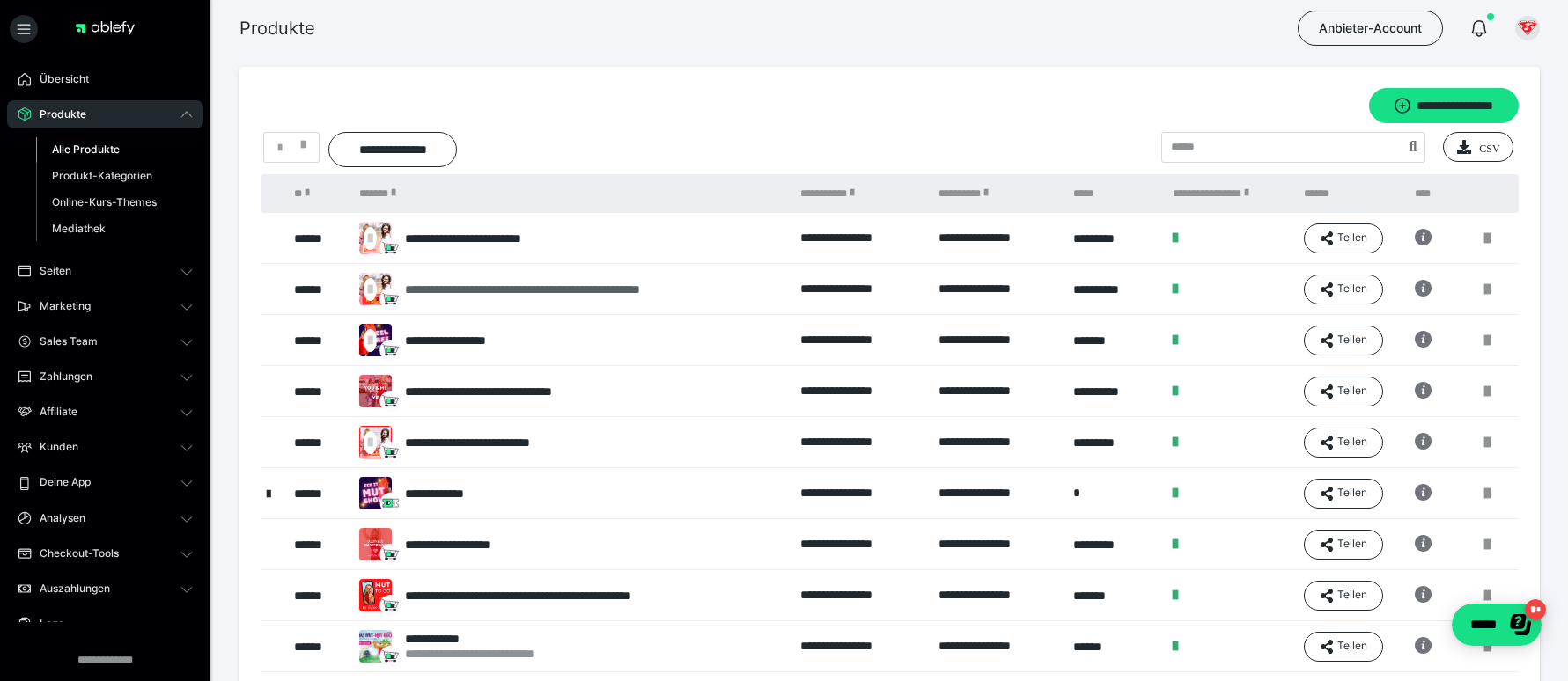 click on "**********" at bounding box center (563, 289) 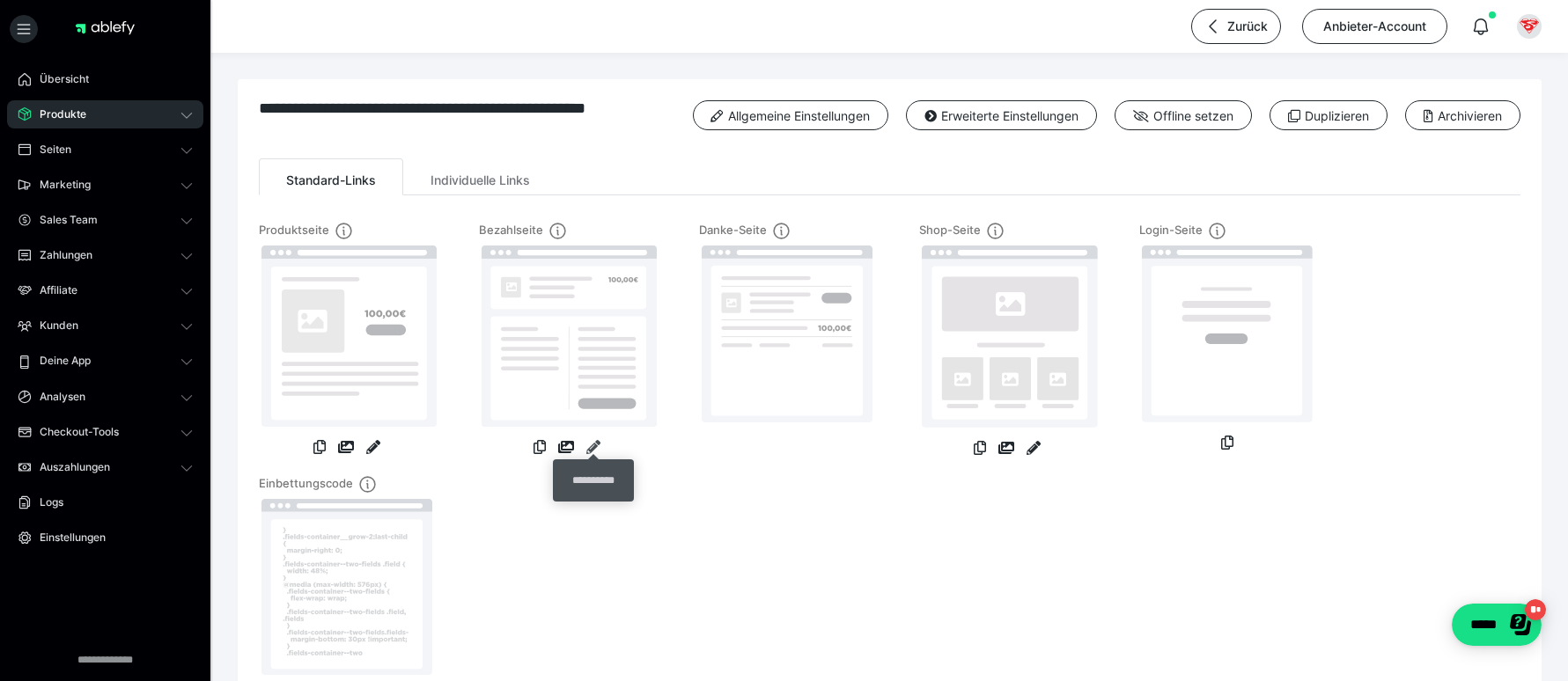 click at bounding box center [593, 447] 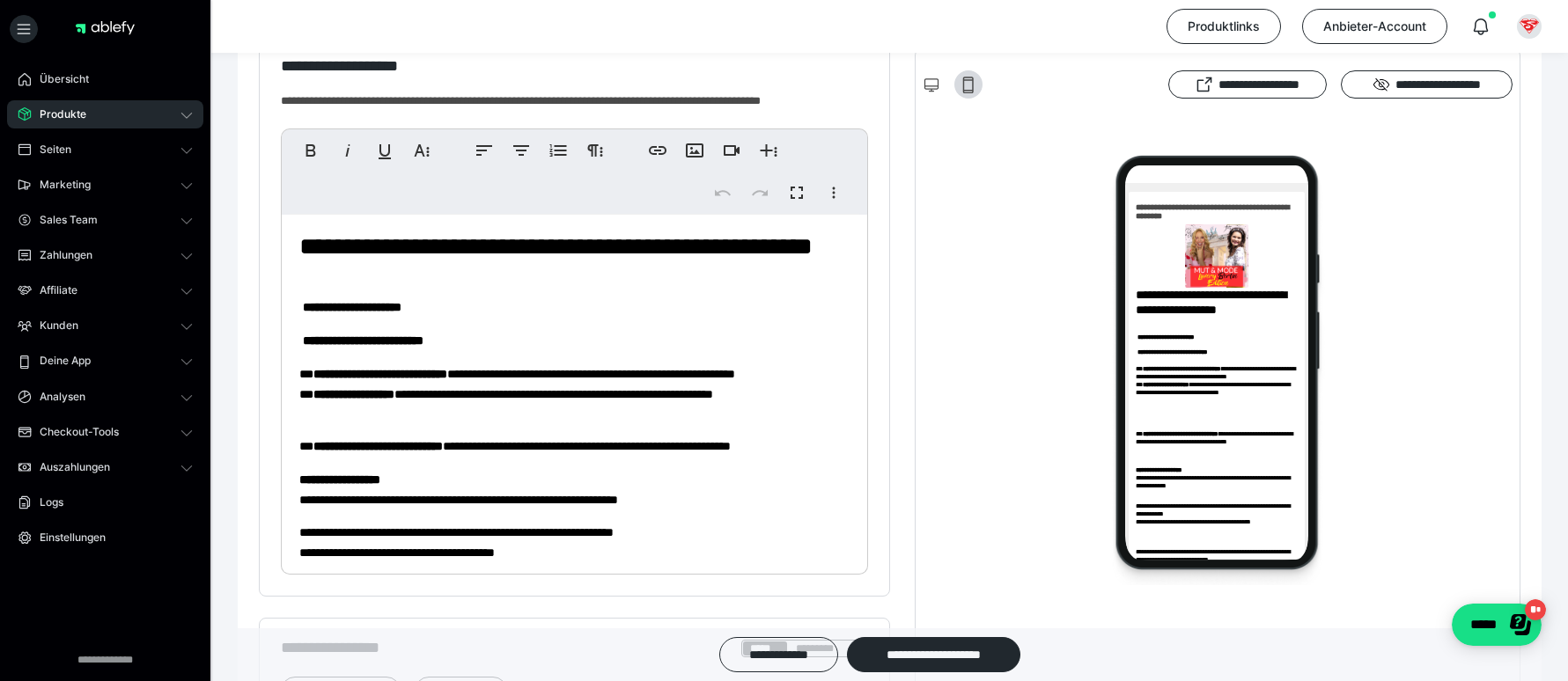 scroll, scrollTop: 490, scrollLeft: 0, axis: vertical 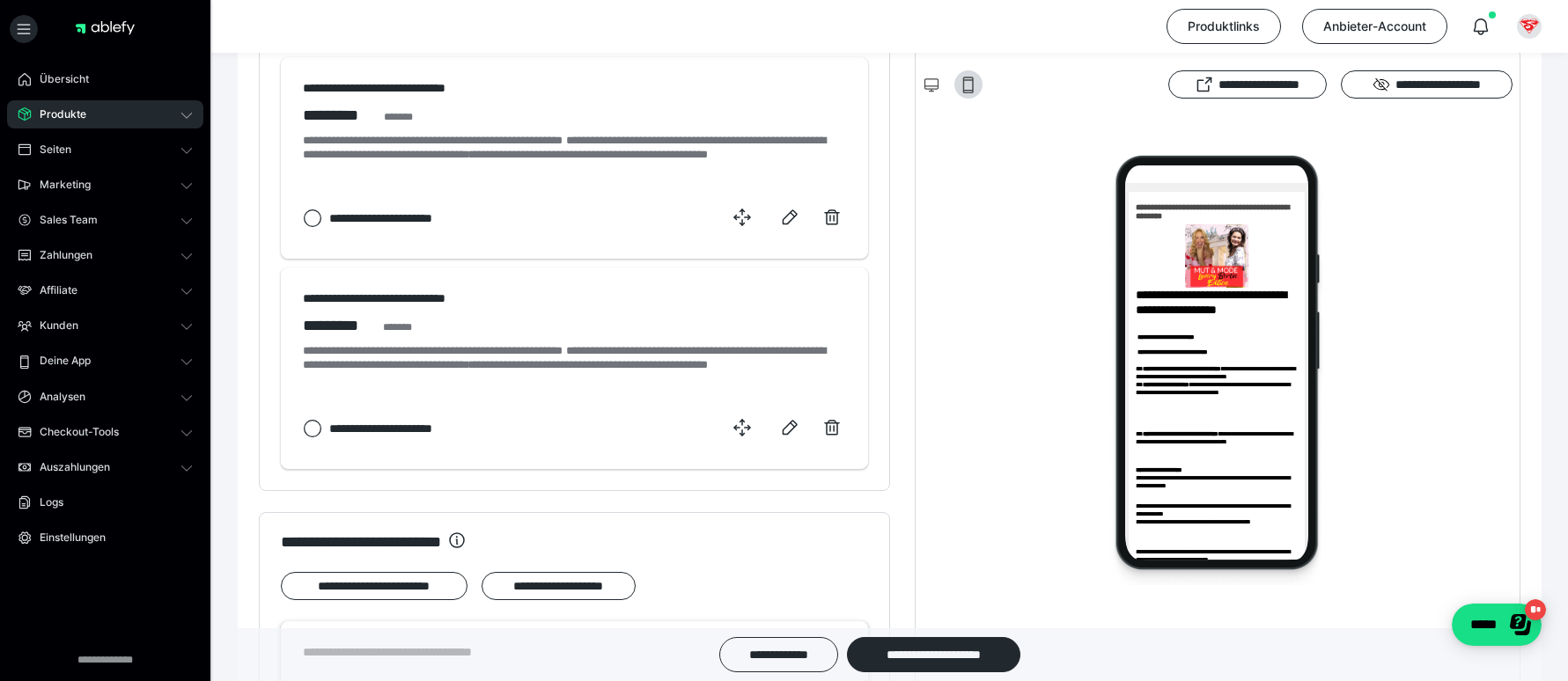 click on "**********" at bounding box center (889, 655) 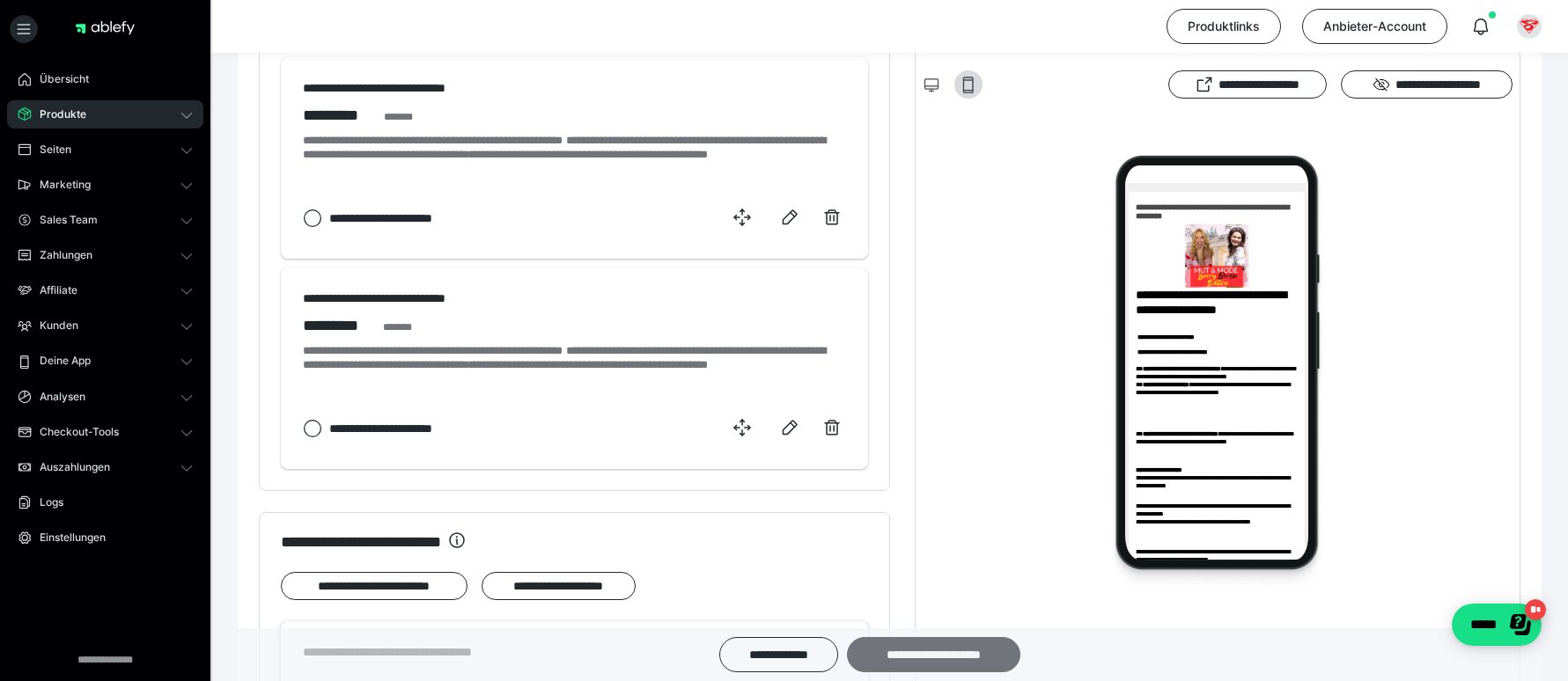 click on "**********" at bounding box center (933, 655) 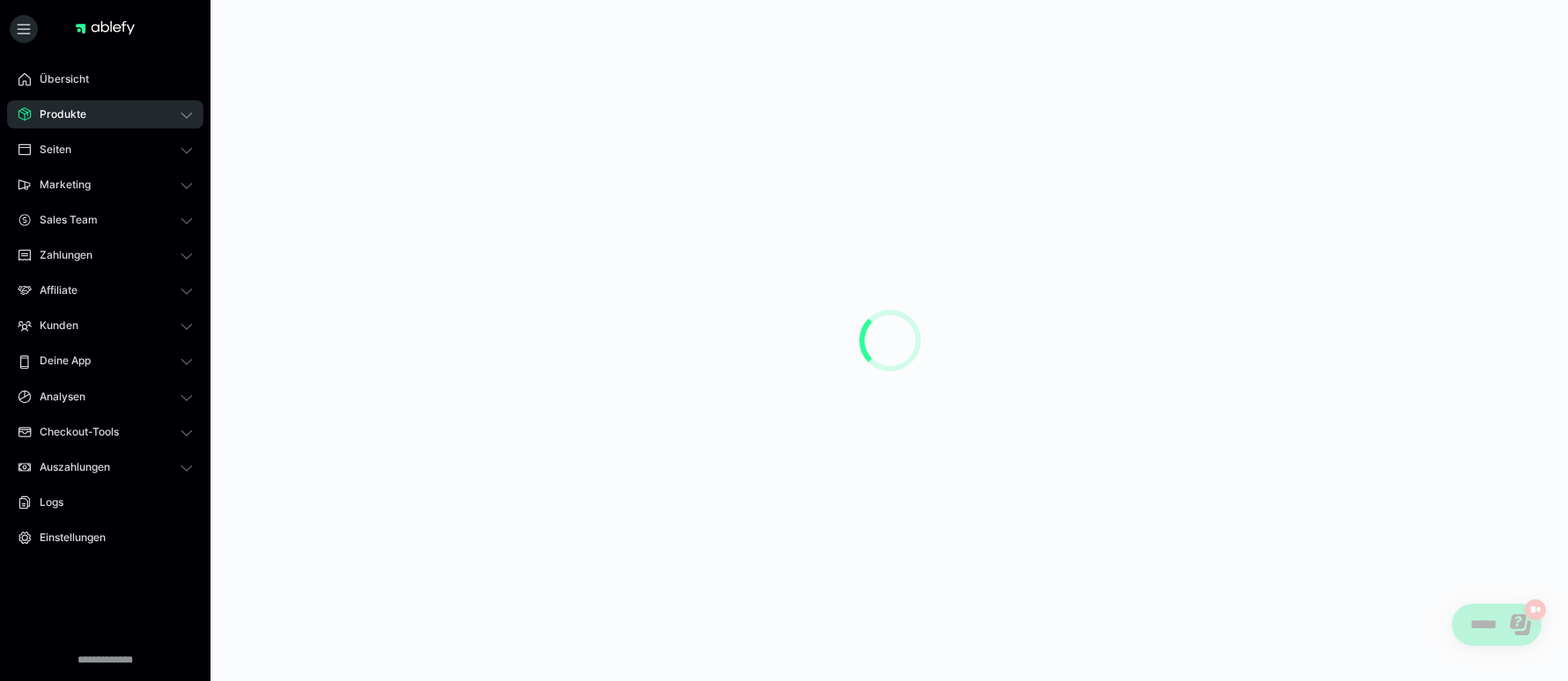 scroll, scrollTop: 0, scrollLeft: 0, axis: both 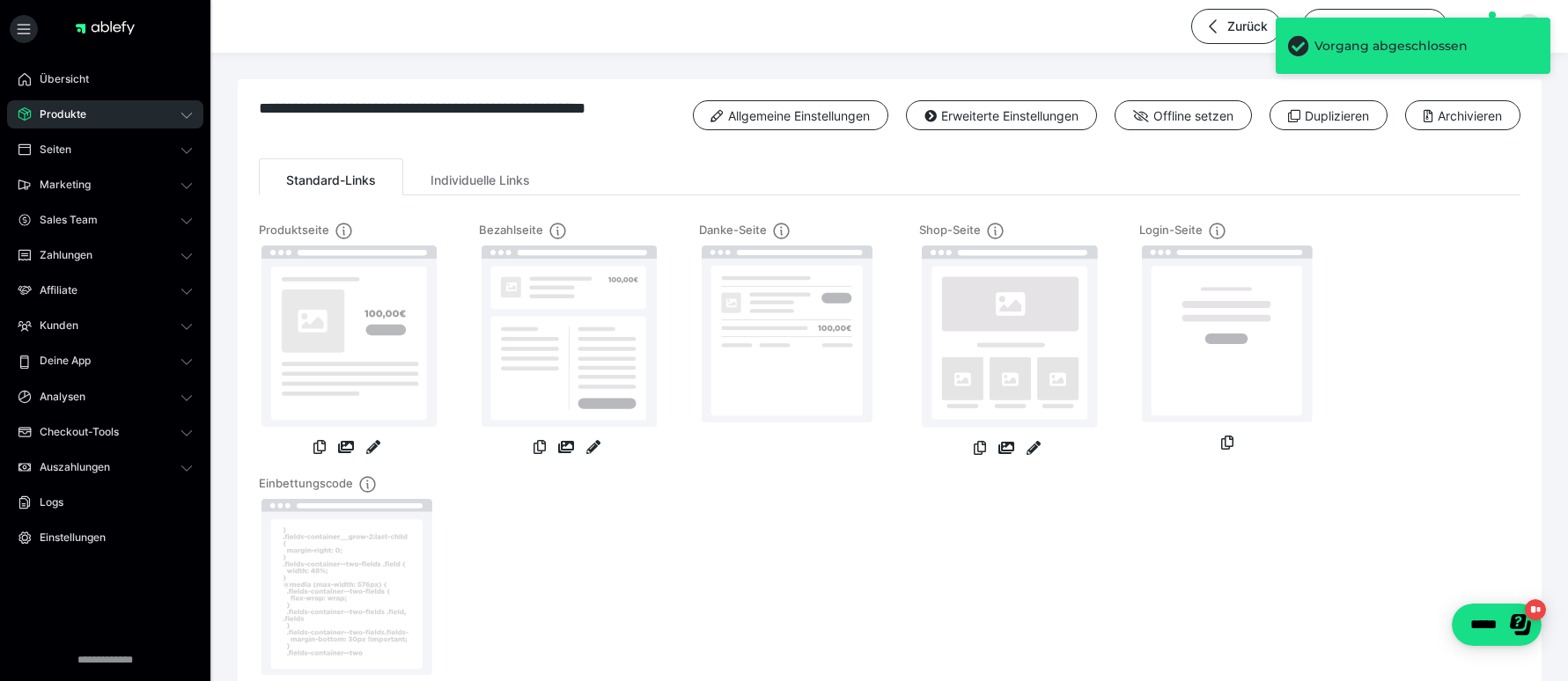 click on "Produkte" at bounding box center (105, 114) 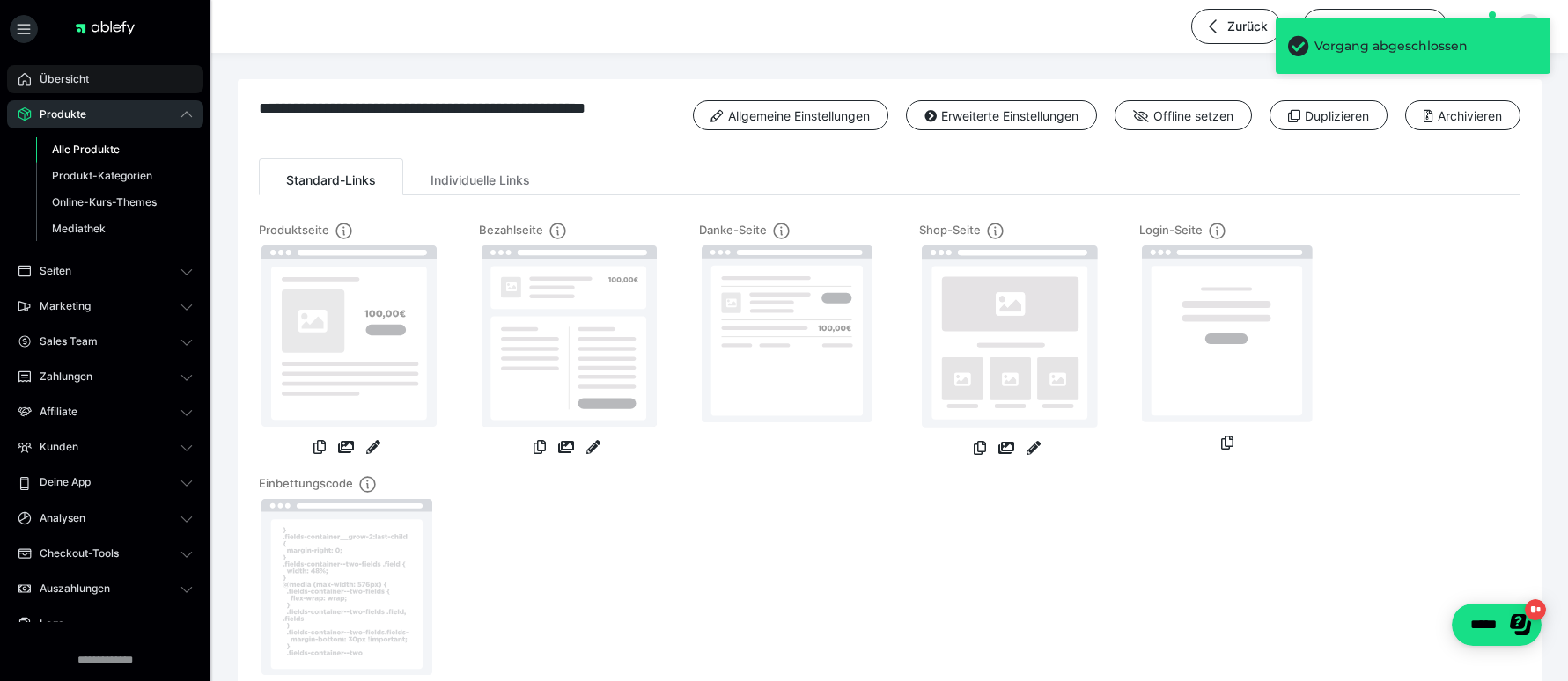 click on "Übersicht" at bounding box center (58, 79) 